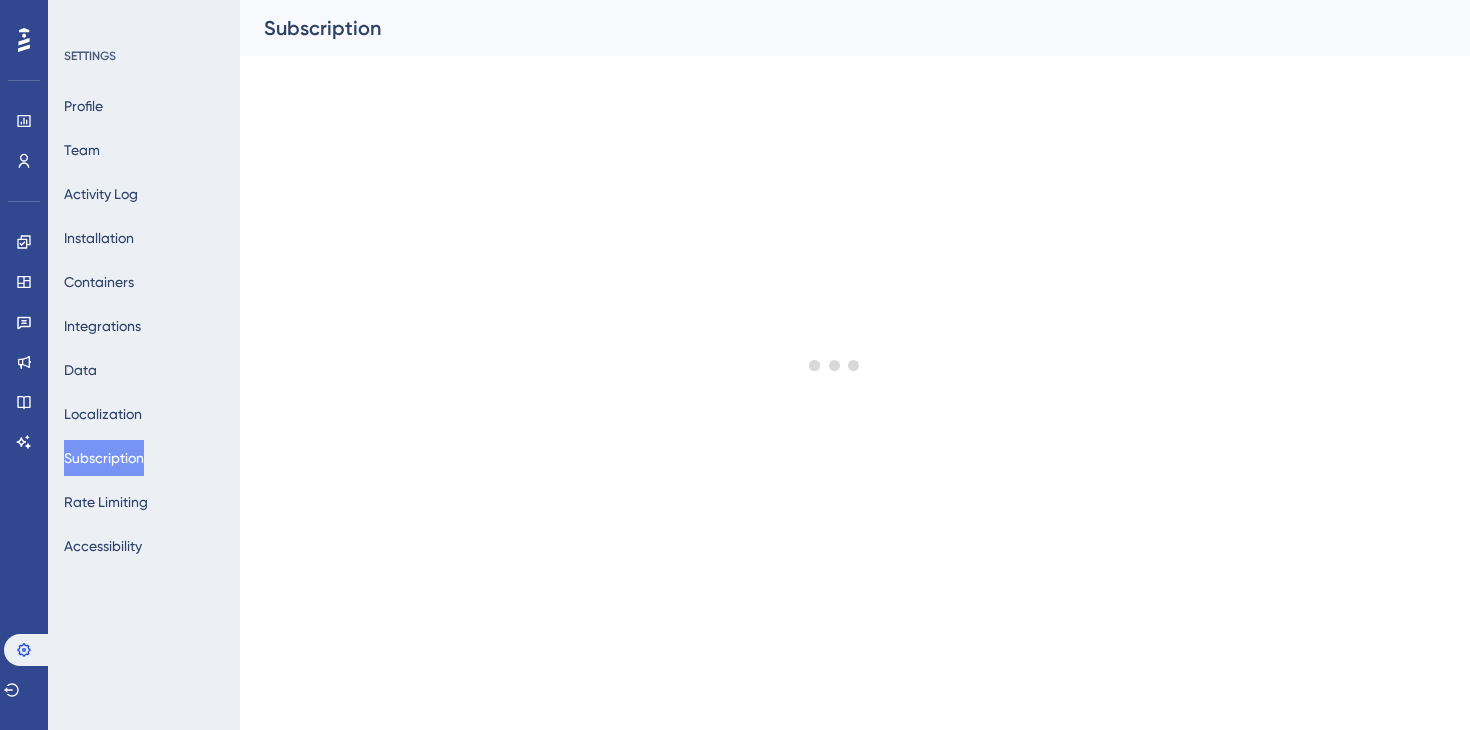 scroll, scrollTop: 0, scrollLeft: 0, axis: both 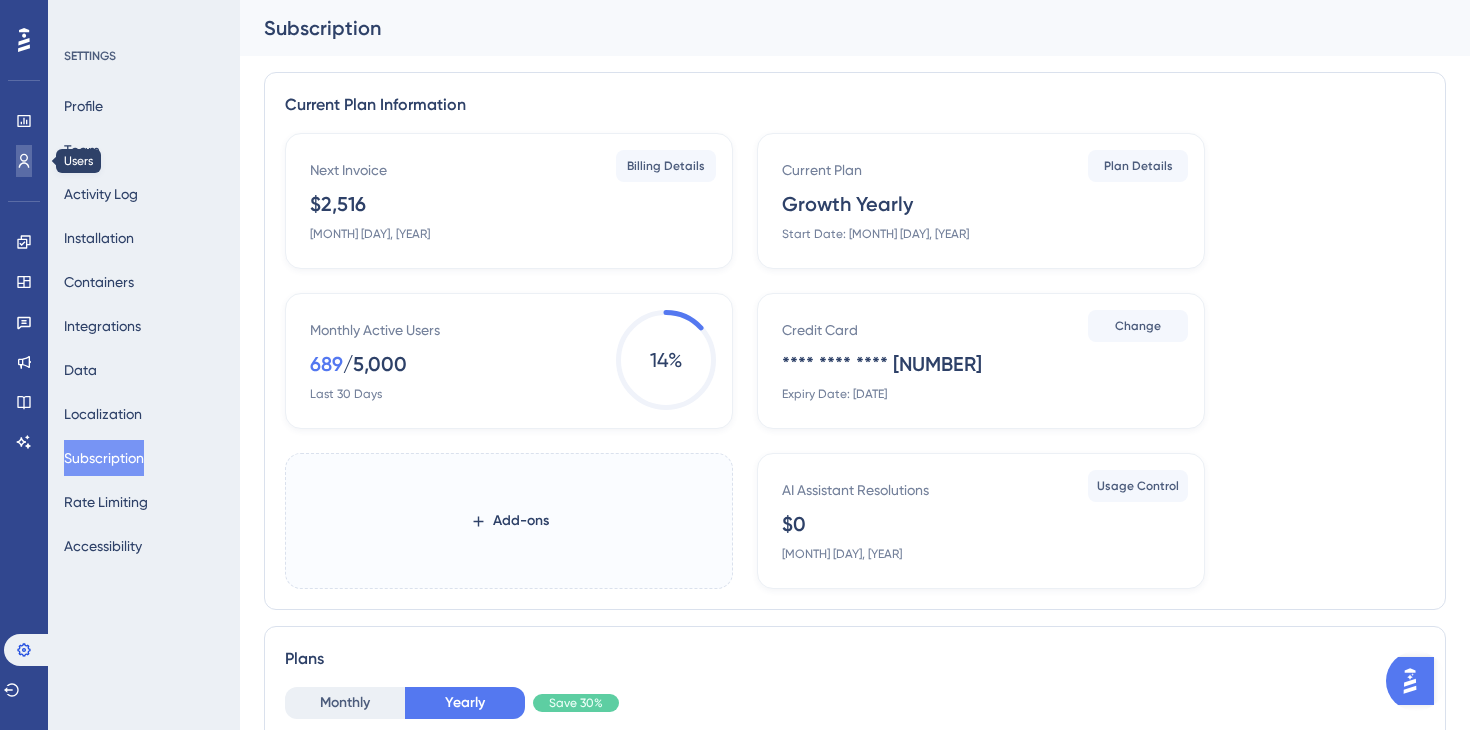 click 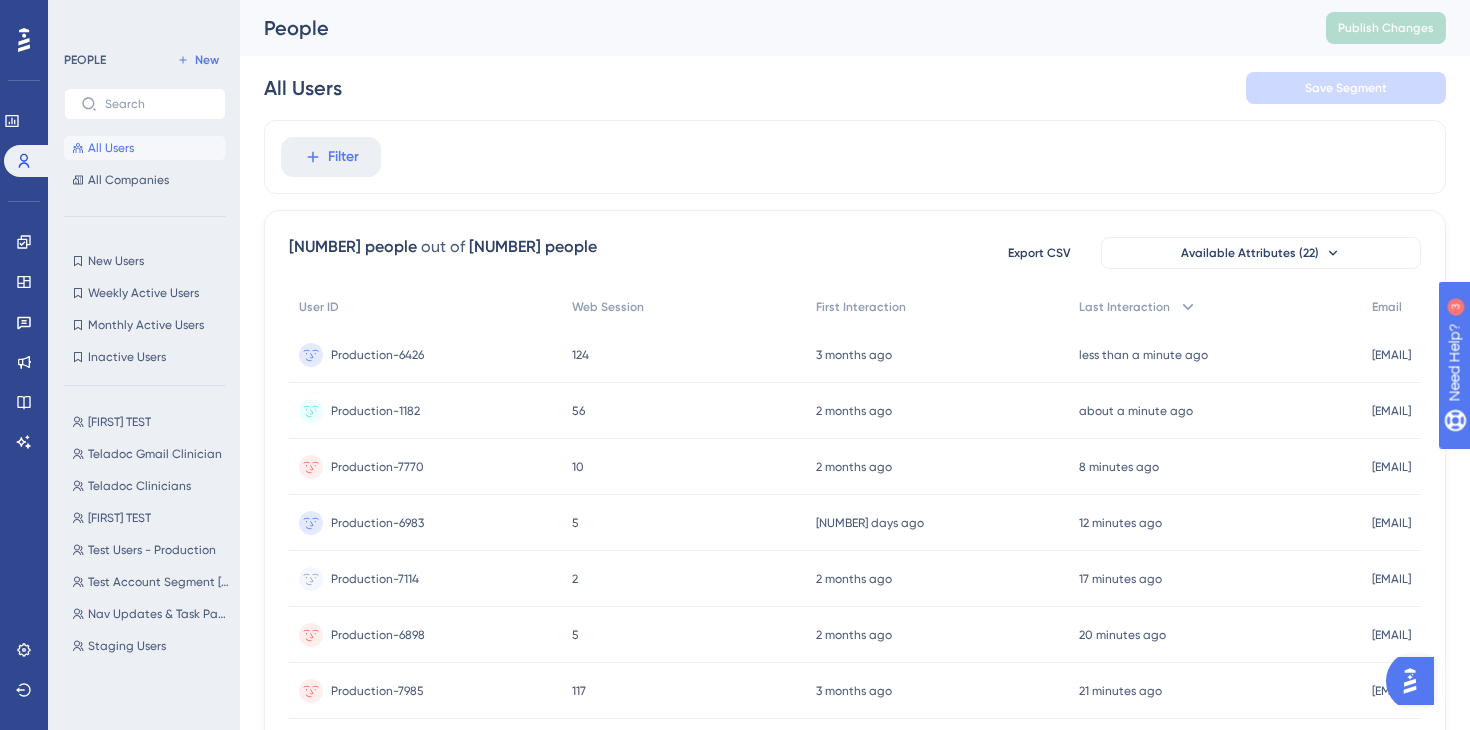 scroll, scrollTop: 0, scrollLeft: 0, axis: both 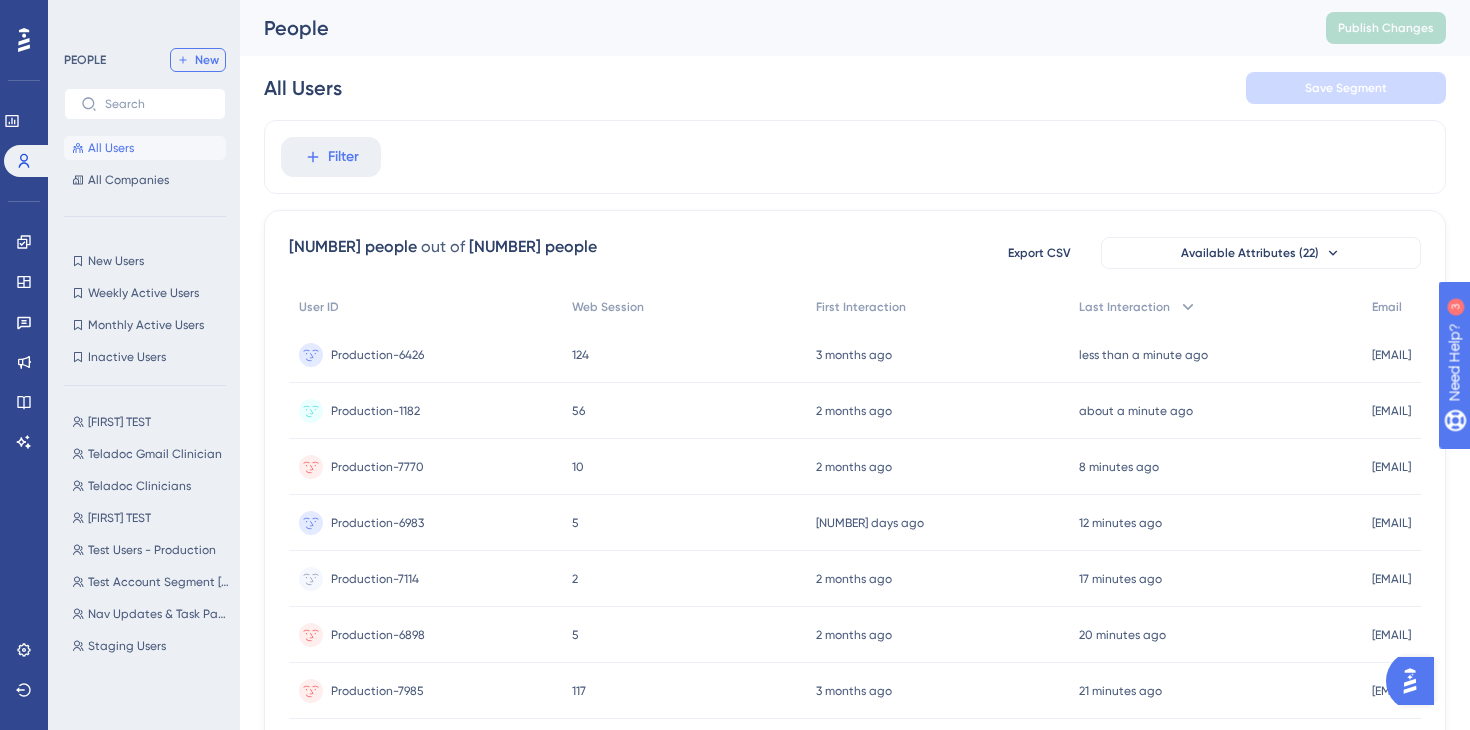 click on "New" at bounding box center (207, 60) 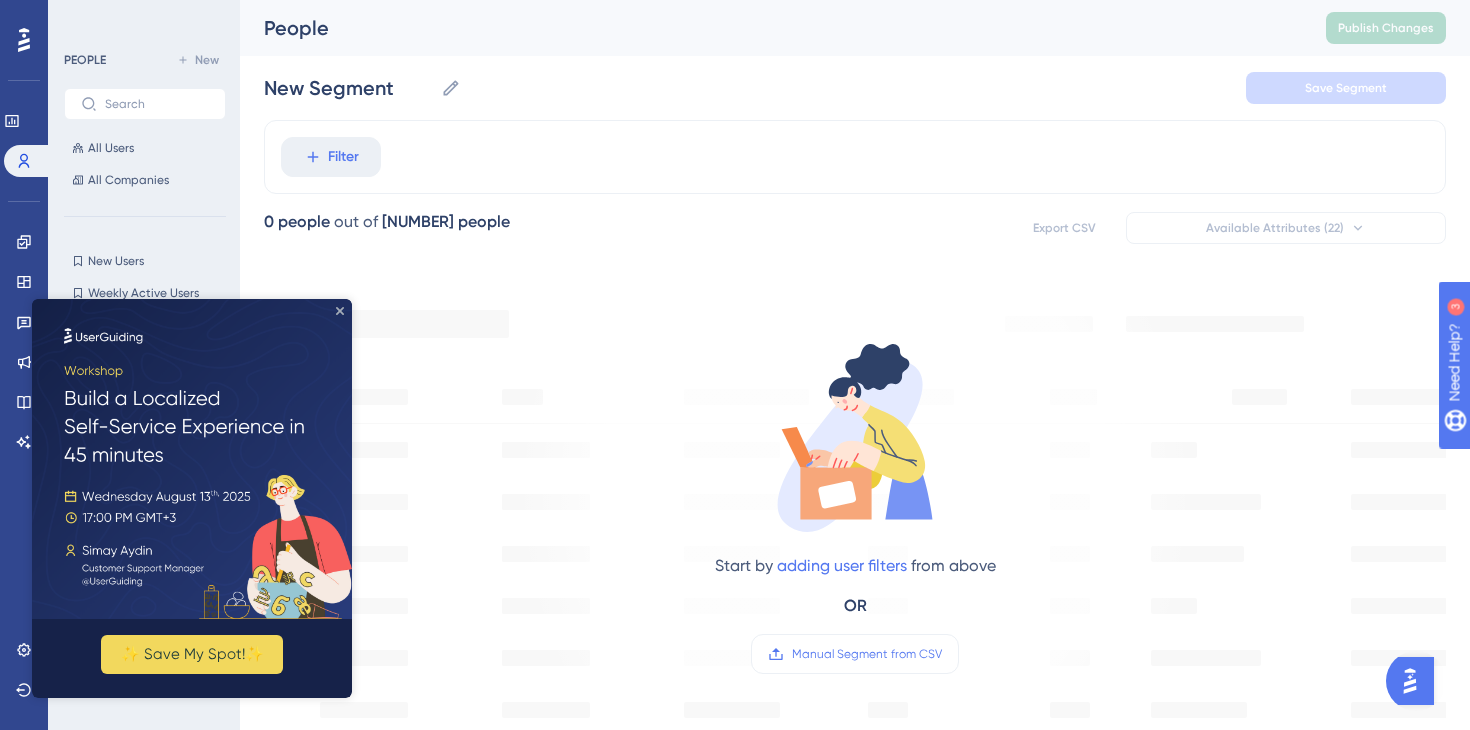 click 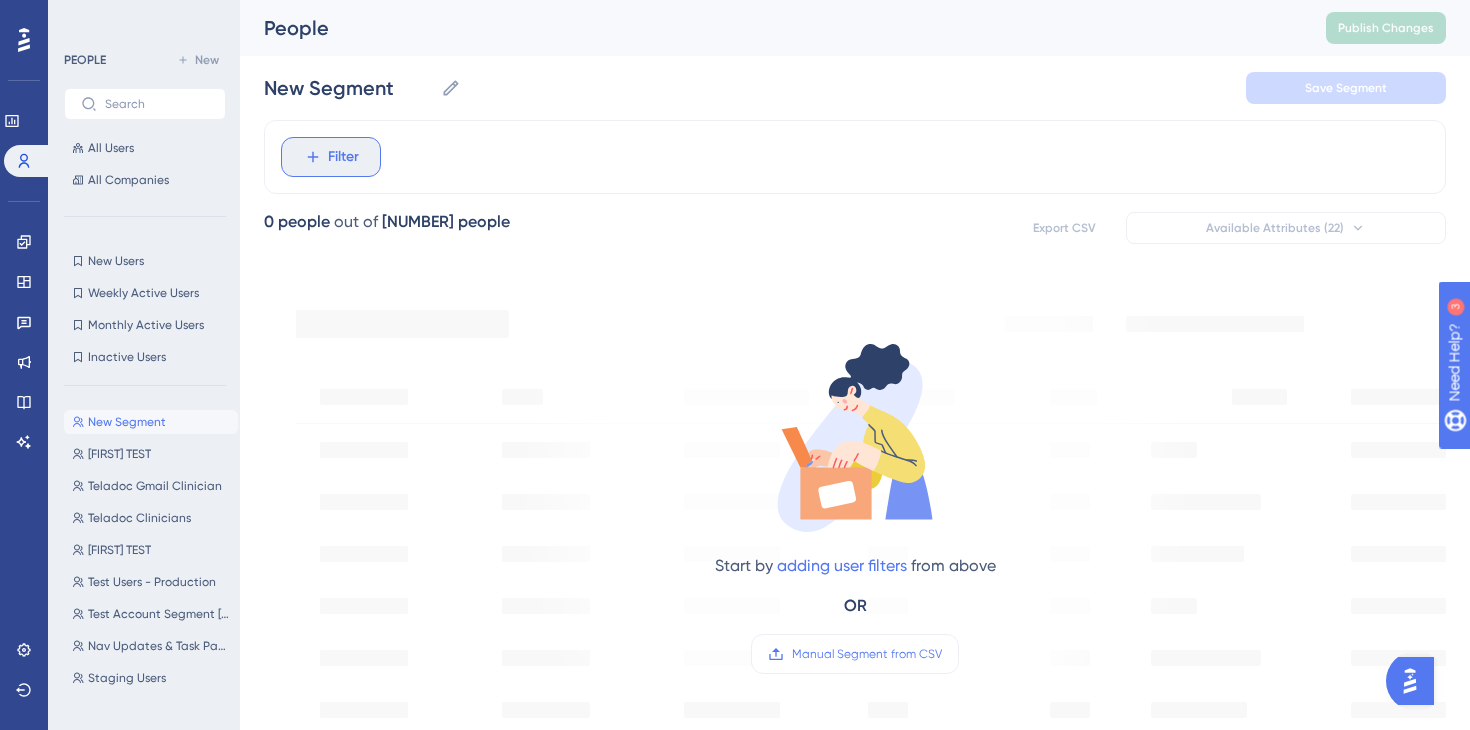 click on "Filter" at bounding box center (343, 157) 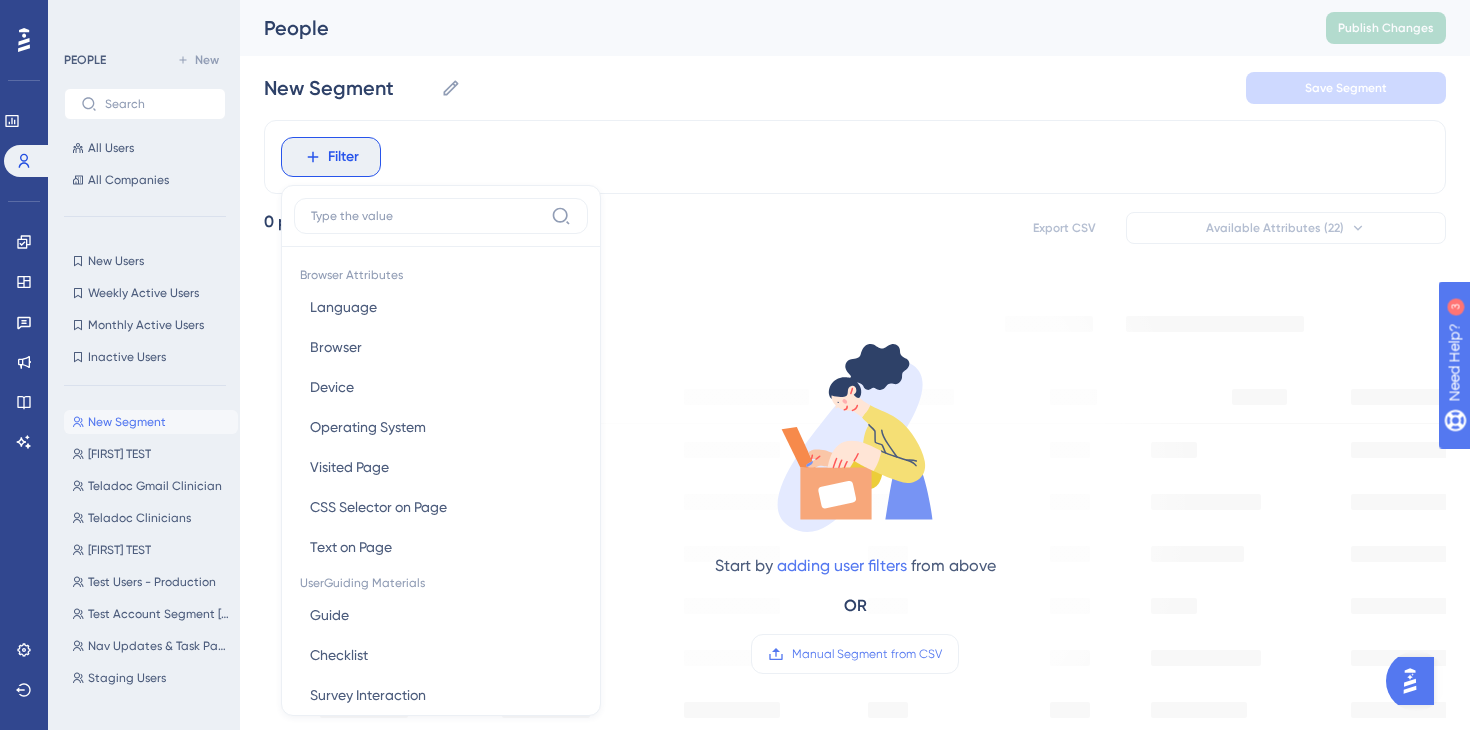 scroll, scrollTop: 85, scrollLeft: 0, axis: vertical 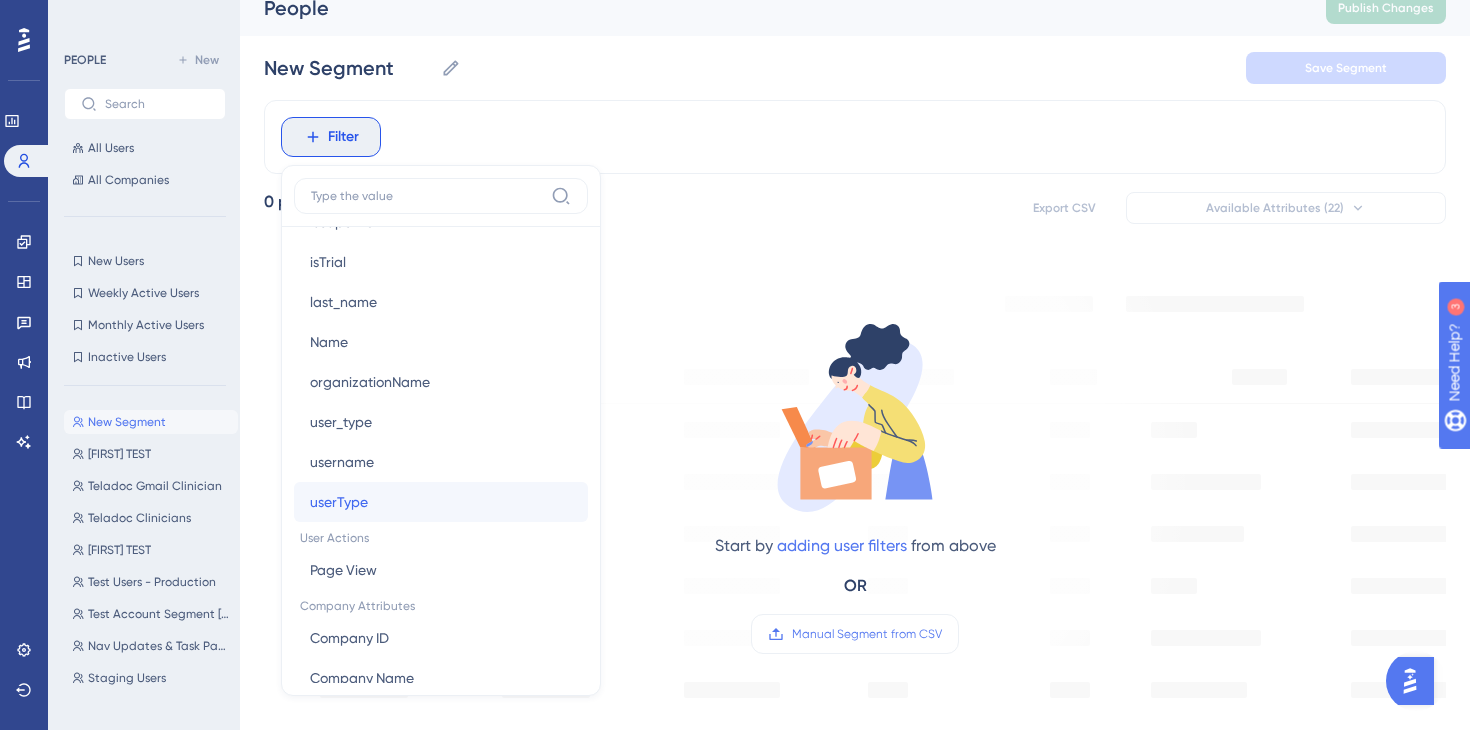 click on "userType" at bounding box center [339, 502] 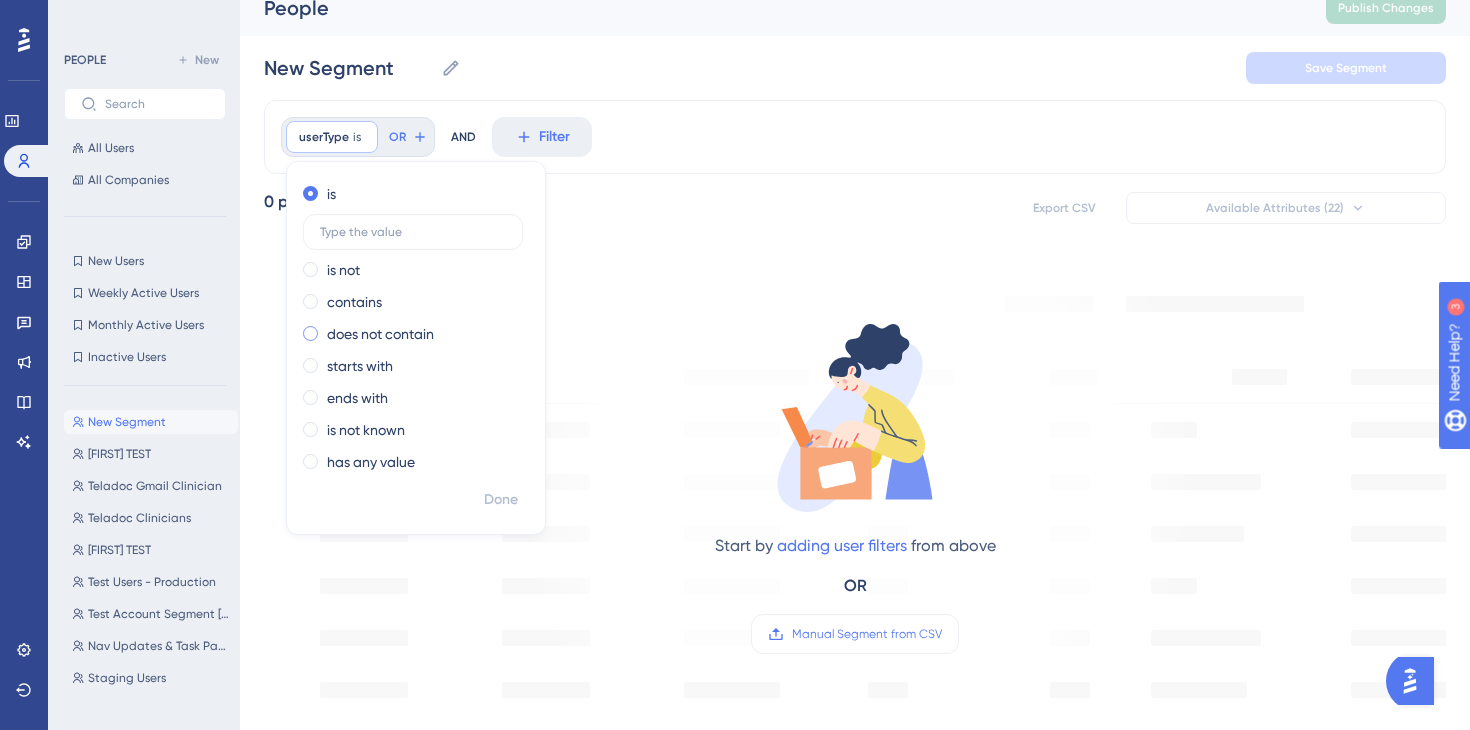 click on "does not contain" at bounding box center [380, 334] 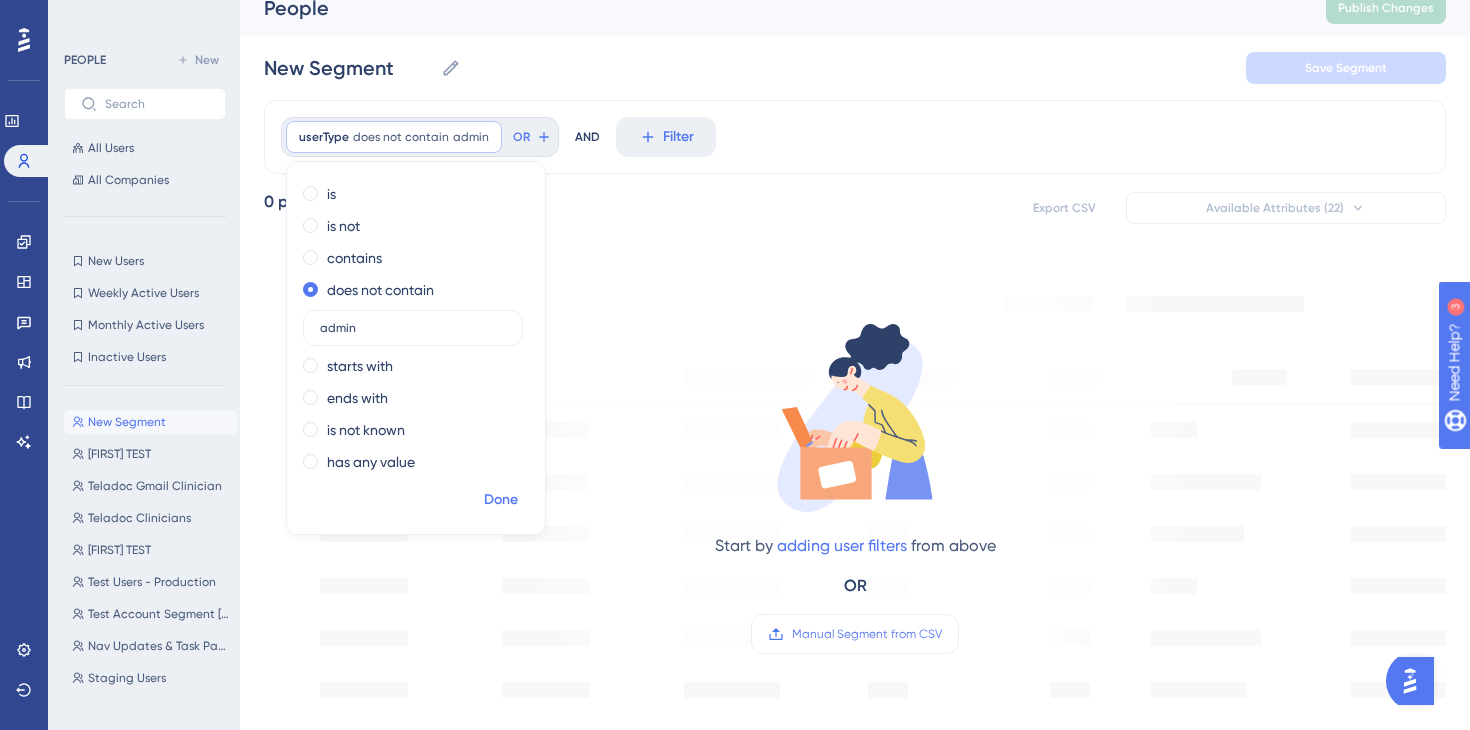 type on "admin" 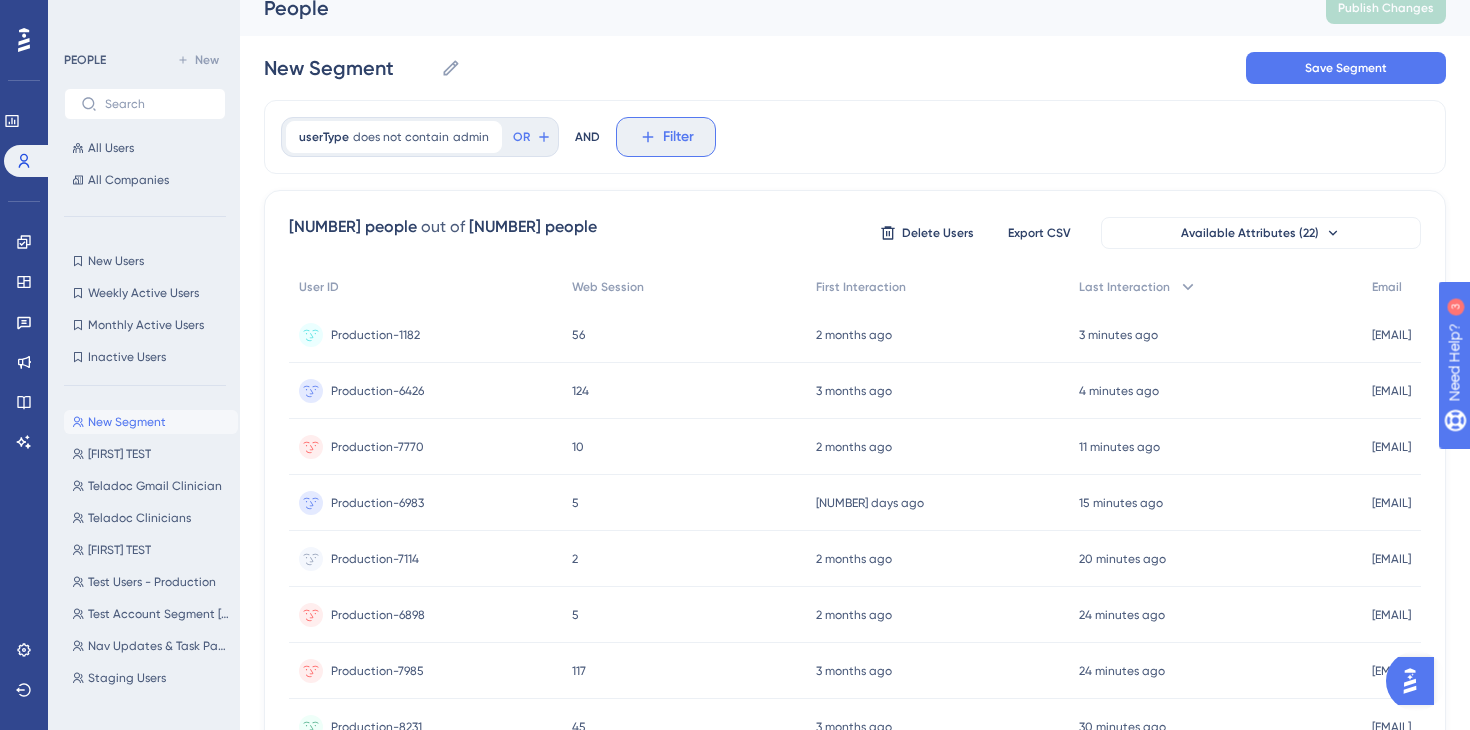 click on "Filter" at bounding box center (666, 137) 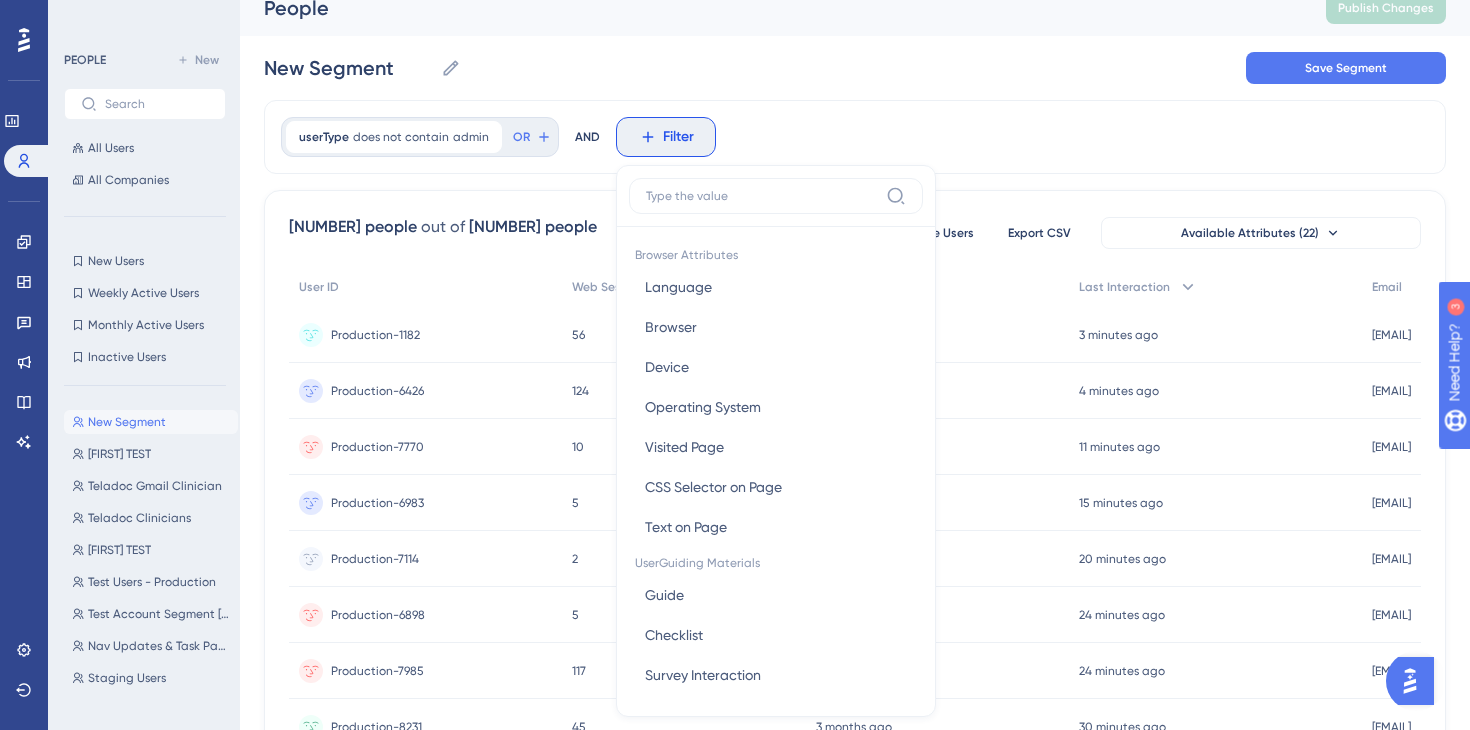 scroll, scrollTop: 91, scrollLeft: 0, axis: vertical 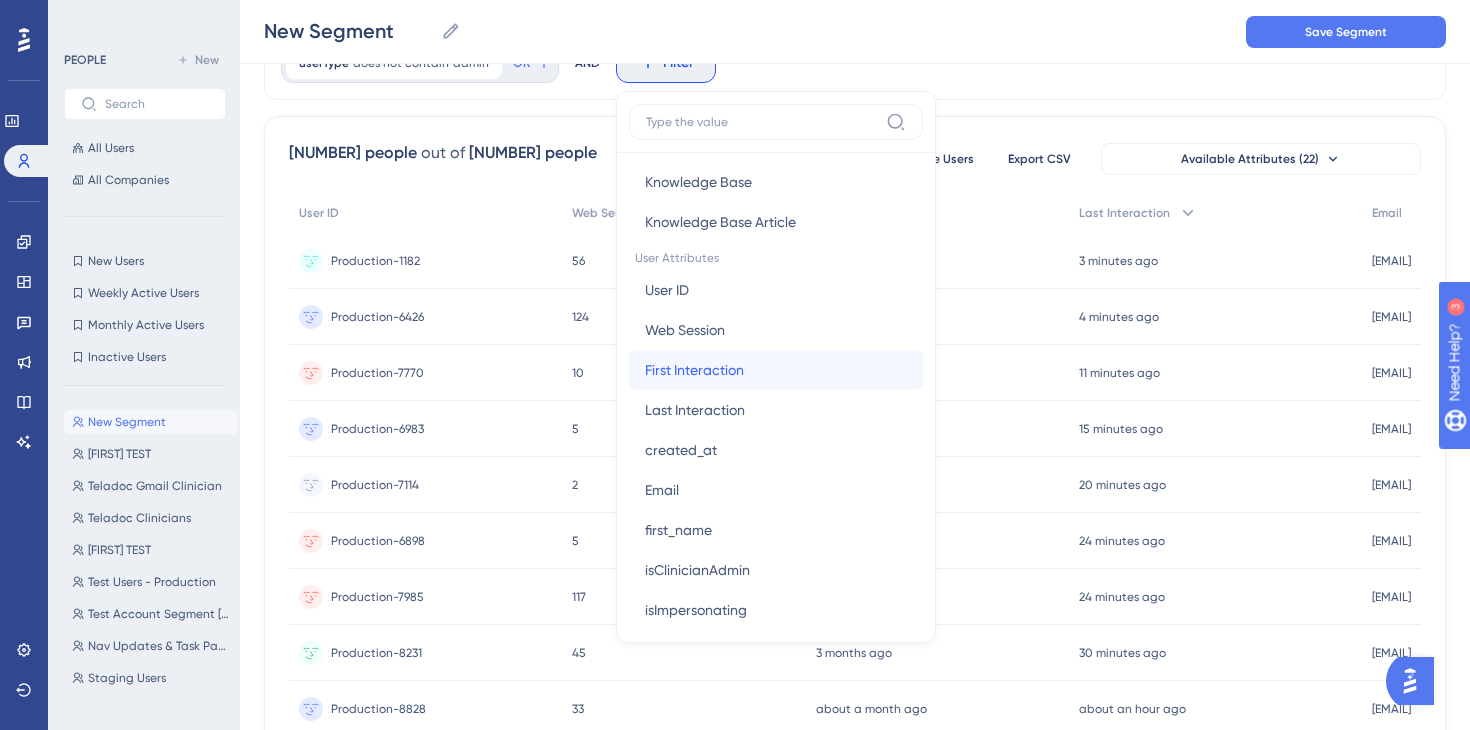click on "First Interaction" at bounding box center (694, 370) 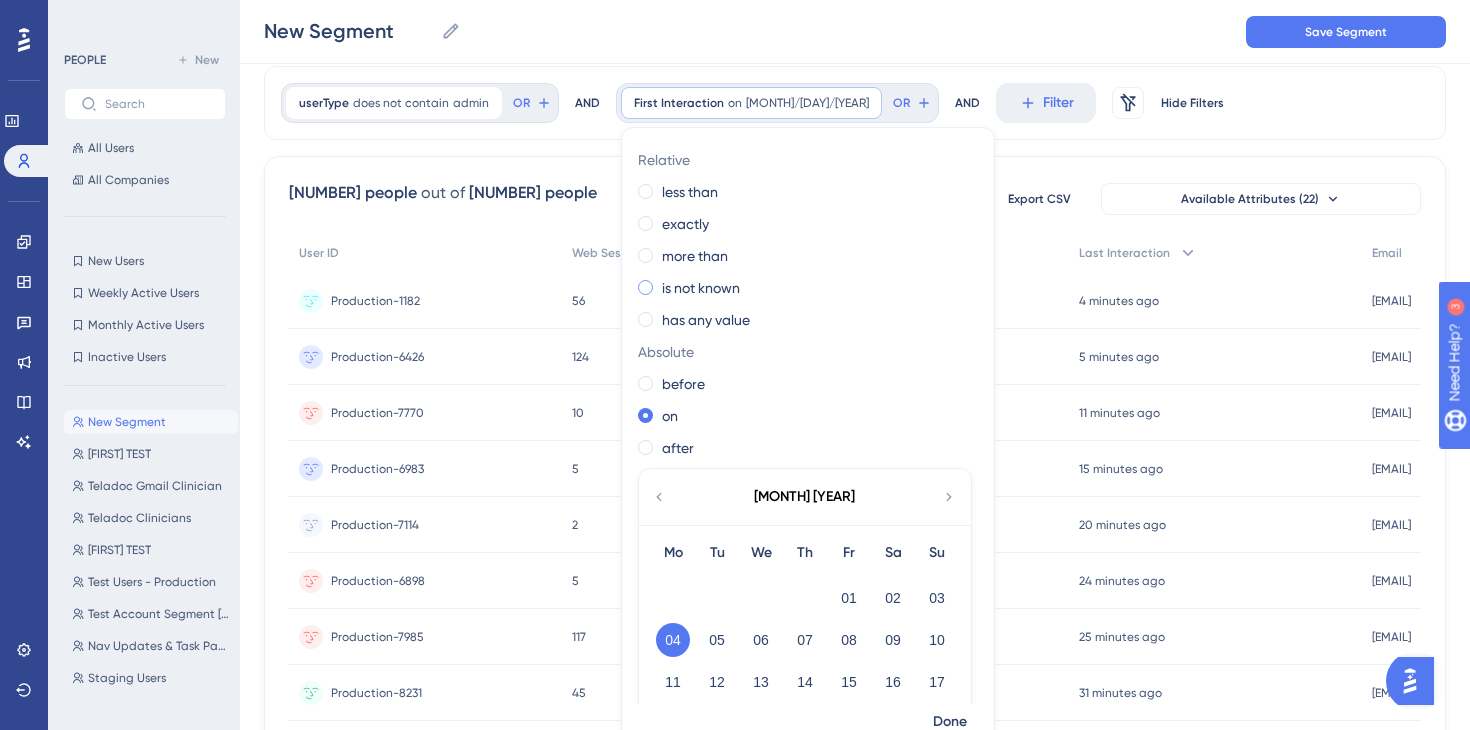 scroll, scrollTop: 58, scrollLeft: 0, axis: vertical 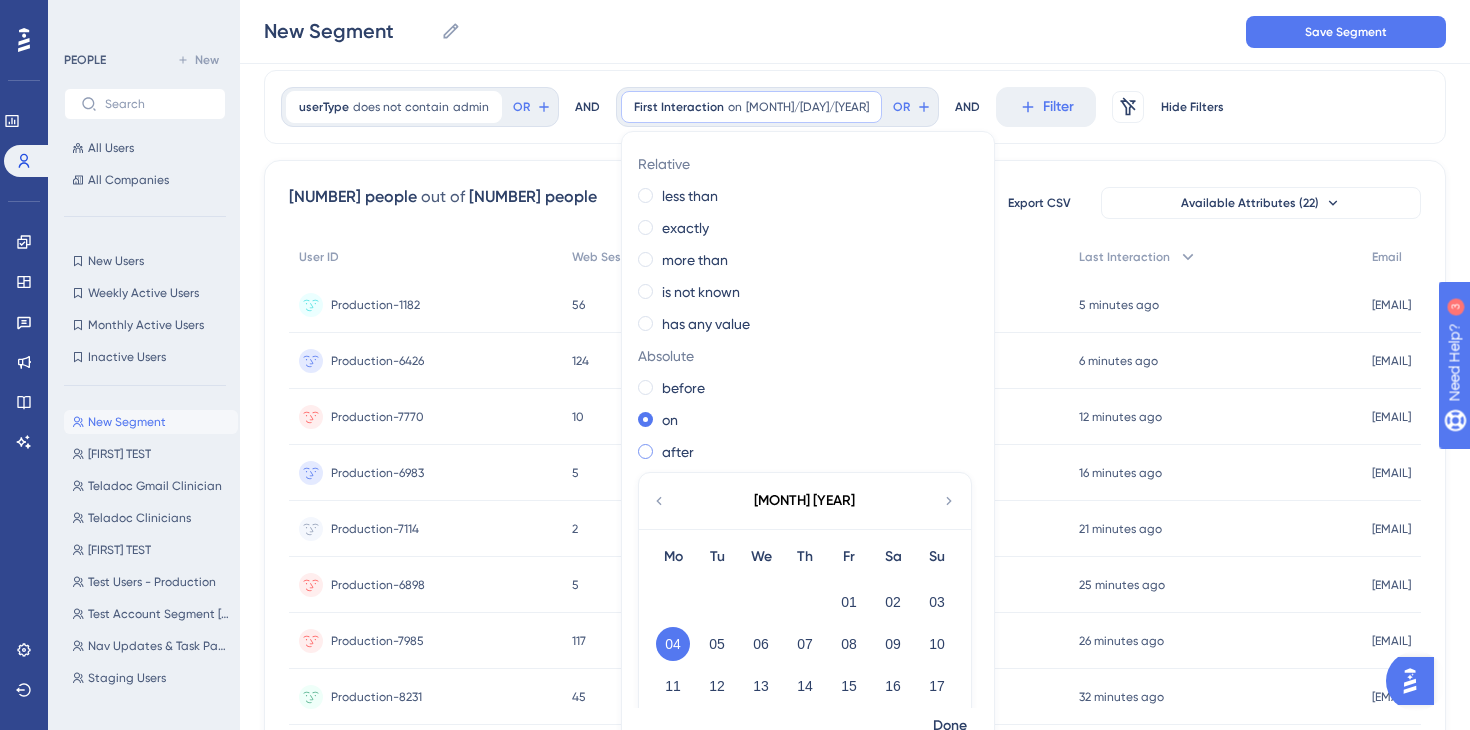 click at bounding box center [645, 451] 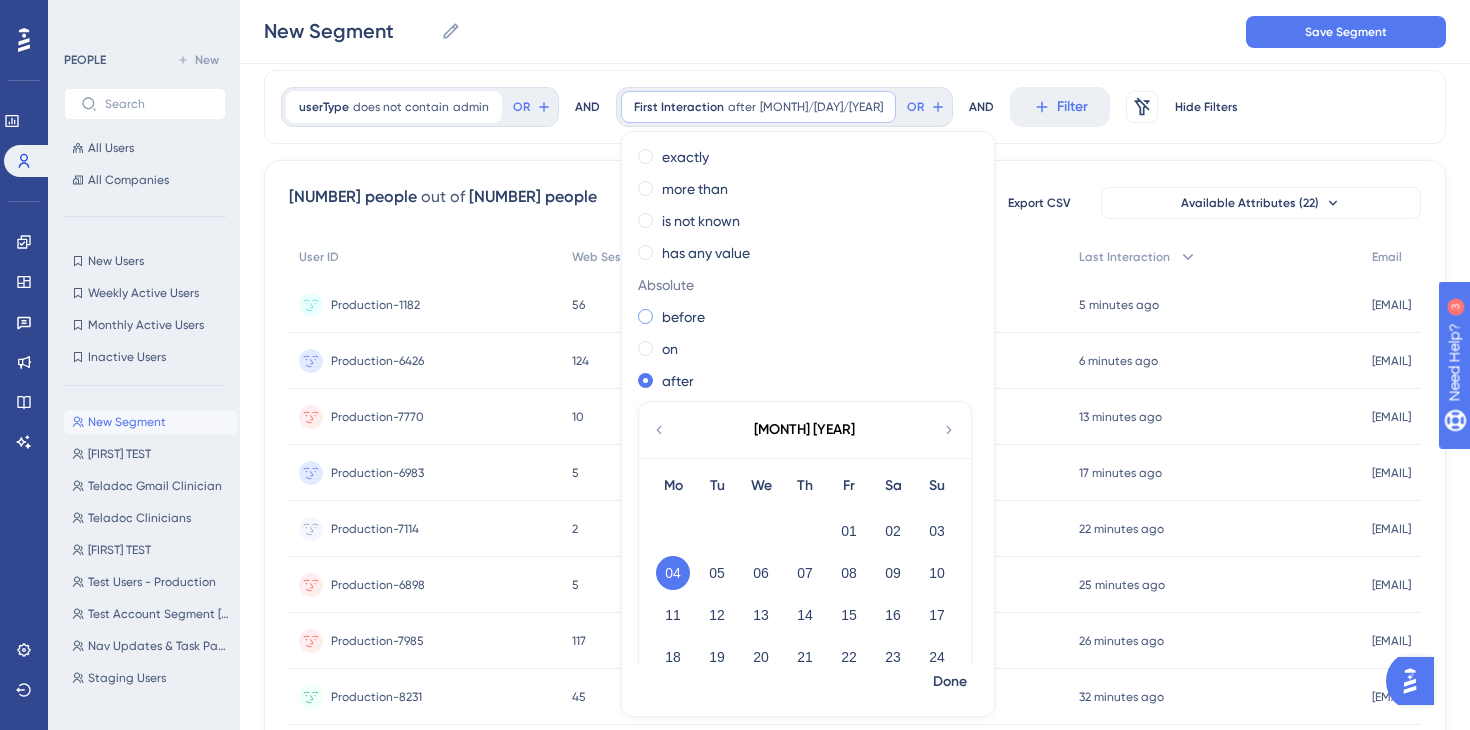 scroll, scrollTop: 127, scrollLeft: 0, axis: vertical 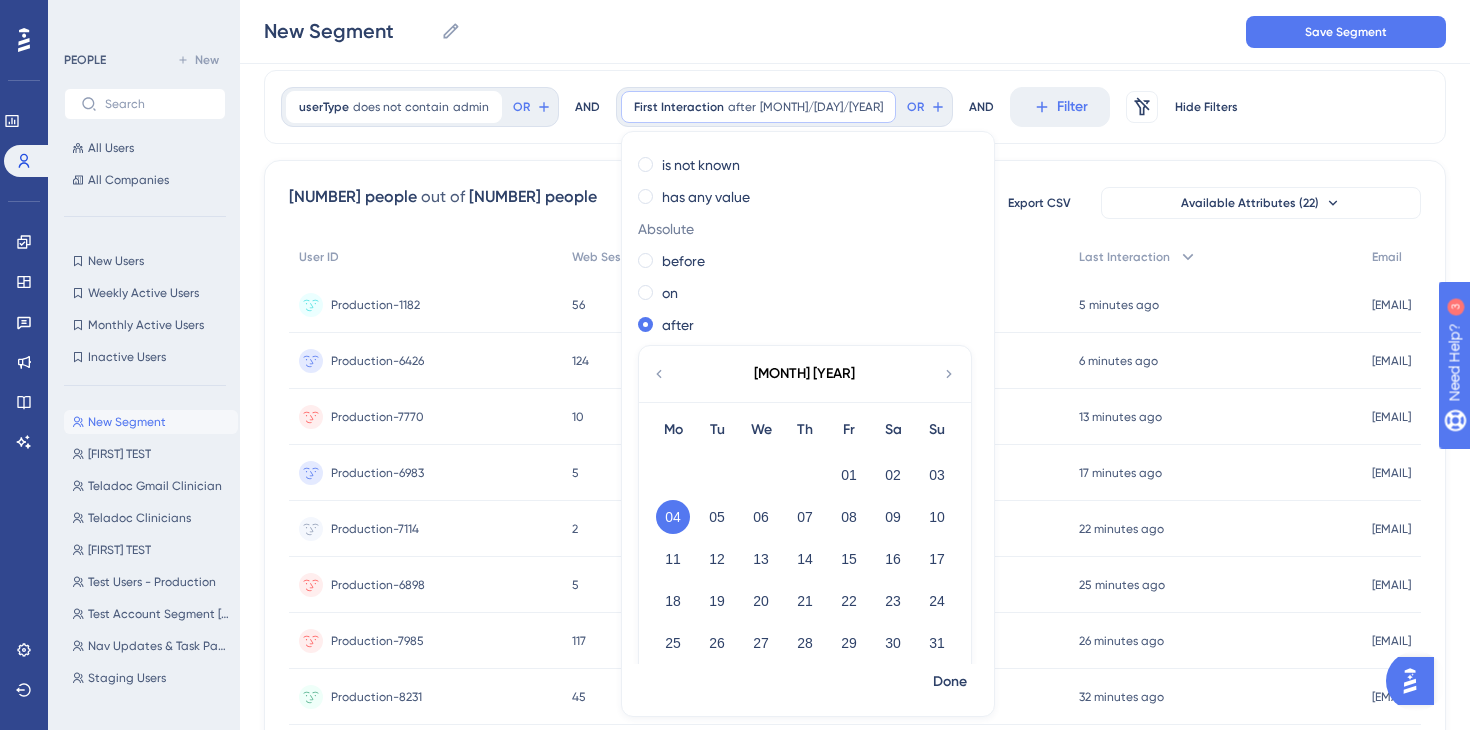 click on "04" at bounding box center [673, 517] 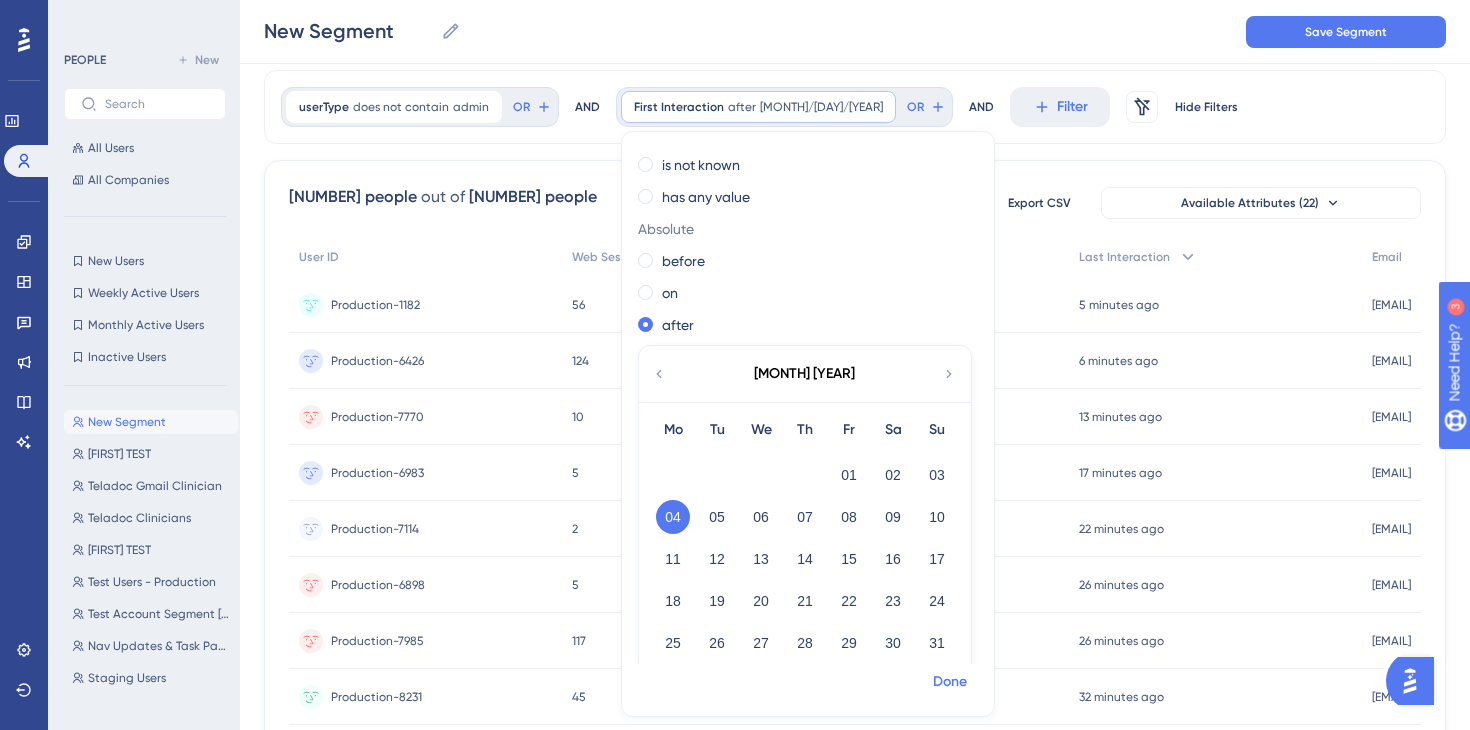 click on "Done" at bounding box center (950, 682) 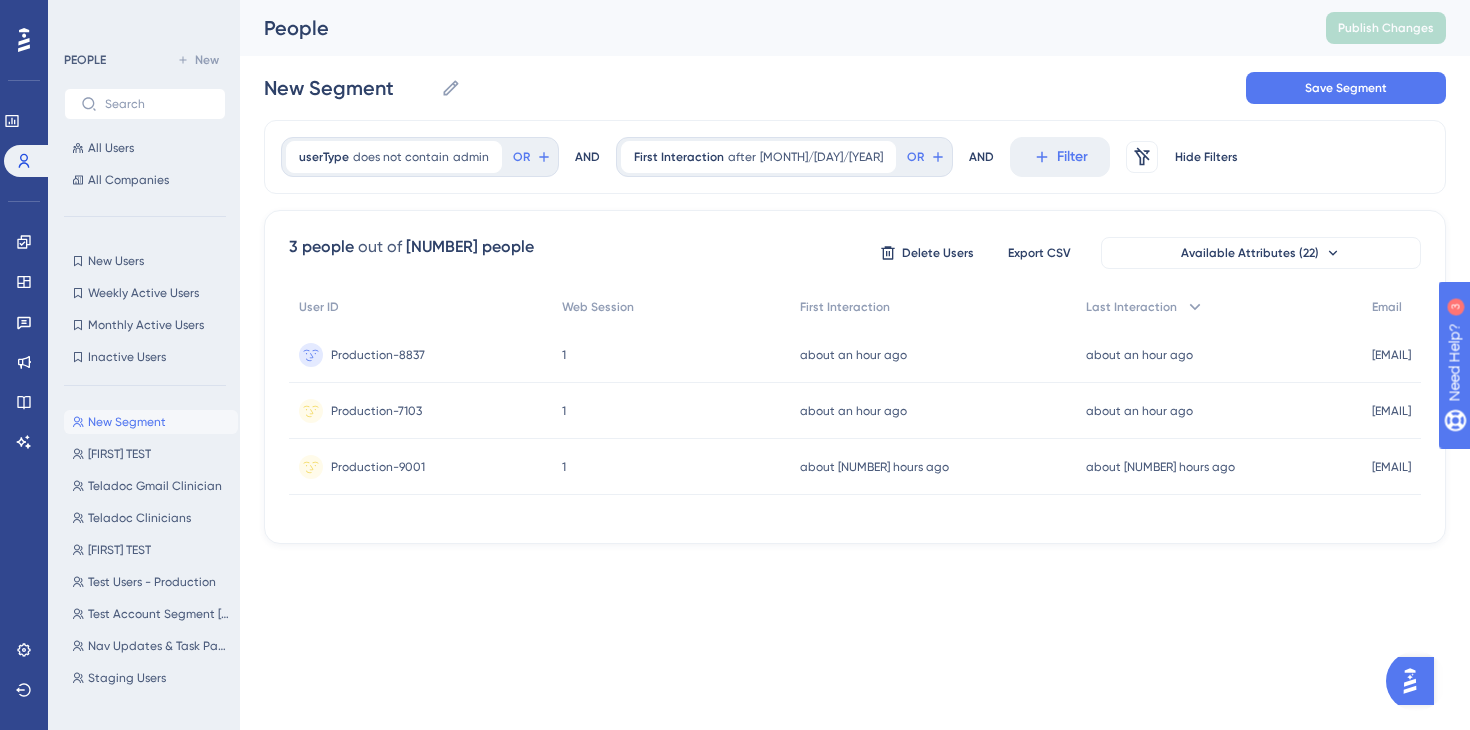 scroll, scrollTop: 0, scrollLeft: 0, axis: both 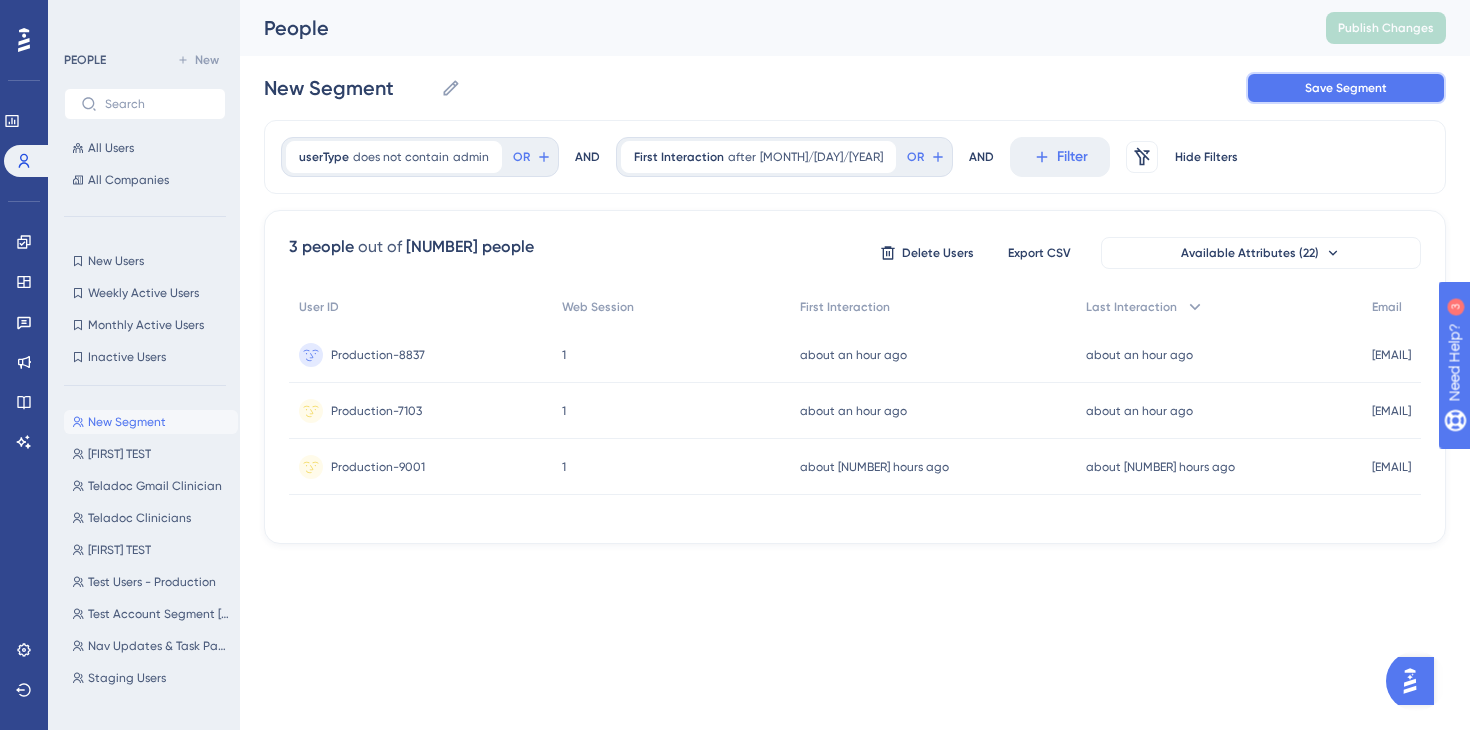 click on "Save Segment" at bounding box center (1346, 88) 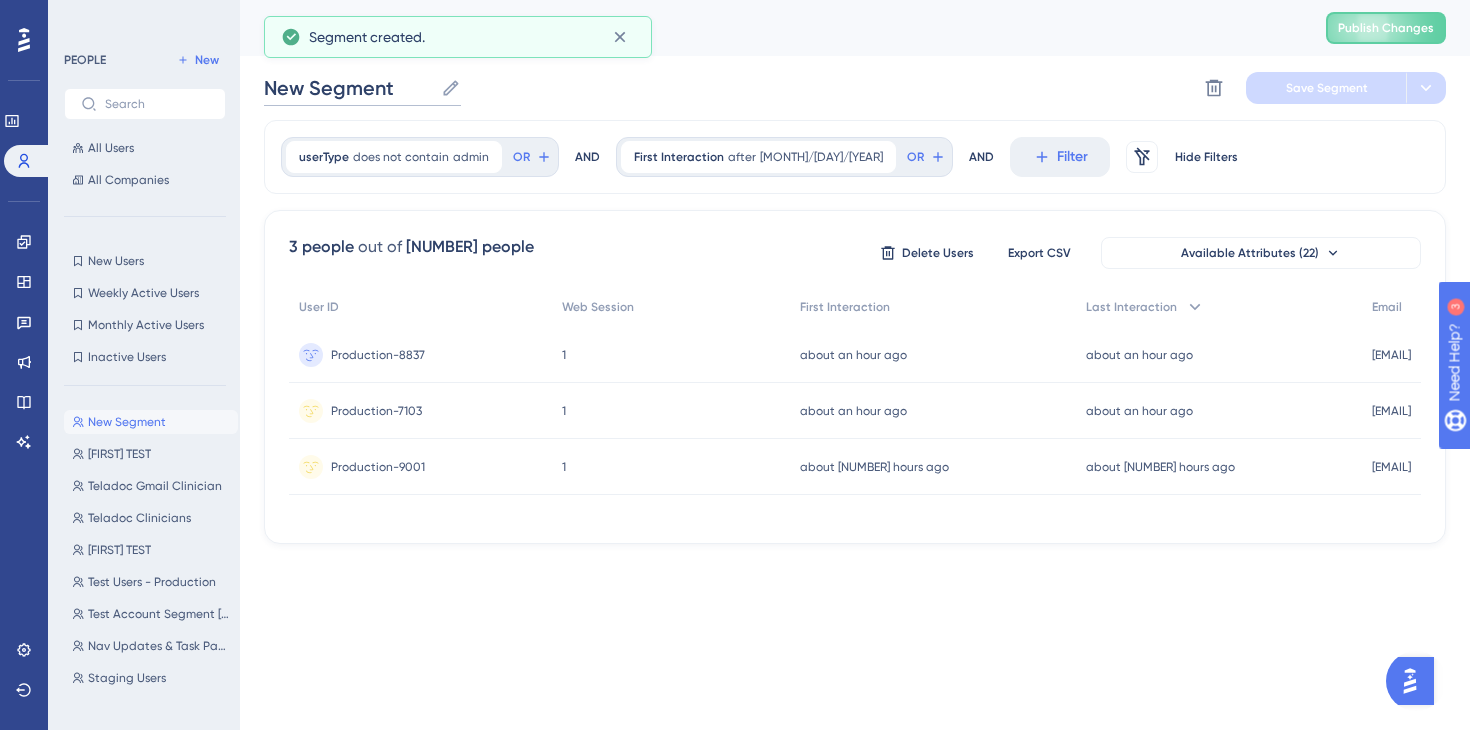 click on "New Segment" at bounding box center (348, 88) 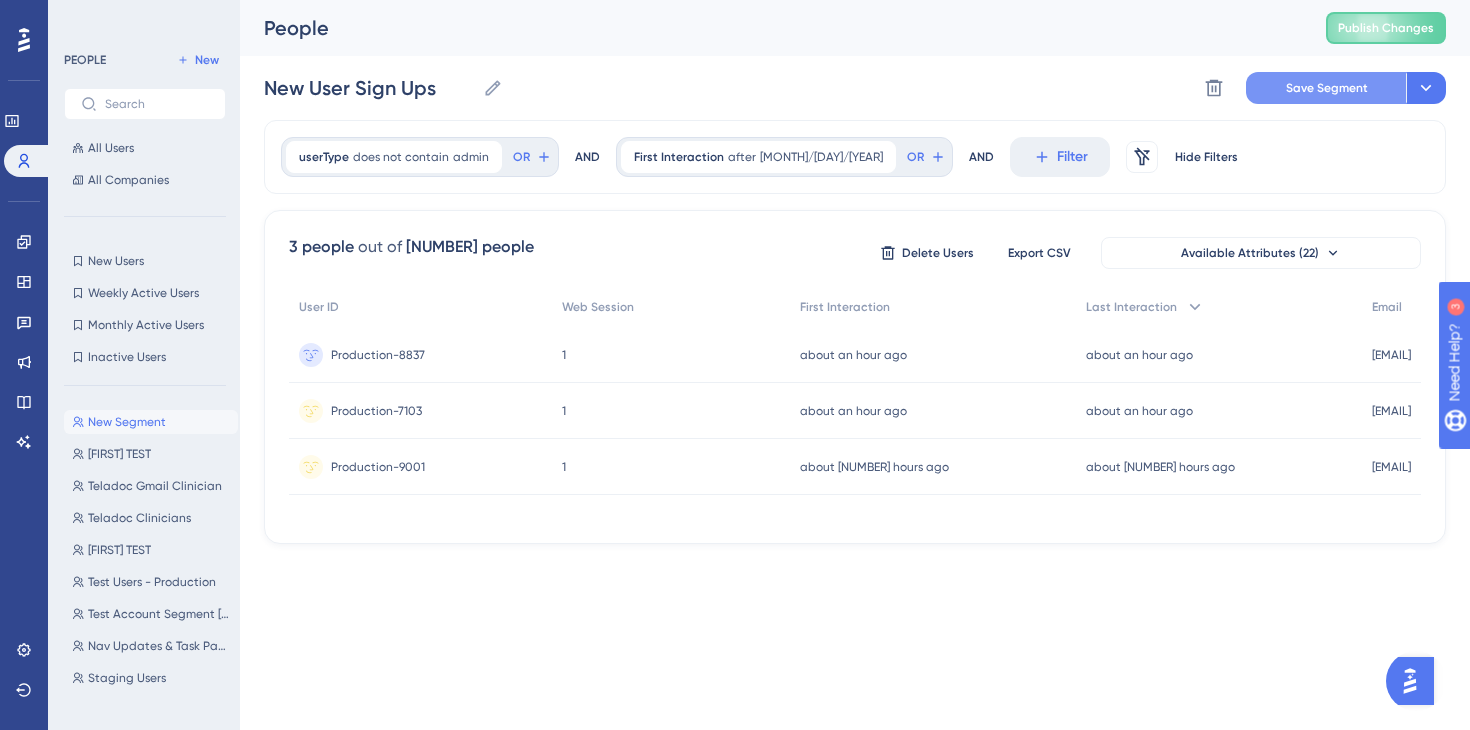 click on "Save Segment" at bounding box center (1327, 88) 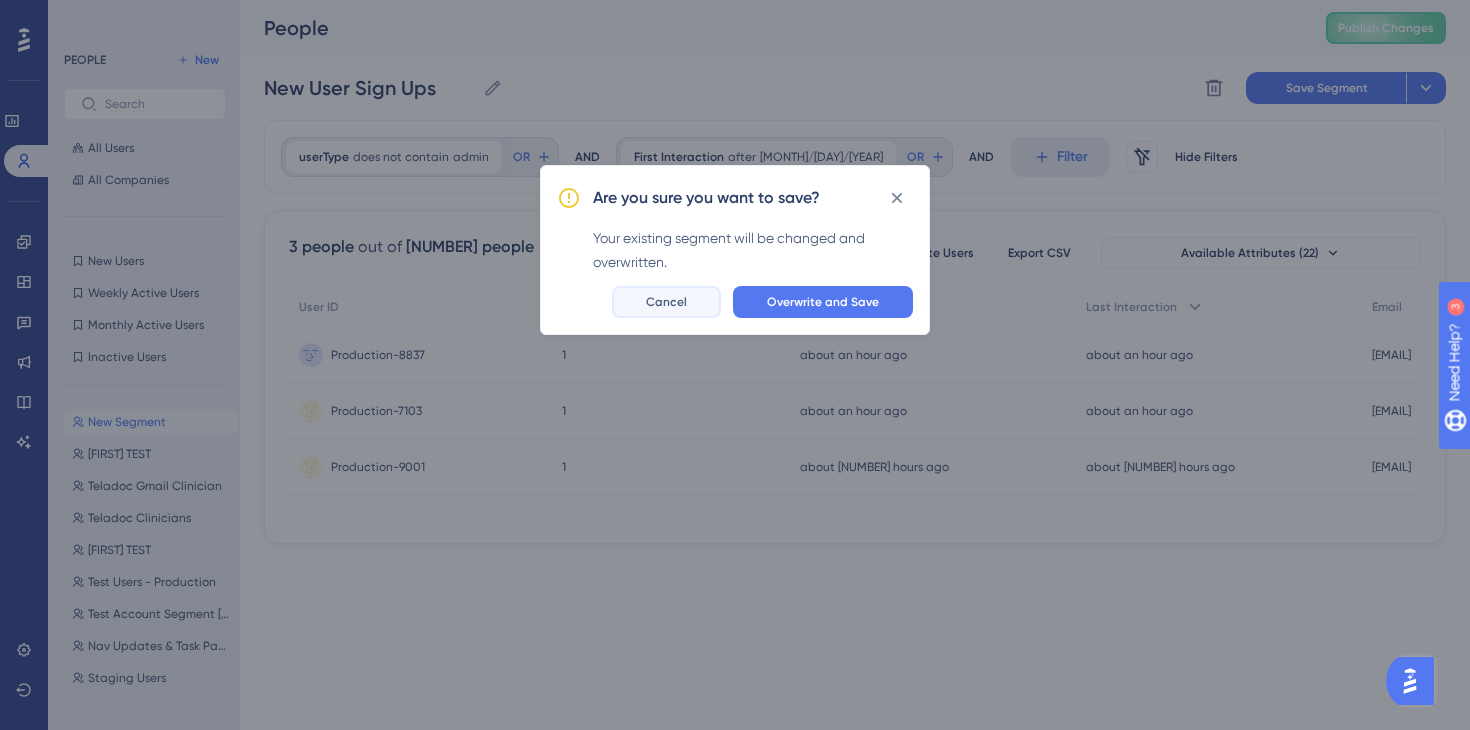 click on "Cancel" at bounding box center [666, 302] 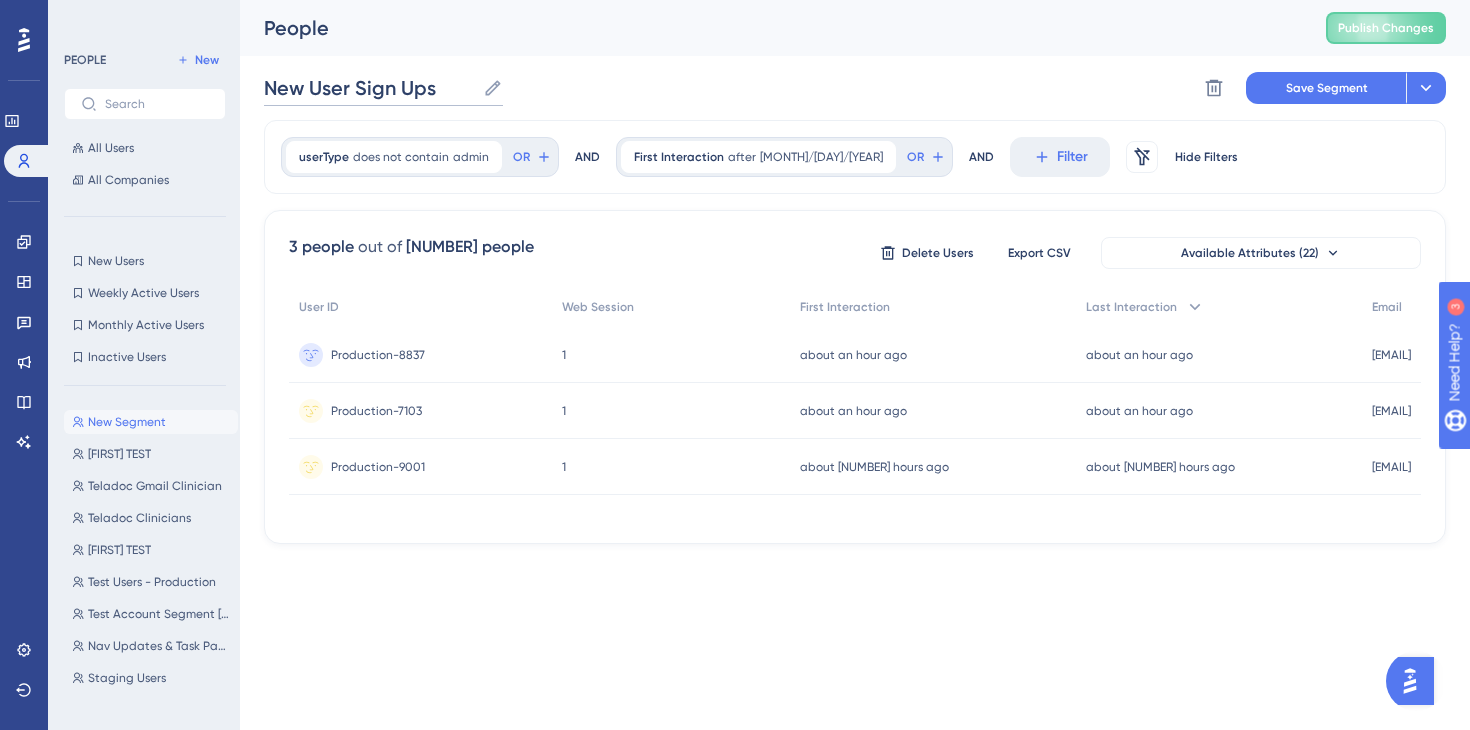 drag, startPoint x: 433, startPoint y: 90, endPoint x: 356, endPoint y: 89, distance: 77.00649 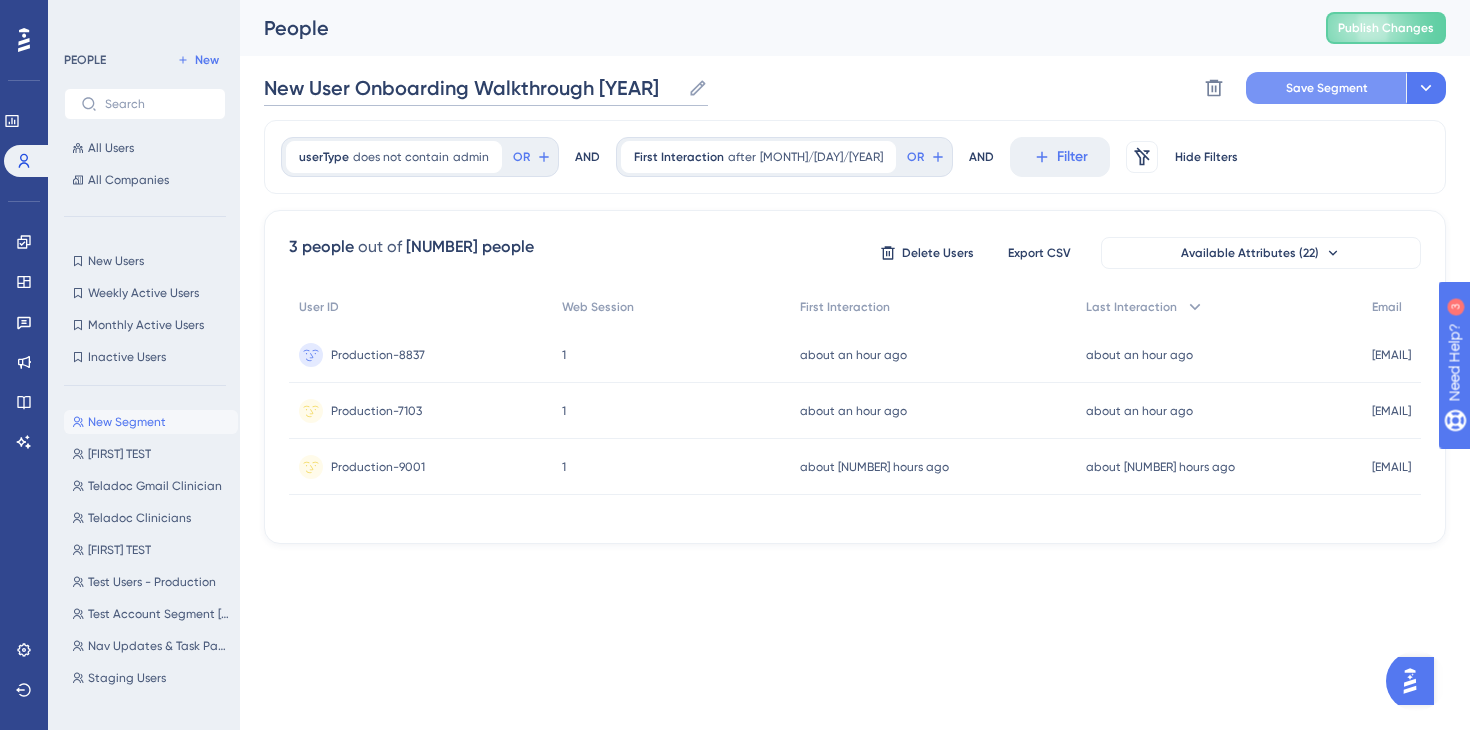 type on "New User Onboarding Walkthrough [YEAR]" 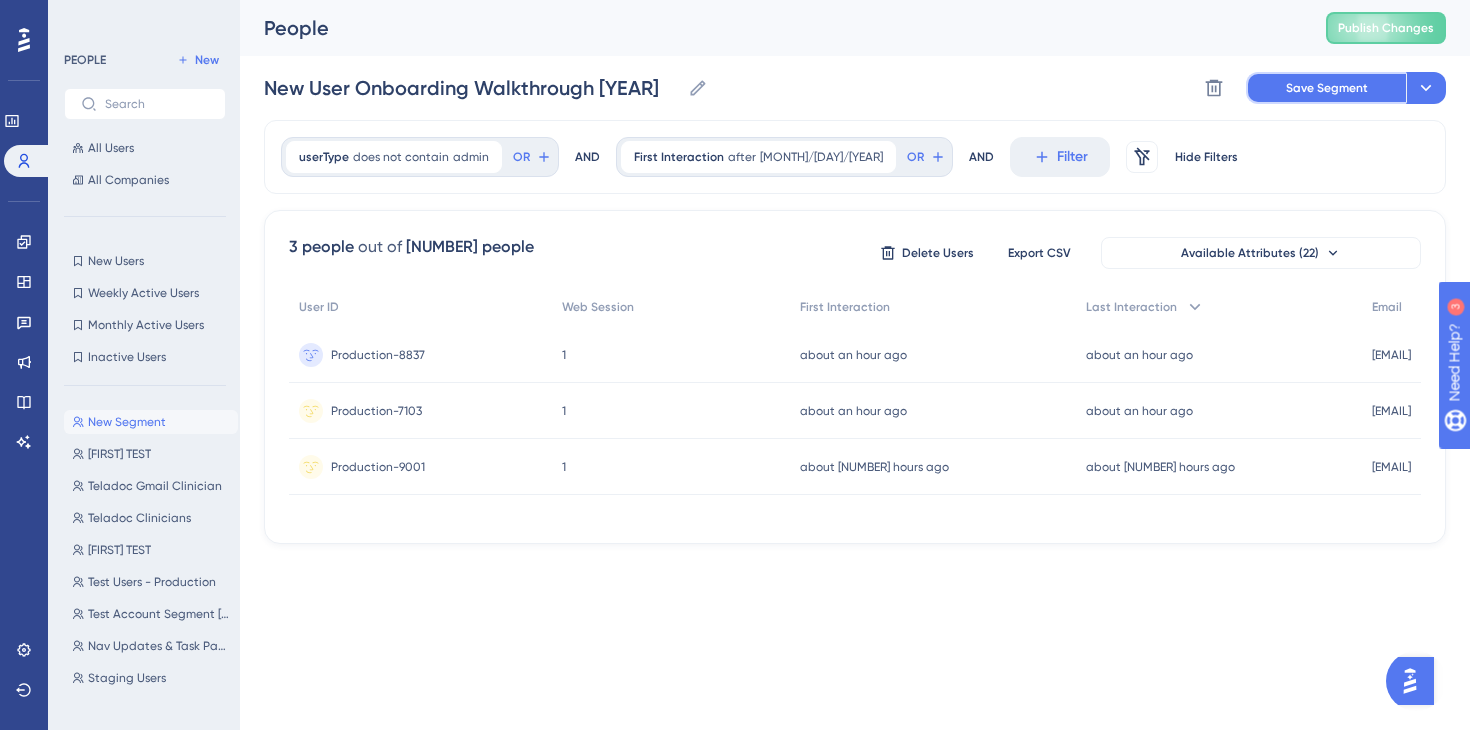 click on "Save Segment" at bounding box center (1327, 88) 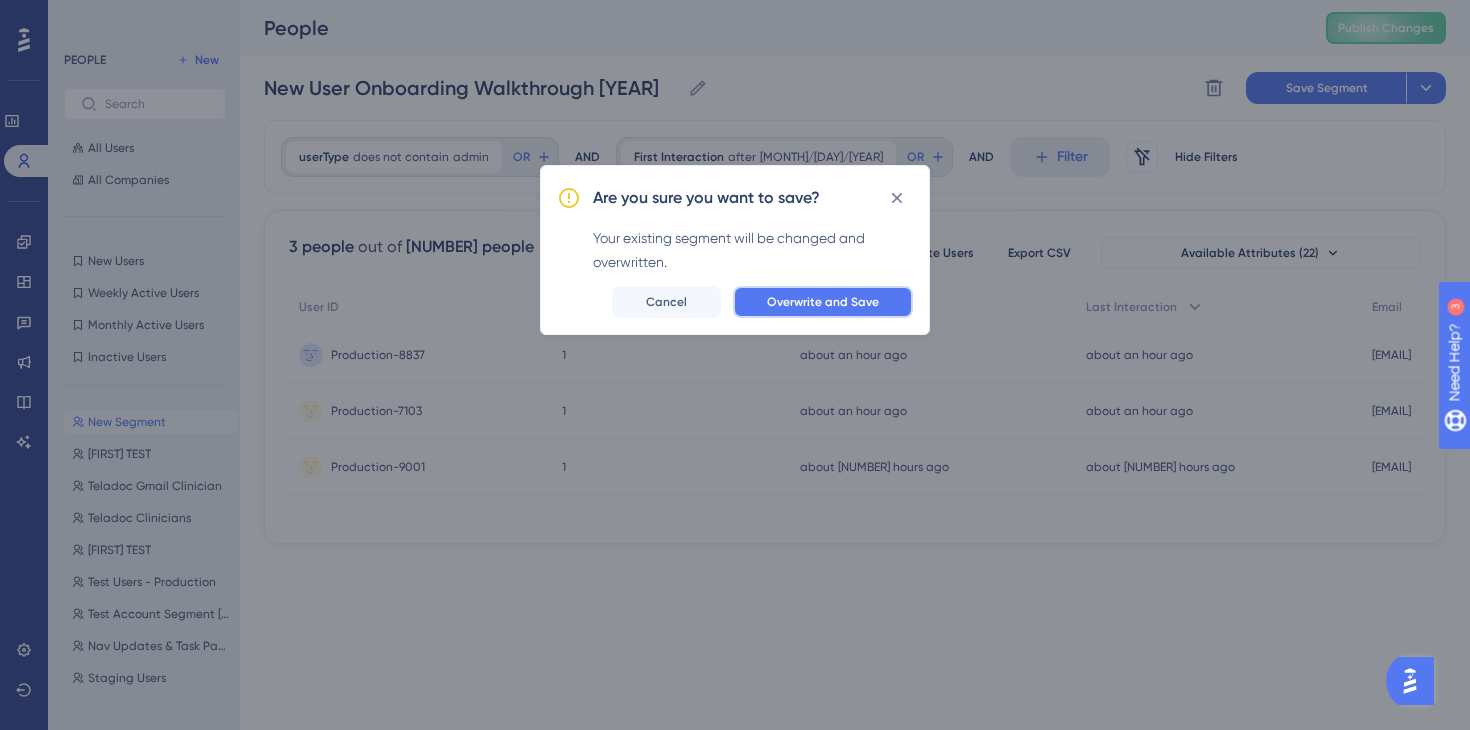 click on "Overwrite and Save" at bounding box center (823, 302) 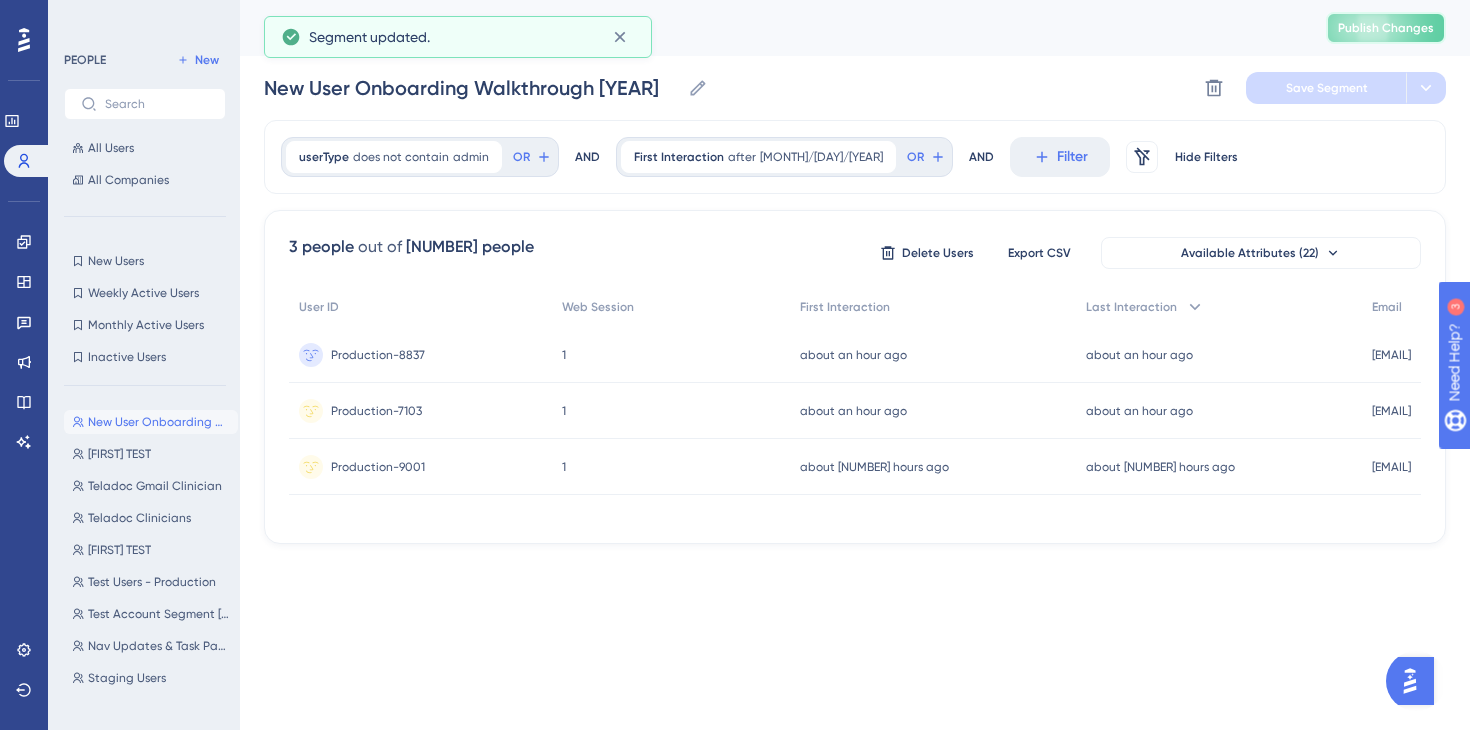 click on "Publish Changes" at bounding box center (1386, 28) 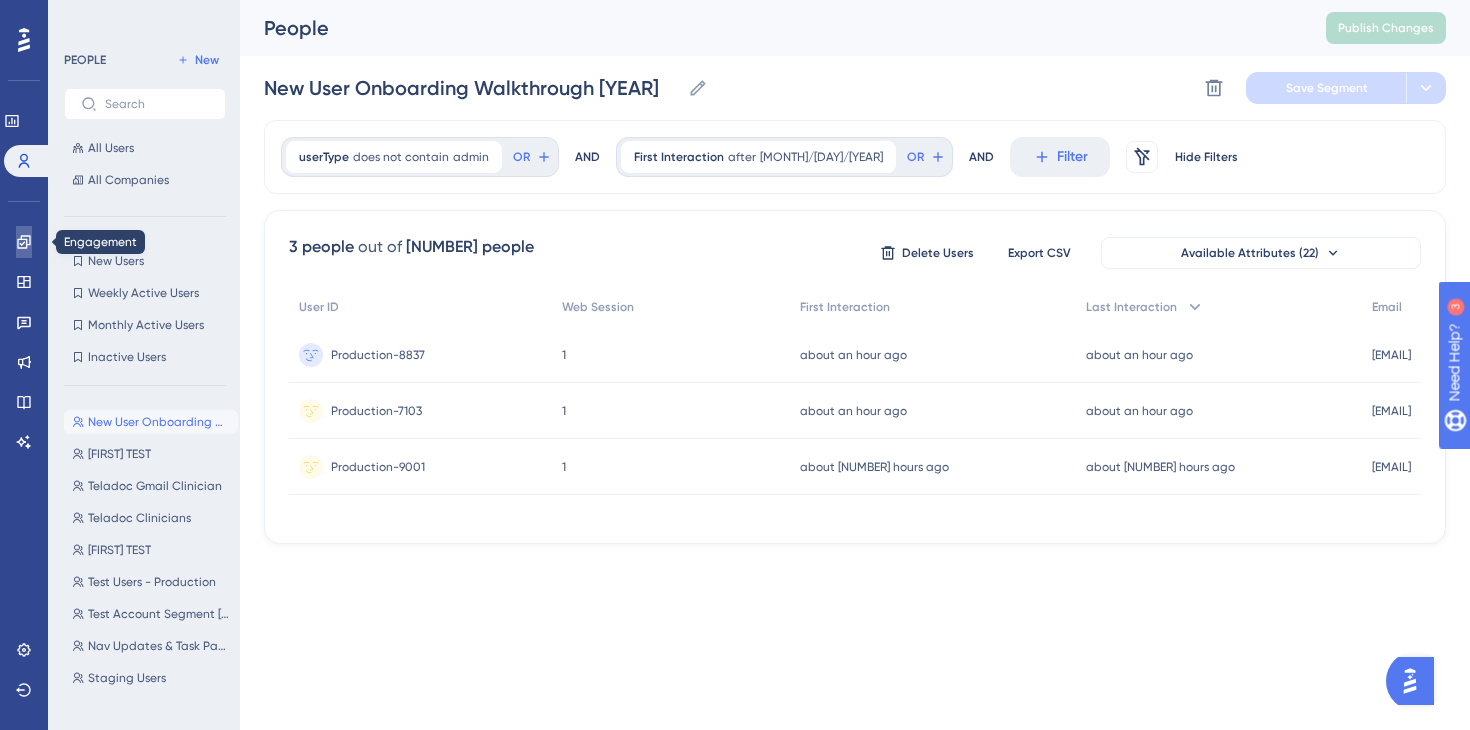 click 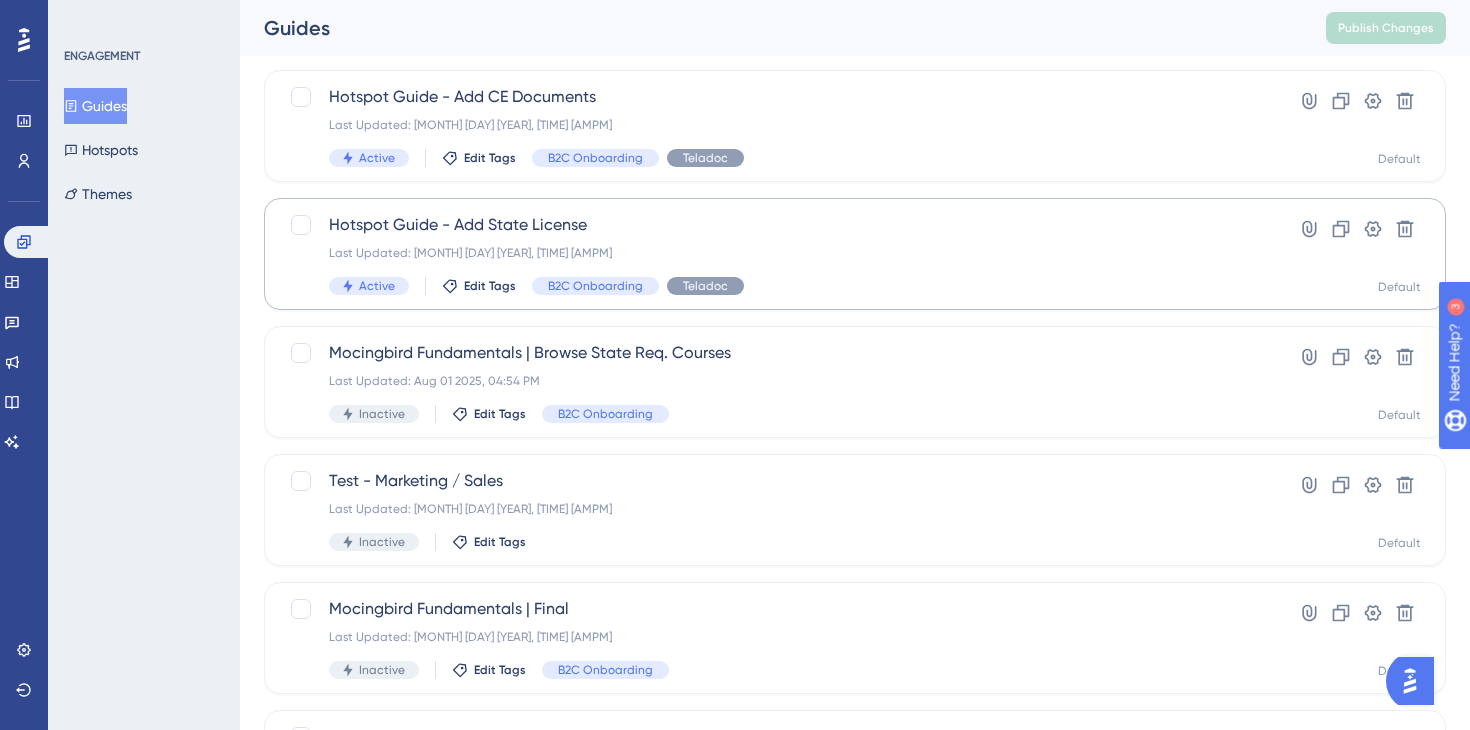 scroll, scrollTop: 113, scrollLeft: 0, axis: vertical 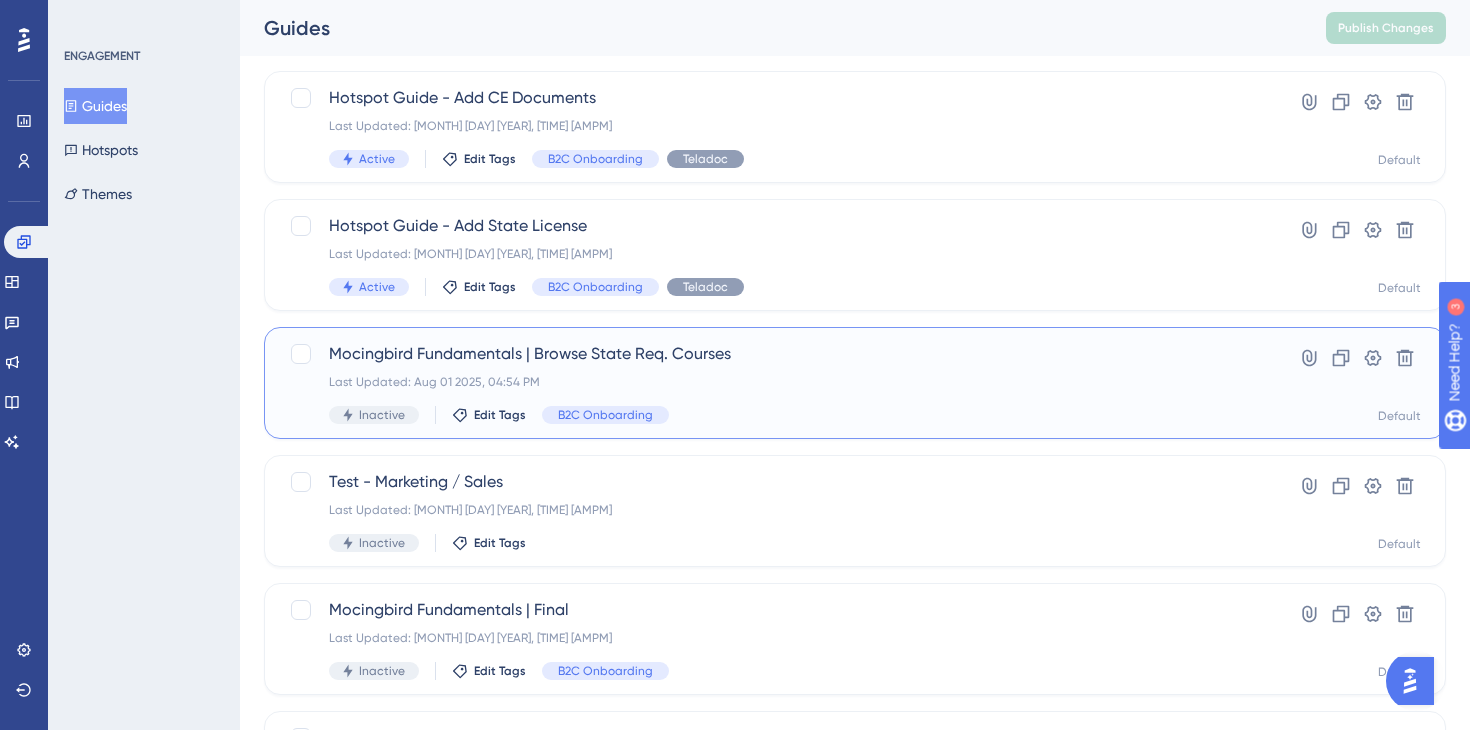 click on "Last Updated: Aug 01 2025, 04:54 PM" at bounding box center (775, 382) 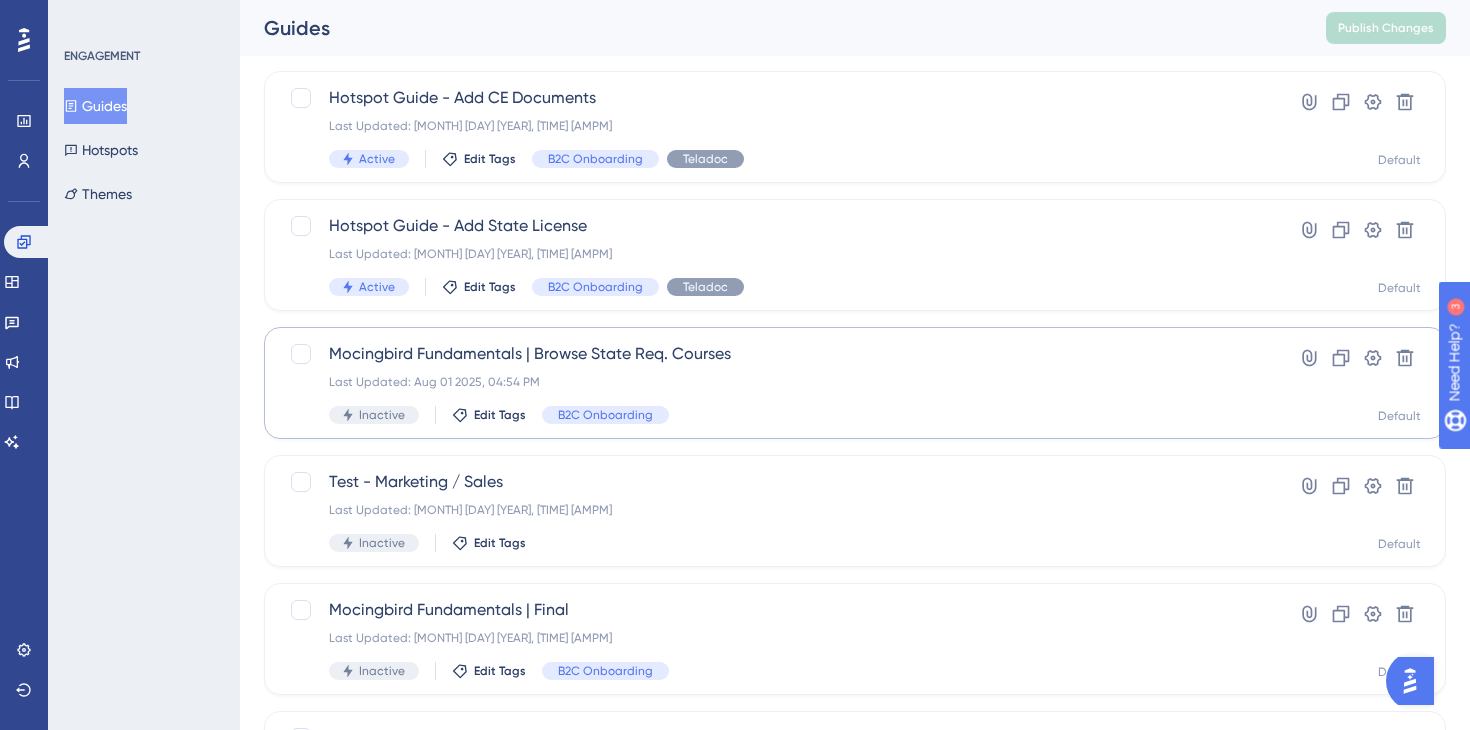 scroll, scrollTop: 0, scrollLeft: 0, axis: both 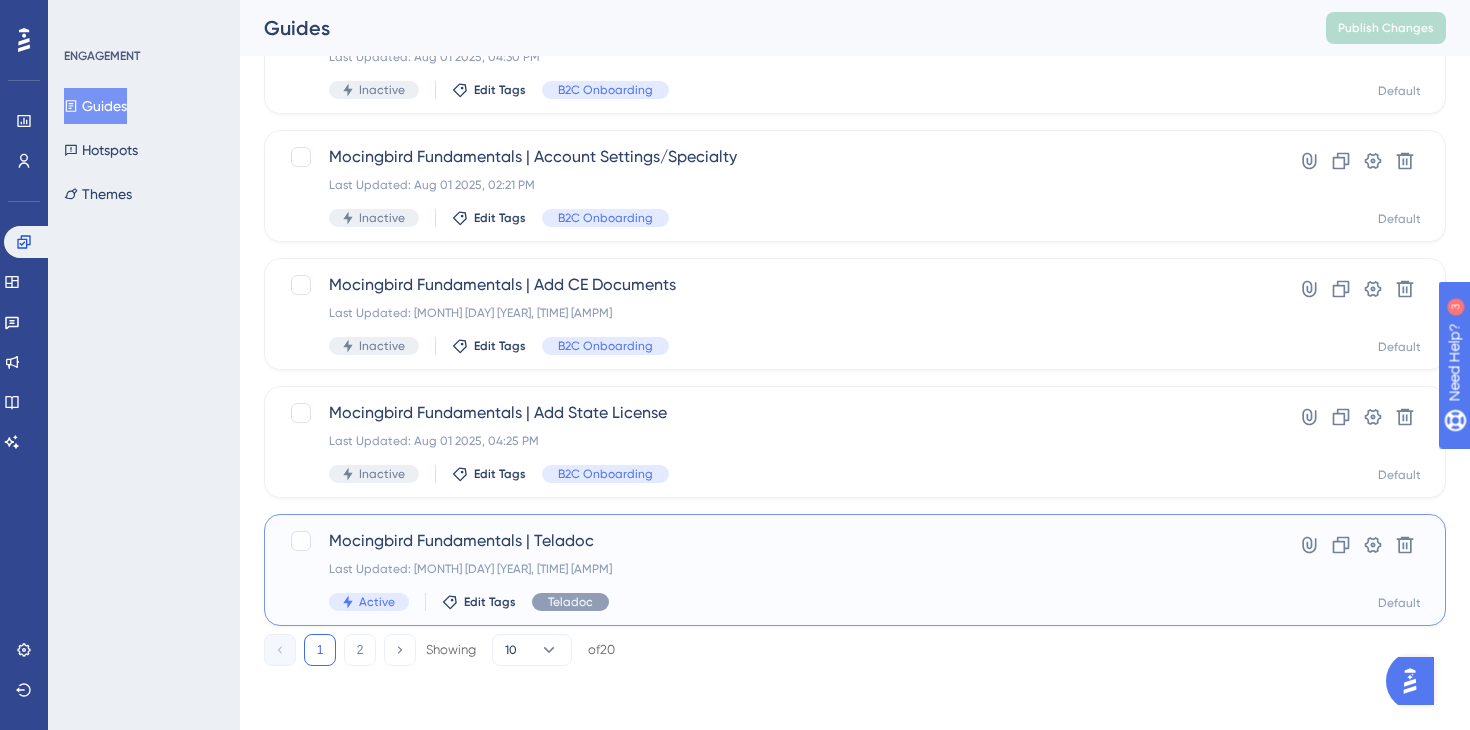 click on "Mocingbird Fundamentals | Teladoc Last Updated: [MONTH] [DAY] [YEAR], [TIME] [AMPM] Active Edit Tags Teladoc Hyperlink Clone Settings Delete Default" at bounding box center (775, 570) 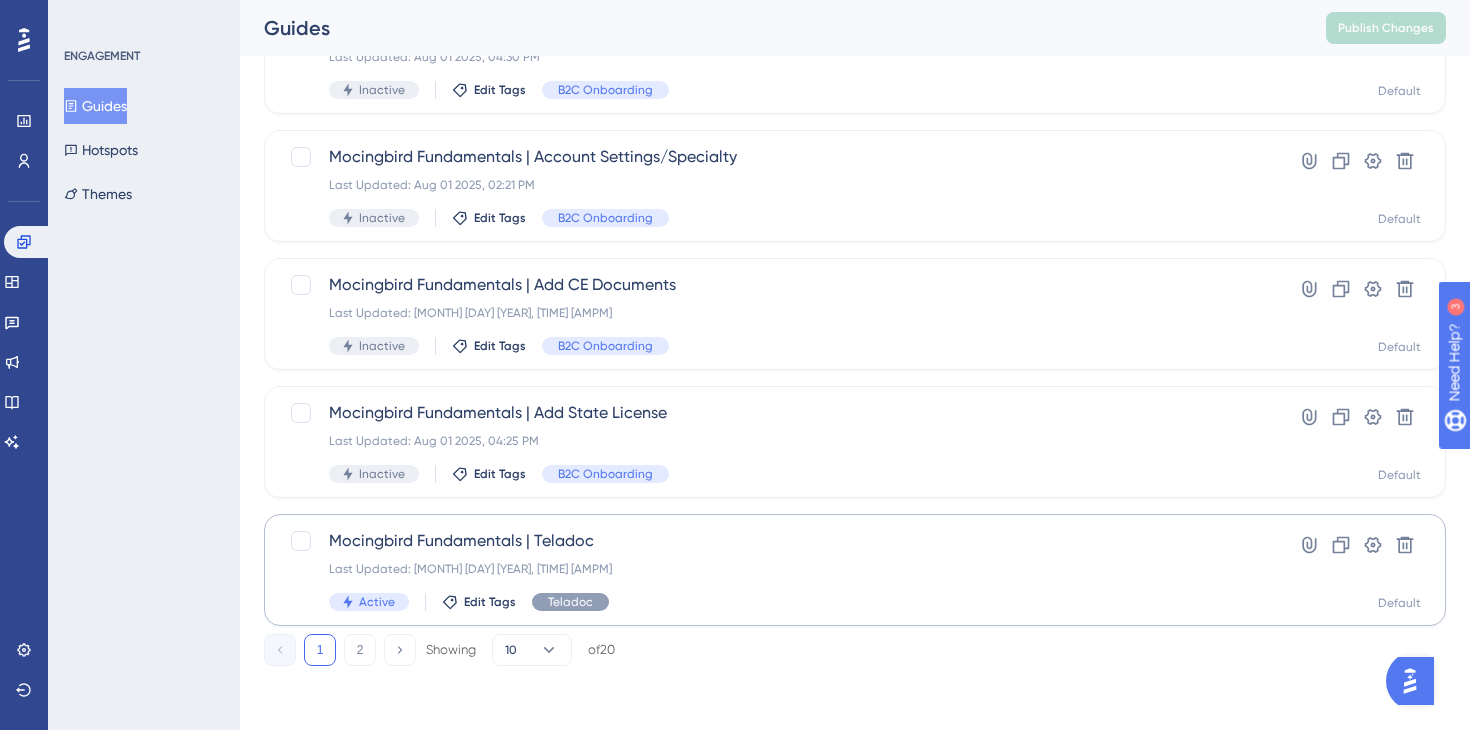 scroll, scrollTop: 0, scrollLeft: 0, axis: both 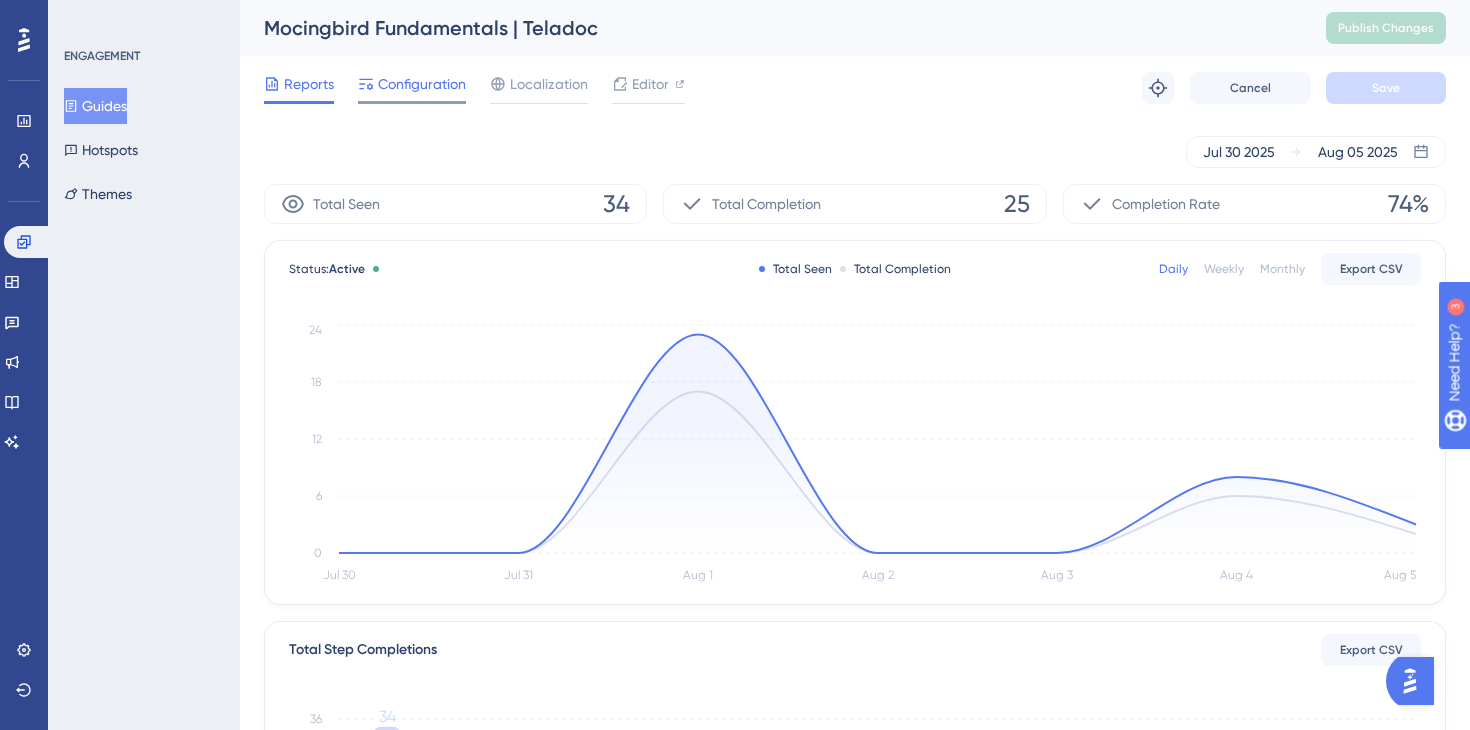 click on "Configuration" at bounding box center (422, 84) 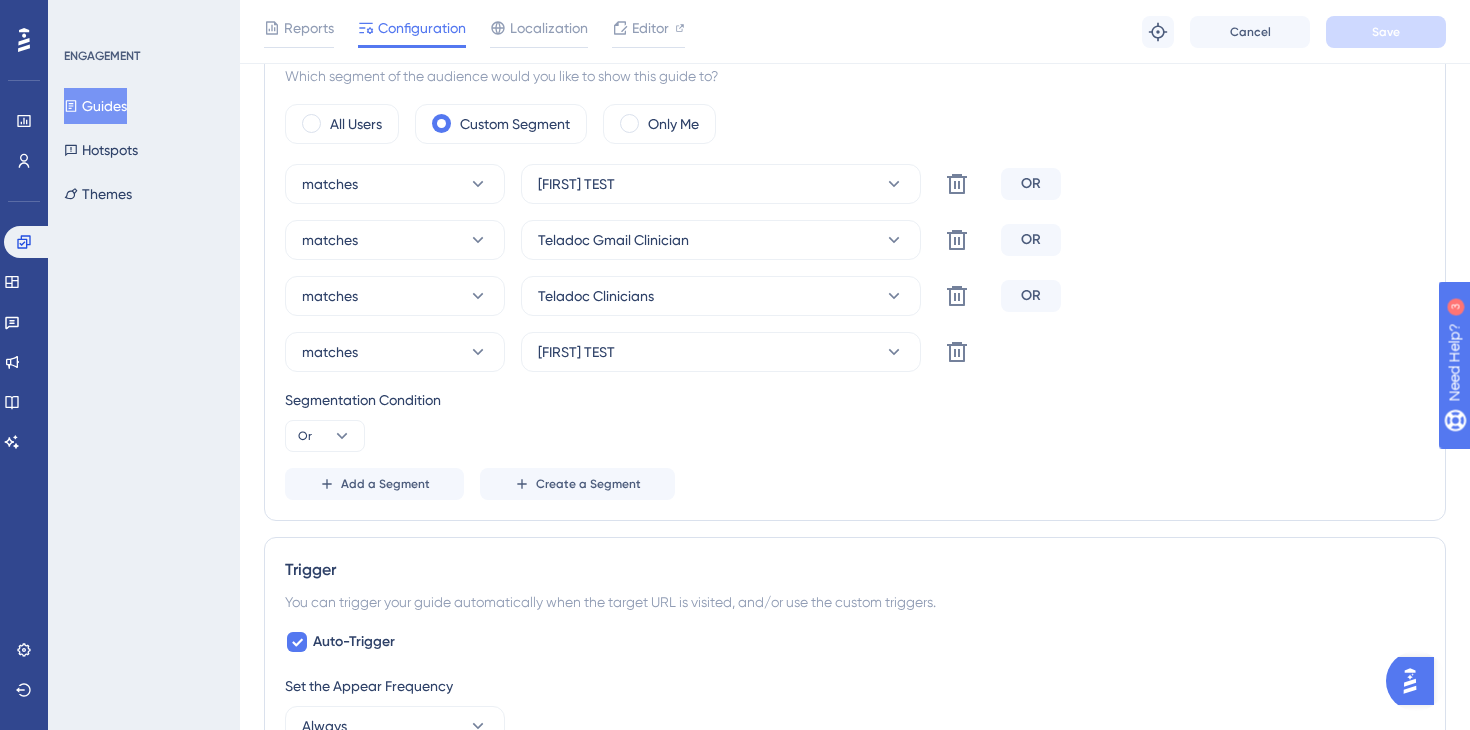 scroll, scrollTop: 789, scrollLeft: 0, axis: vertical 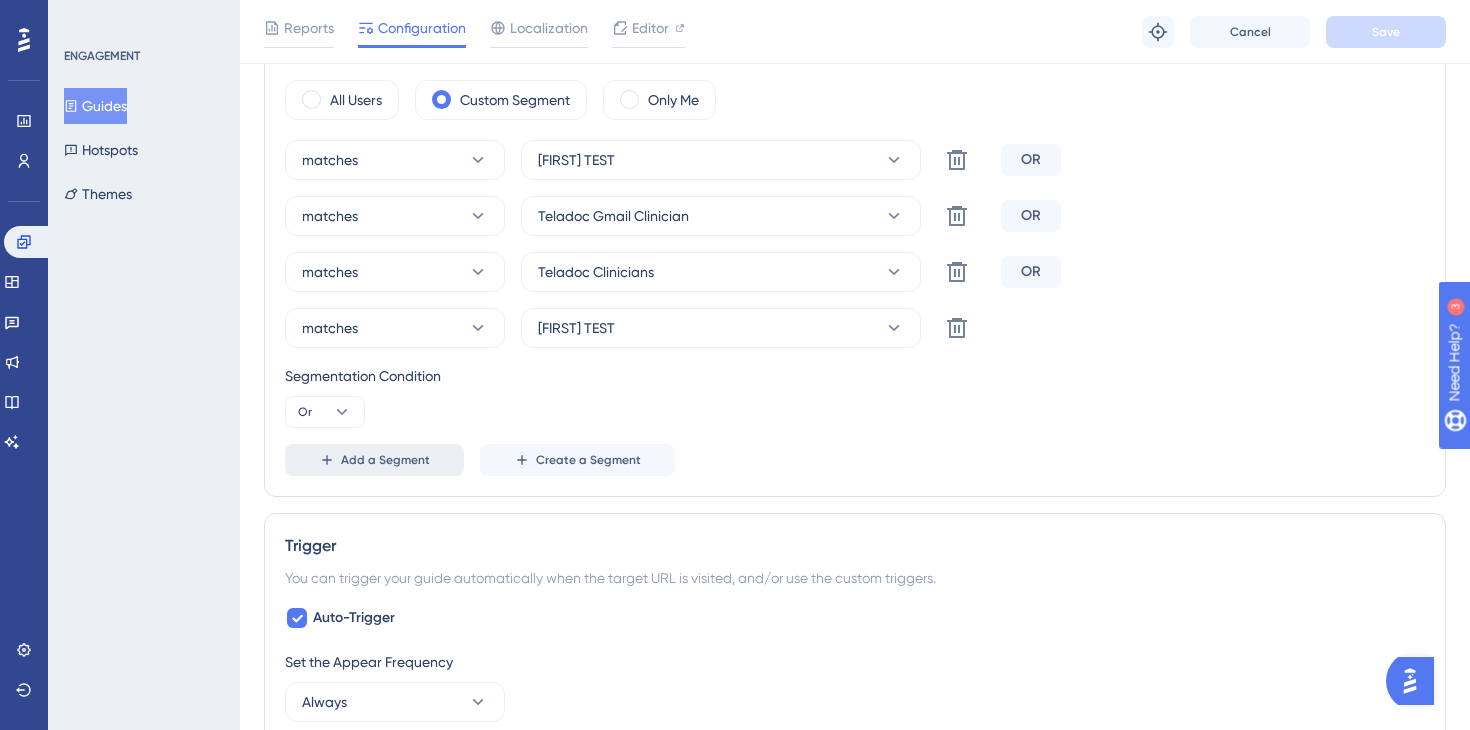 click on "Add a Segment" at bounding box center (385, 460) 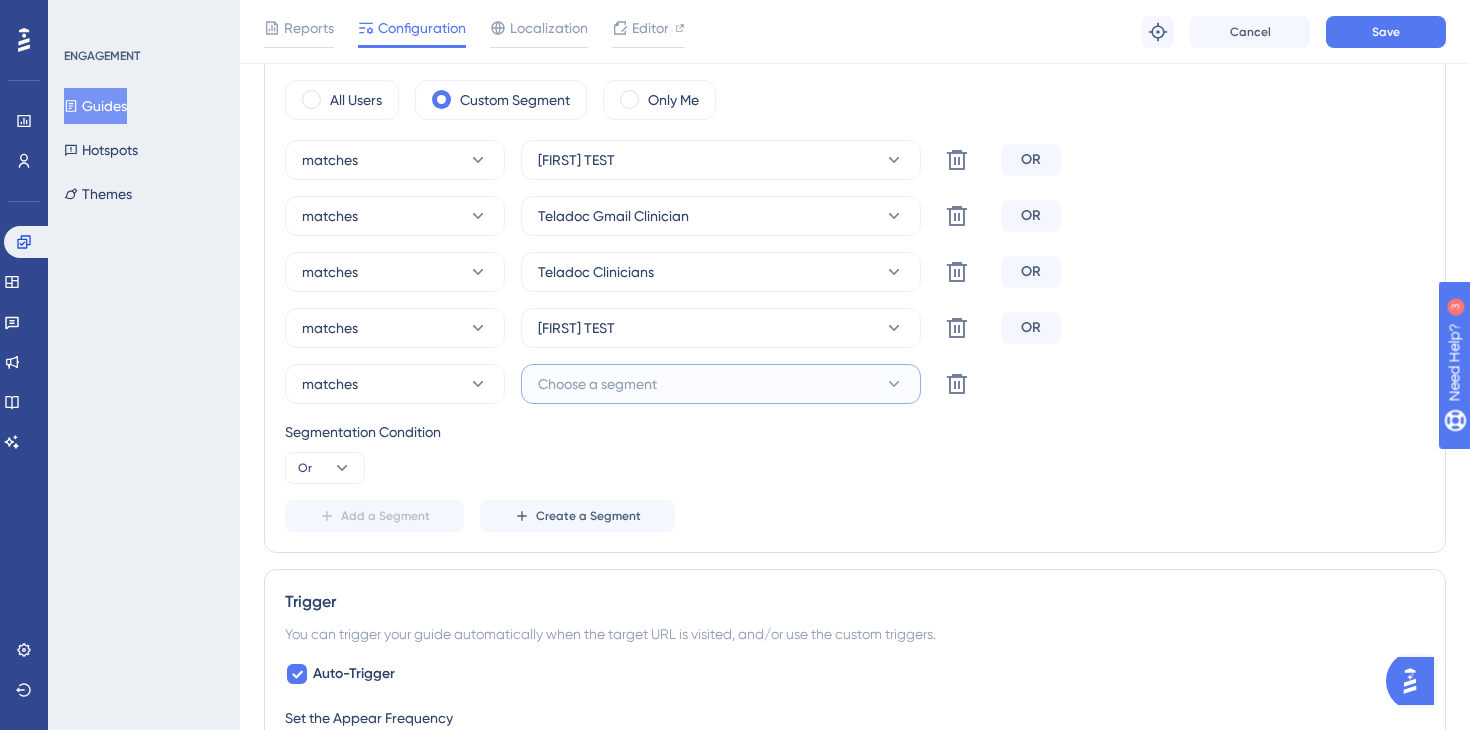 click on "Choose a segment" at bounding box center (597, 384) 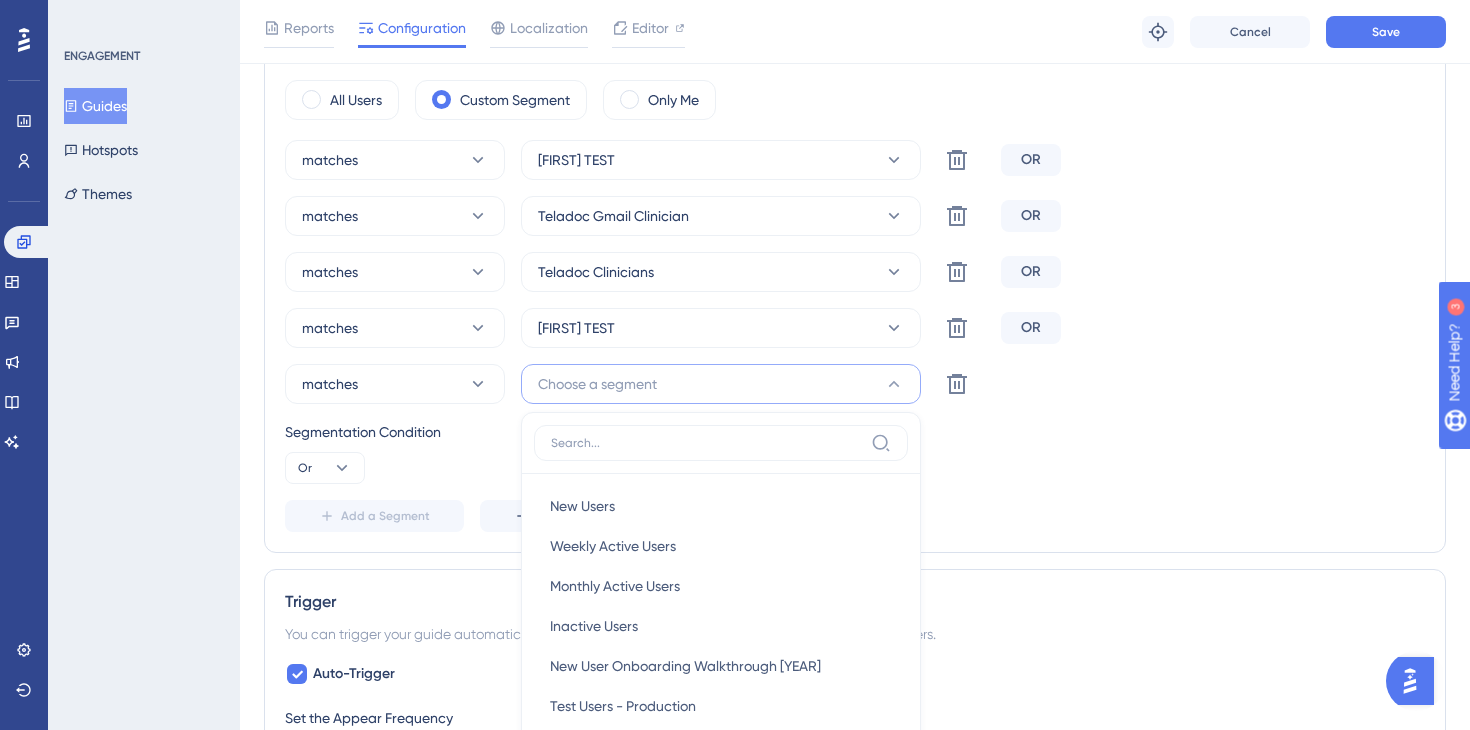 scroll, scrollTop: 1029, scrollLeft: 0, axis: vertical 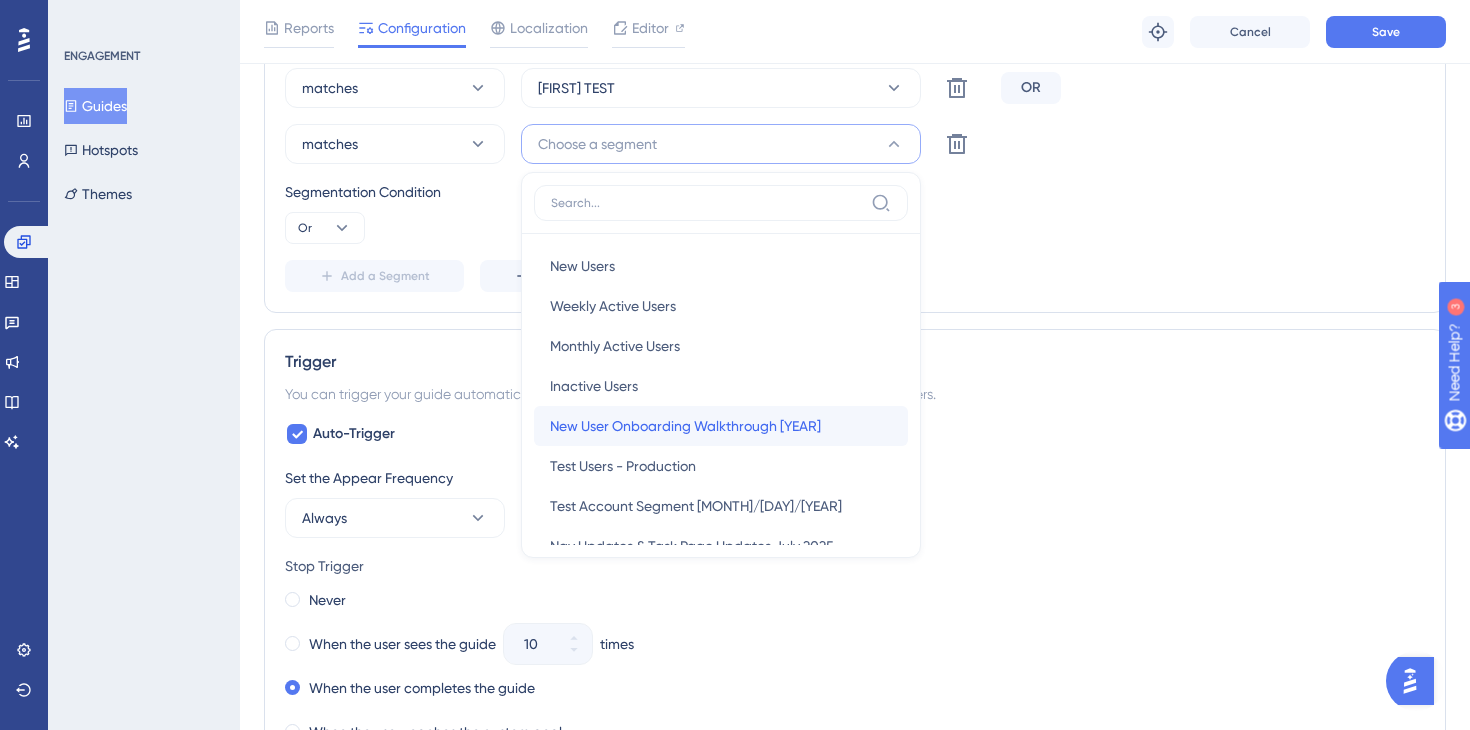 click on "New User Onboarding Walkthrough [YEAR]" at bounding box center [685, 426] 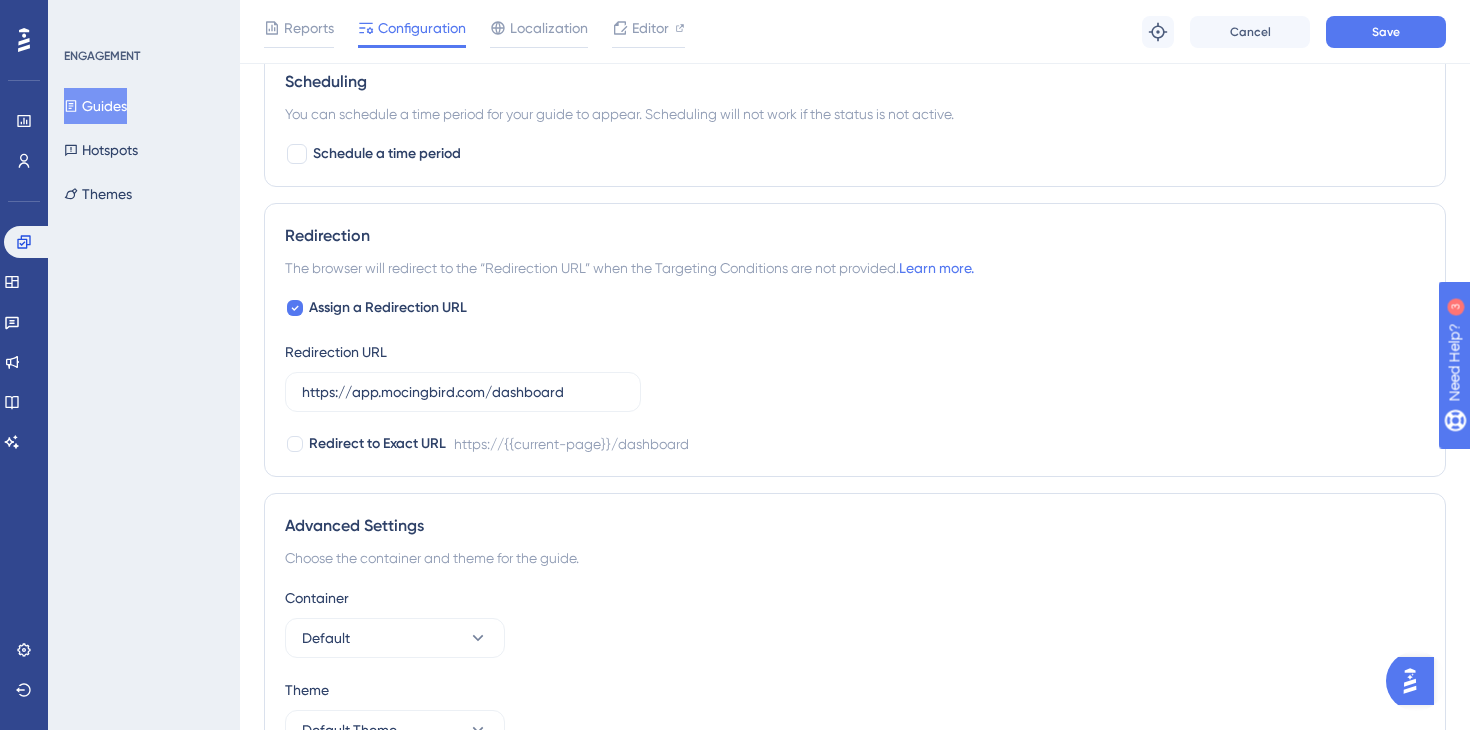scroll, scrollTop: 2020, scrollLeft: 0, axis: vertical 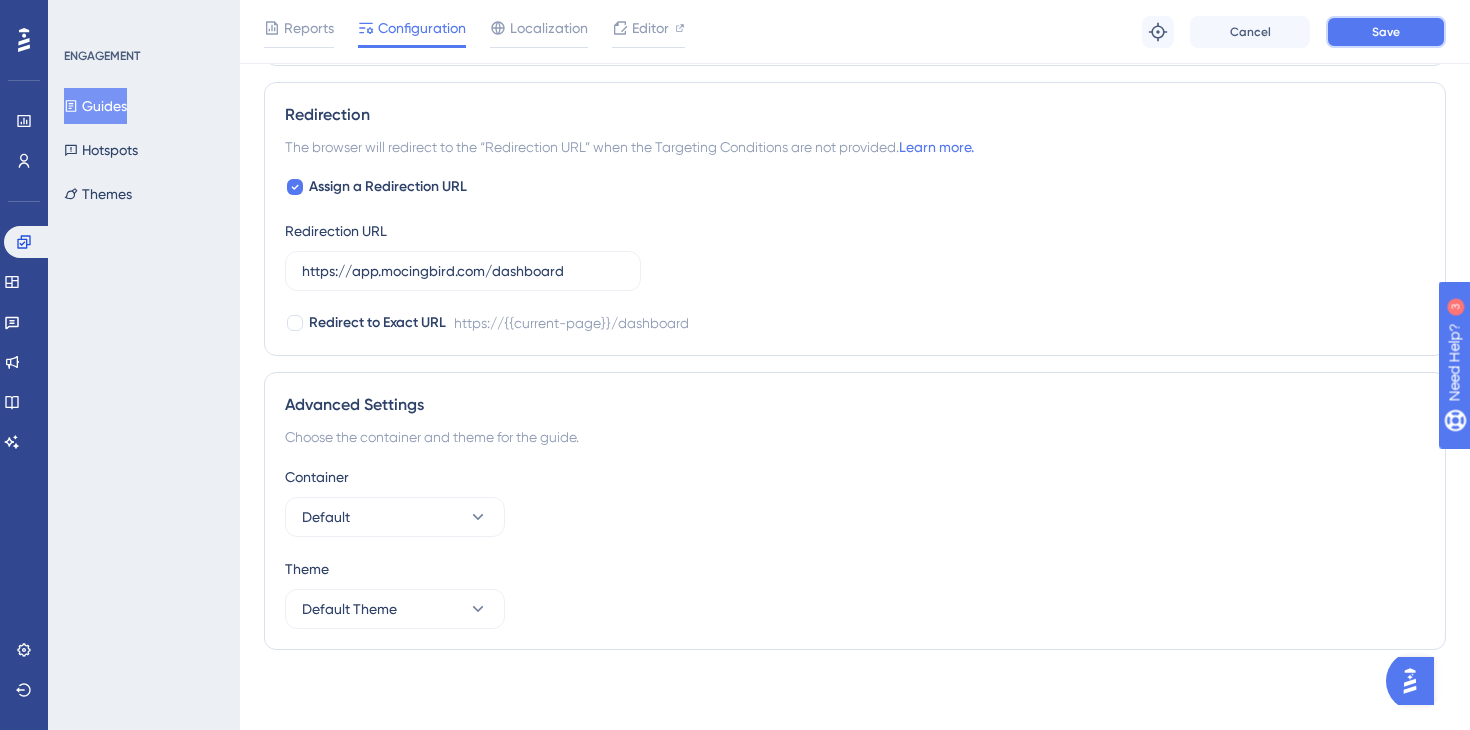 click on "Save" at bounding box center (1386, 32) 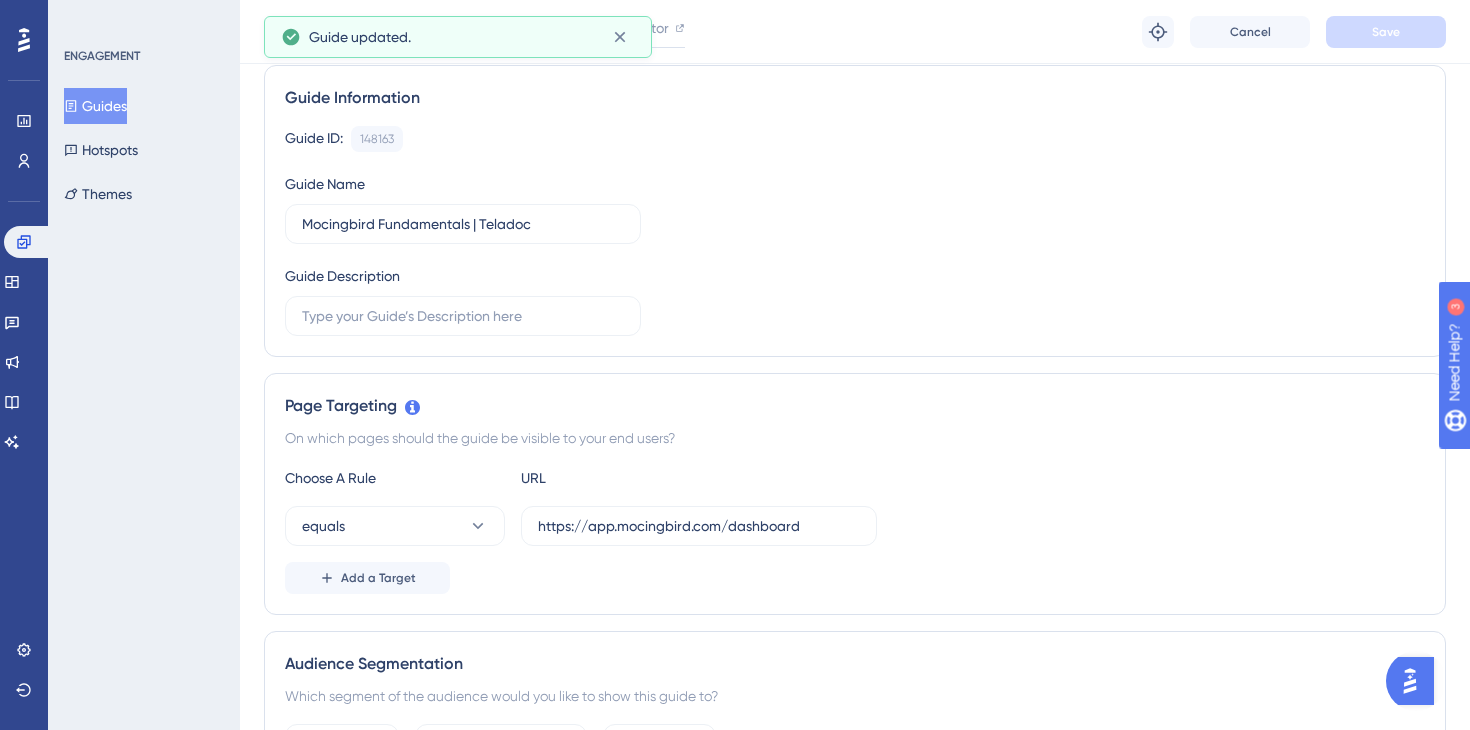 scroll, scrollTop: 0, scrollLeft: 0, axis: both 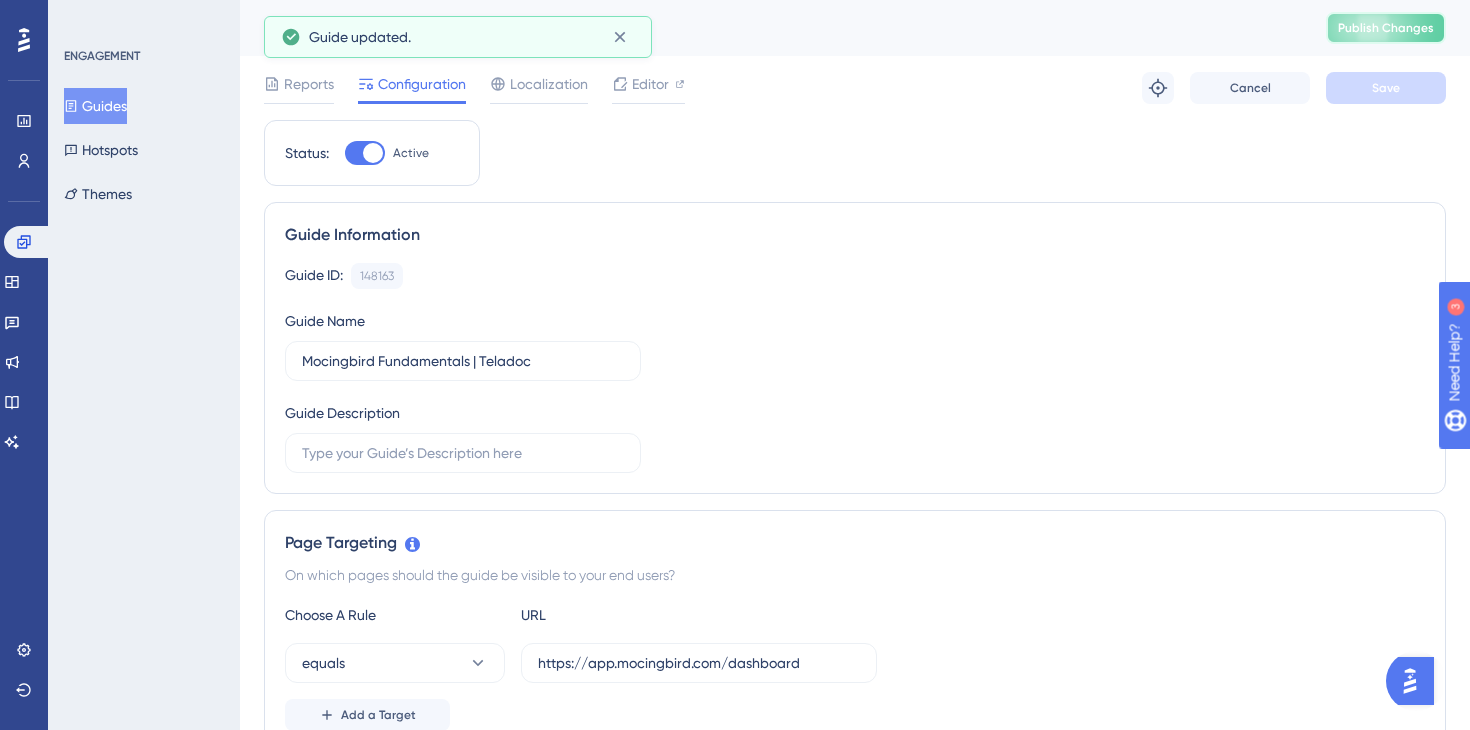 click on "Publish Changes" at bounding box center [1386, 28] 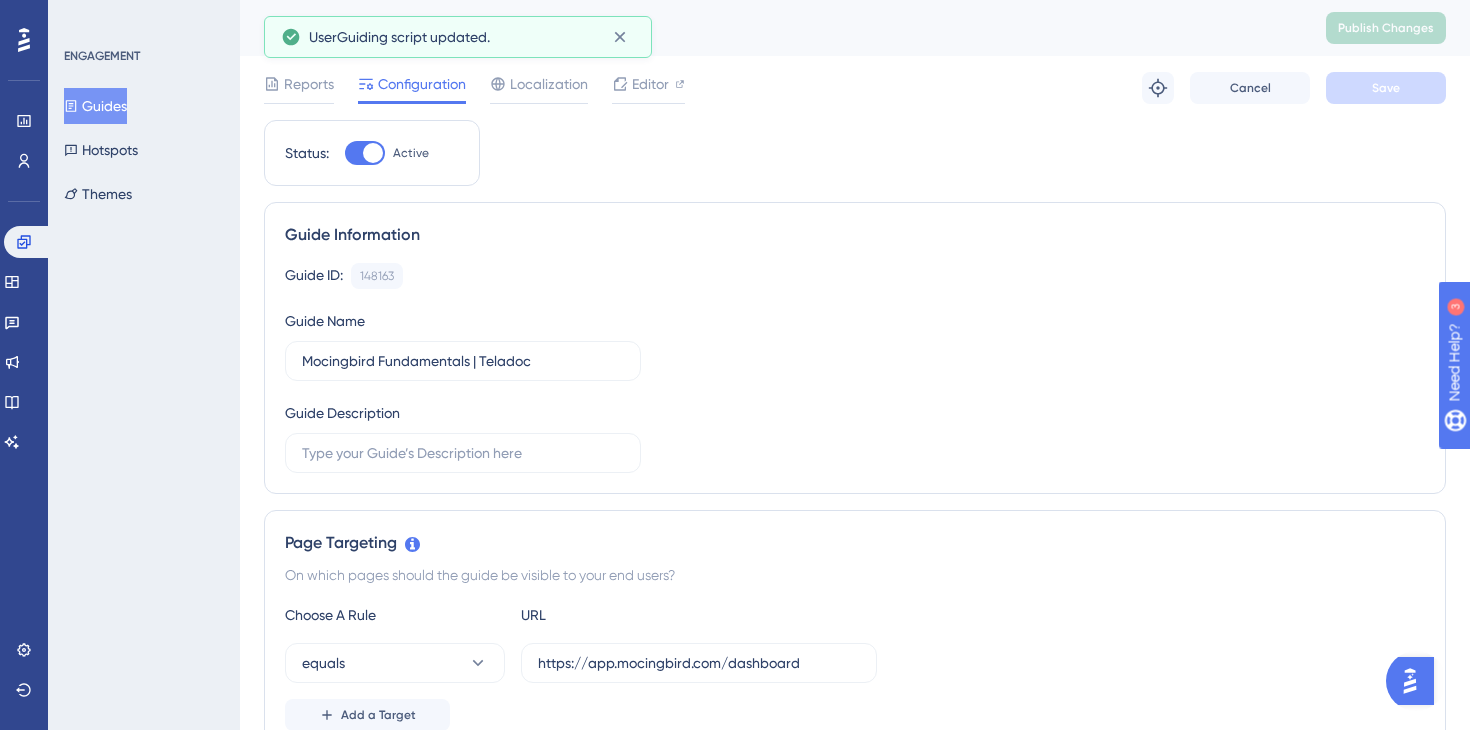click on "Guides" at bounding box center [95, 106] 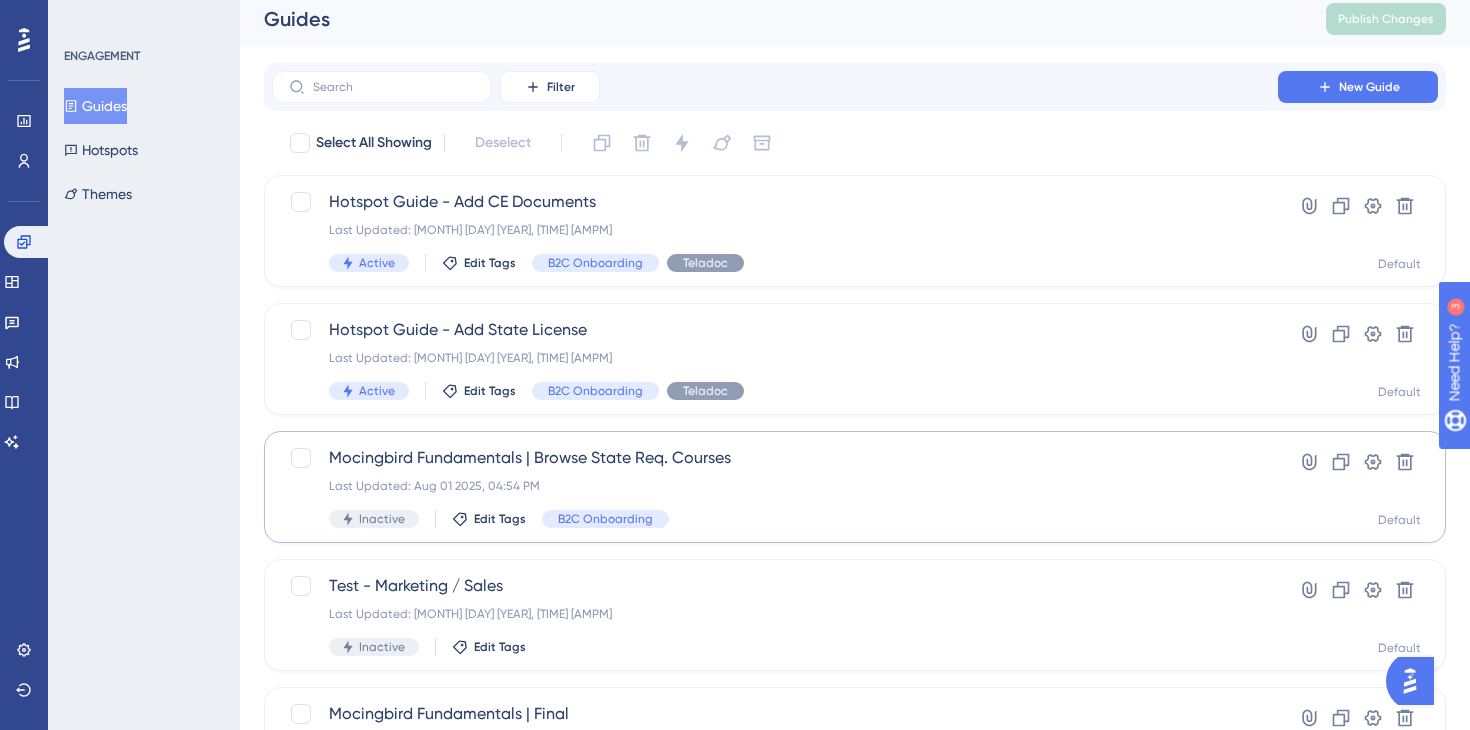 scroll, scrollTop: 6, scrollLeft: 0, axis: vertical 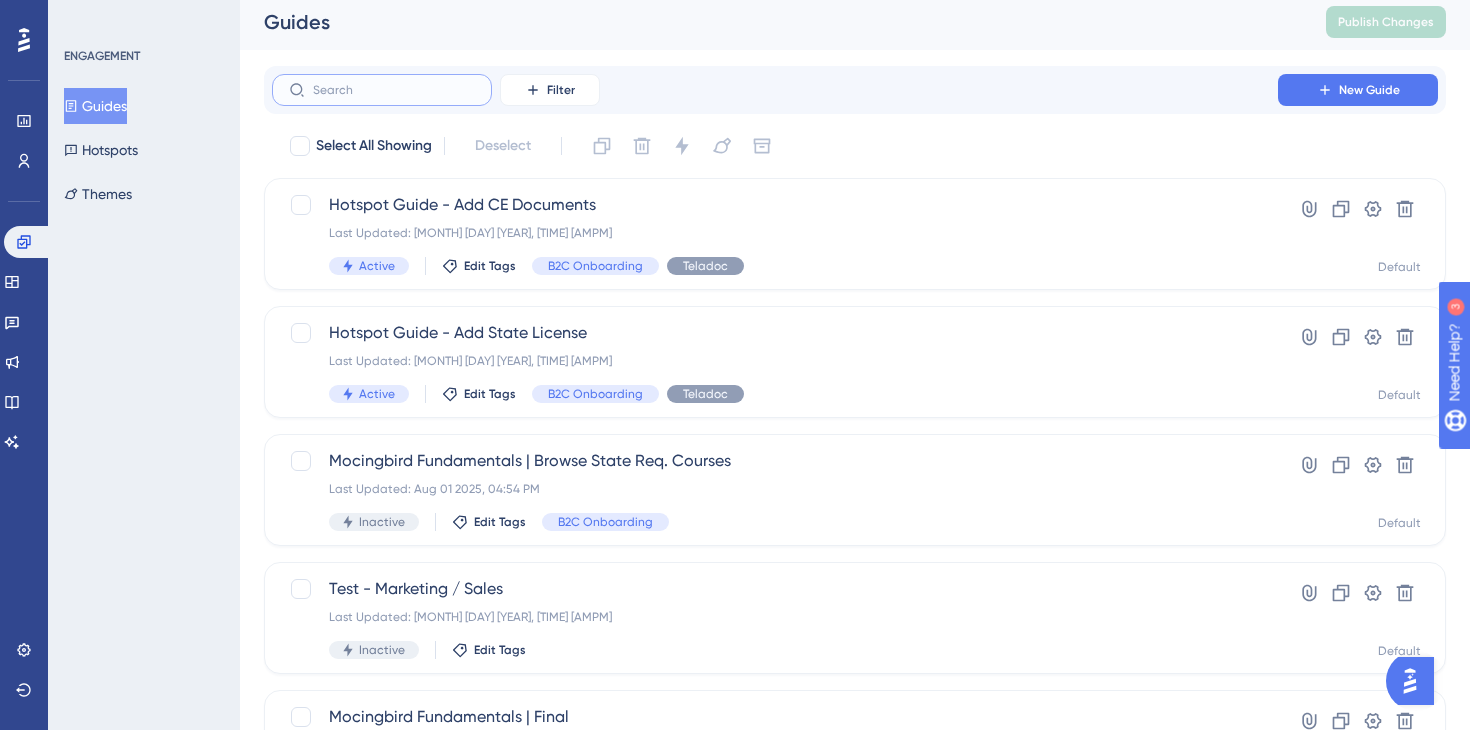 click at bounding box center (394, 90) 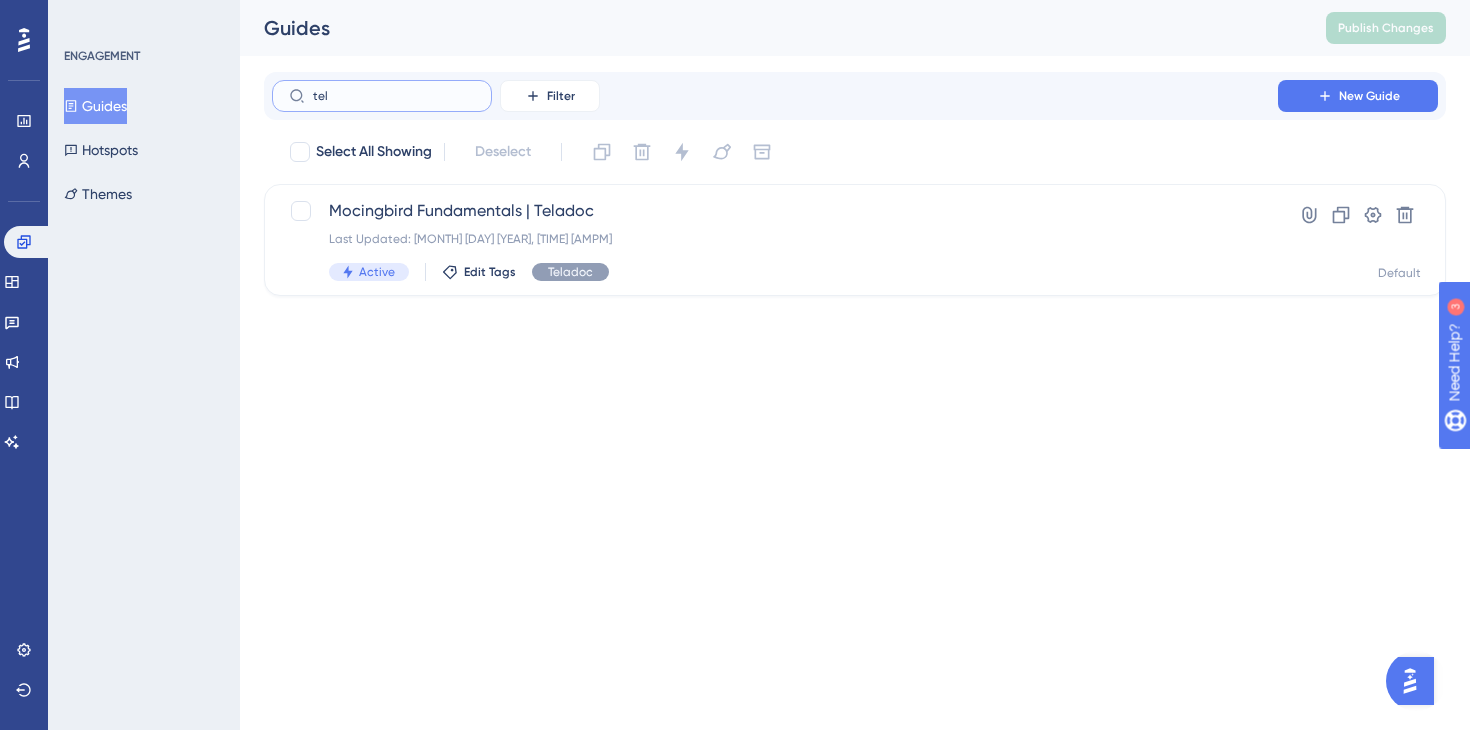 scroll, scrollTop: 0, scrollLeft: 0, axis: both 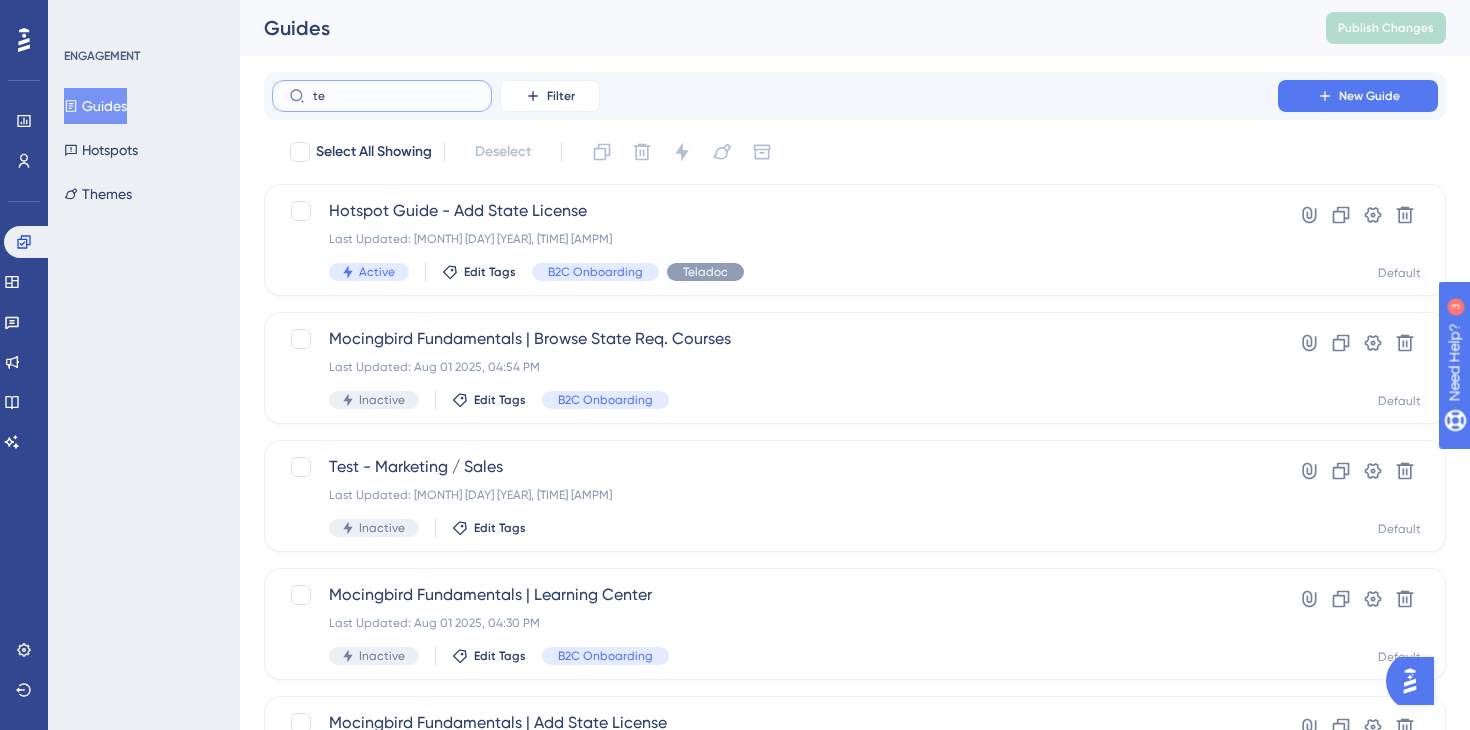 type on "t" 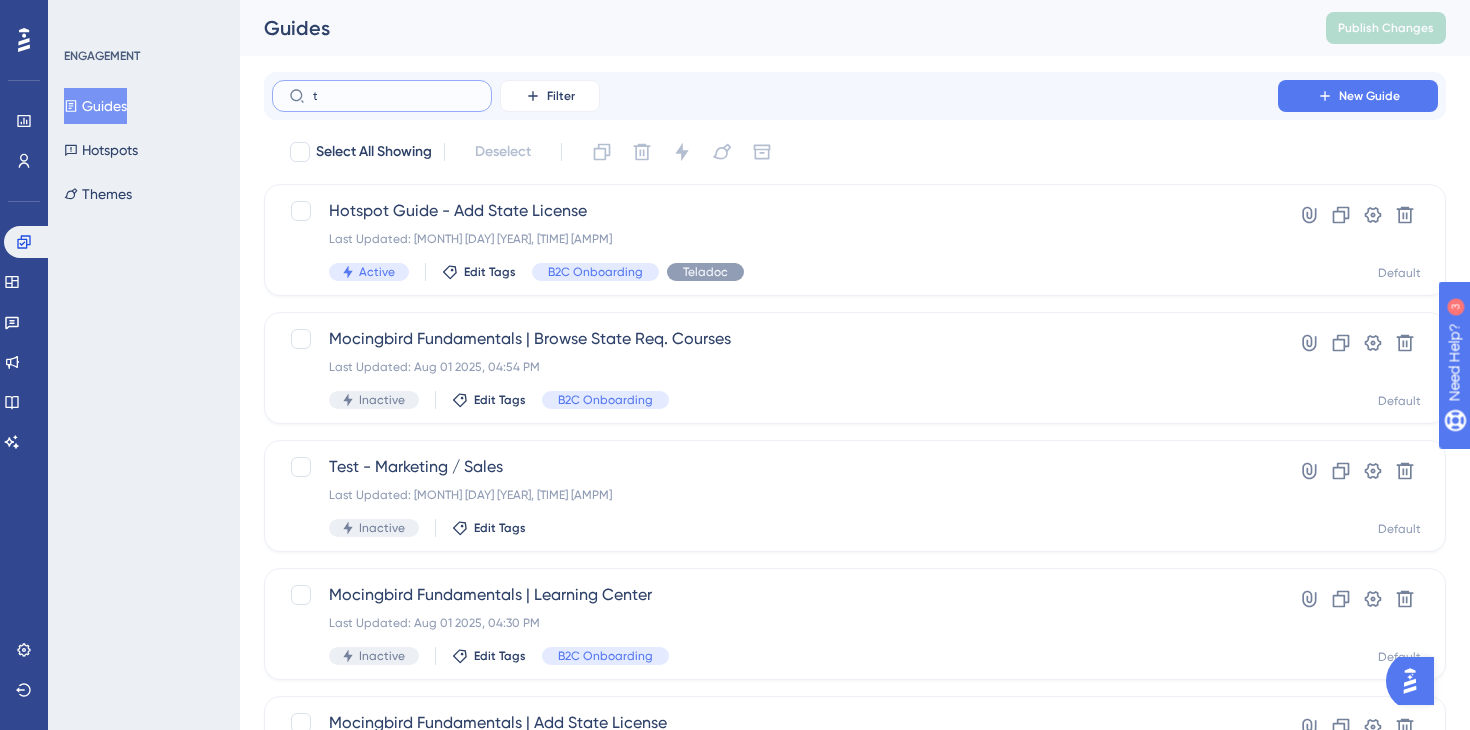 type 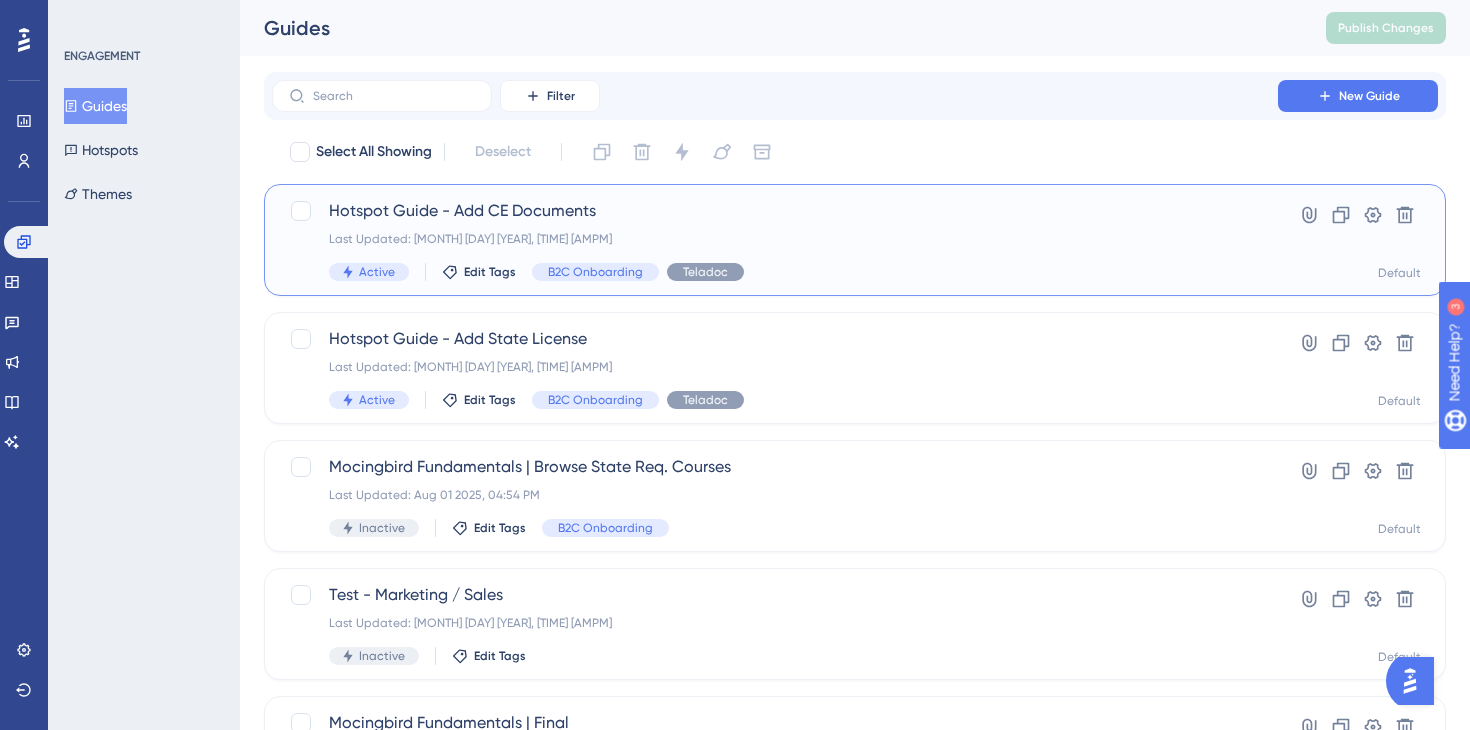 click on "Hotspot Guide - Add CE Documents" at bounding box center [775, 211] 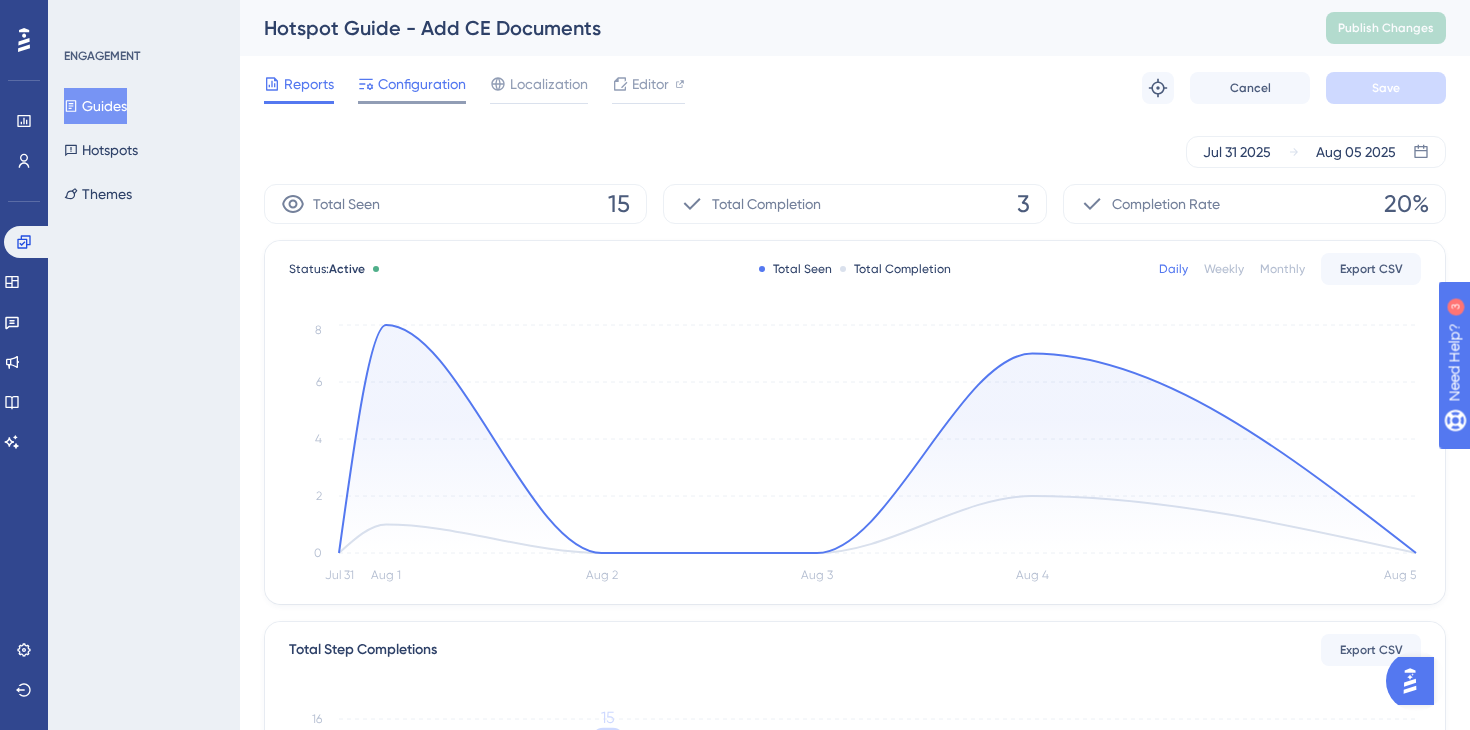 click on "Configuration" at bounding box center (422, 84) 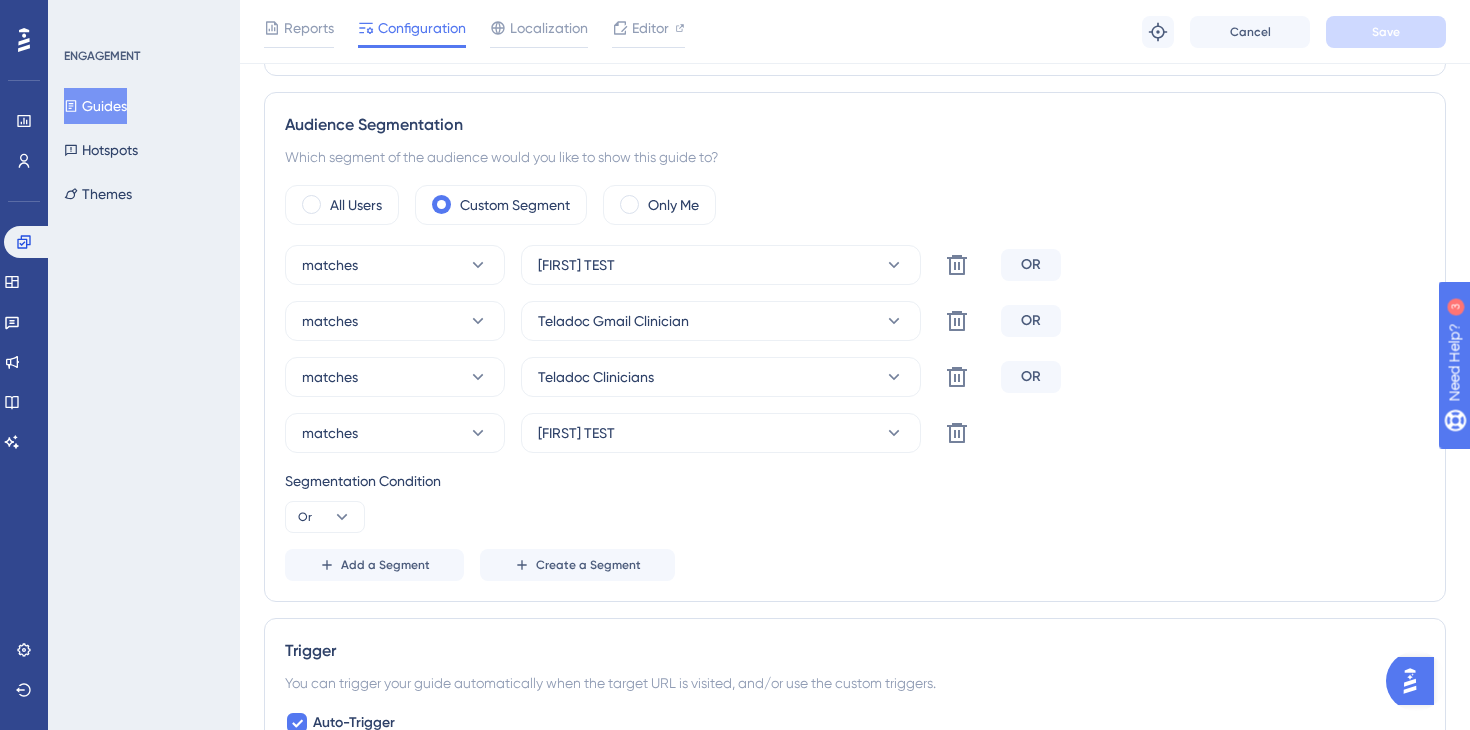 scroll, scrollTop: 555, scrollLeft: 0, axis: vertical 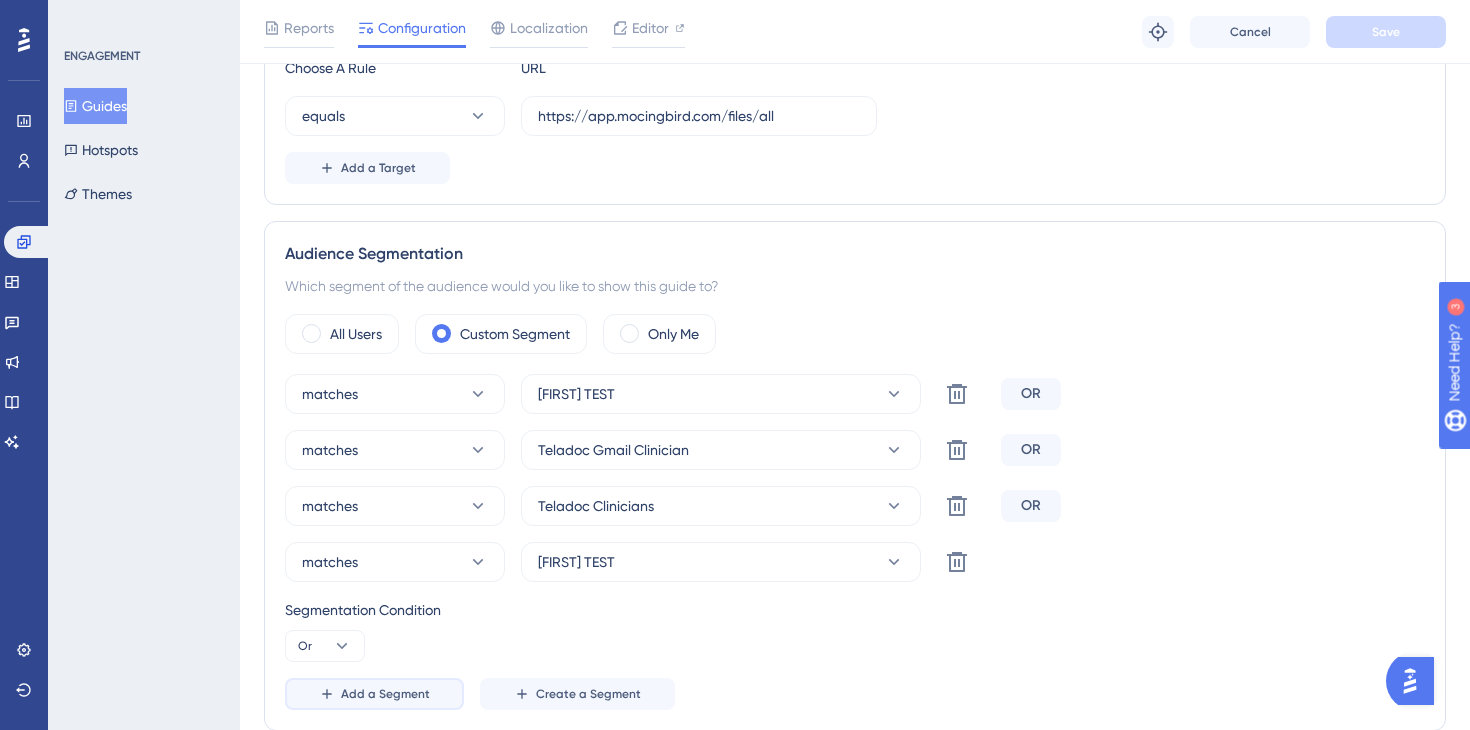 click on "Add a Segment" at bounding box center (385, 694) 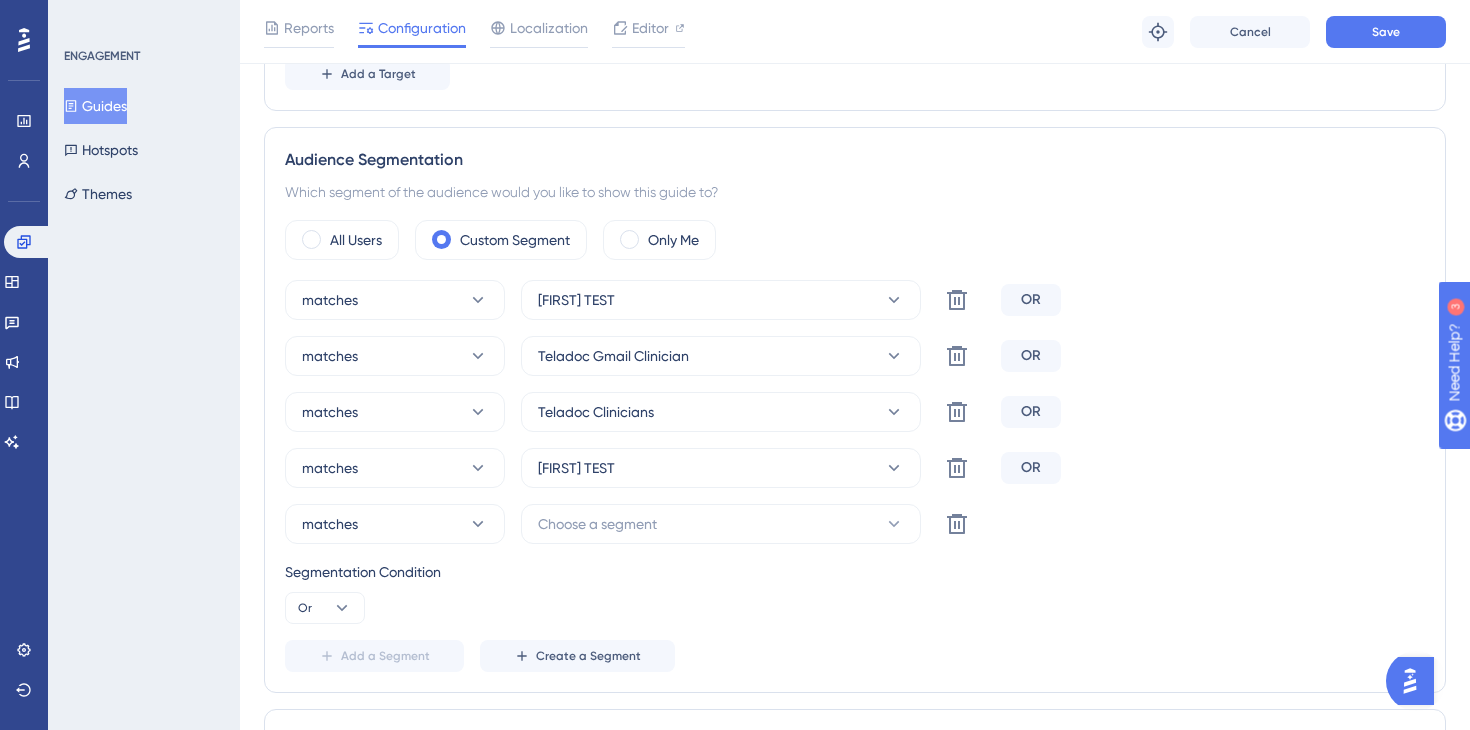 scroll, scrollTop: 675, scrollLeft: 0, axis: vertical 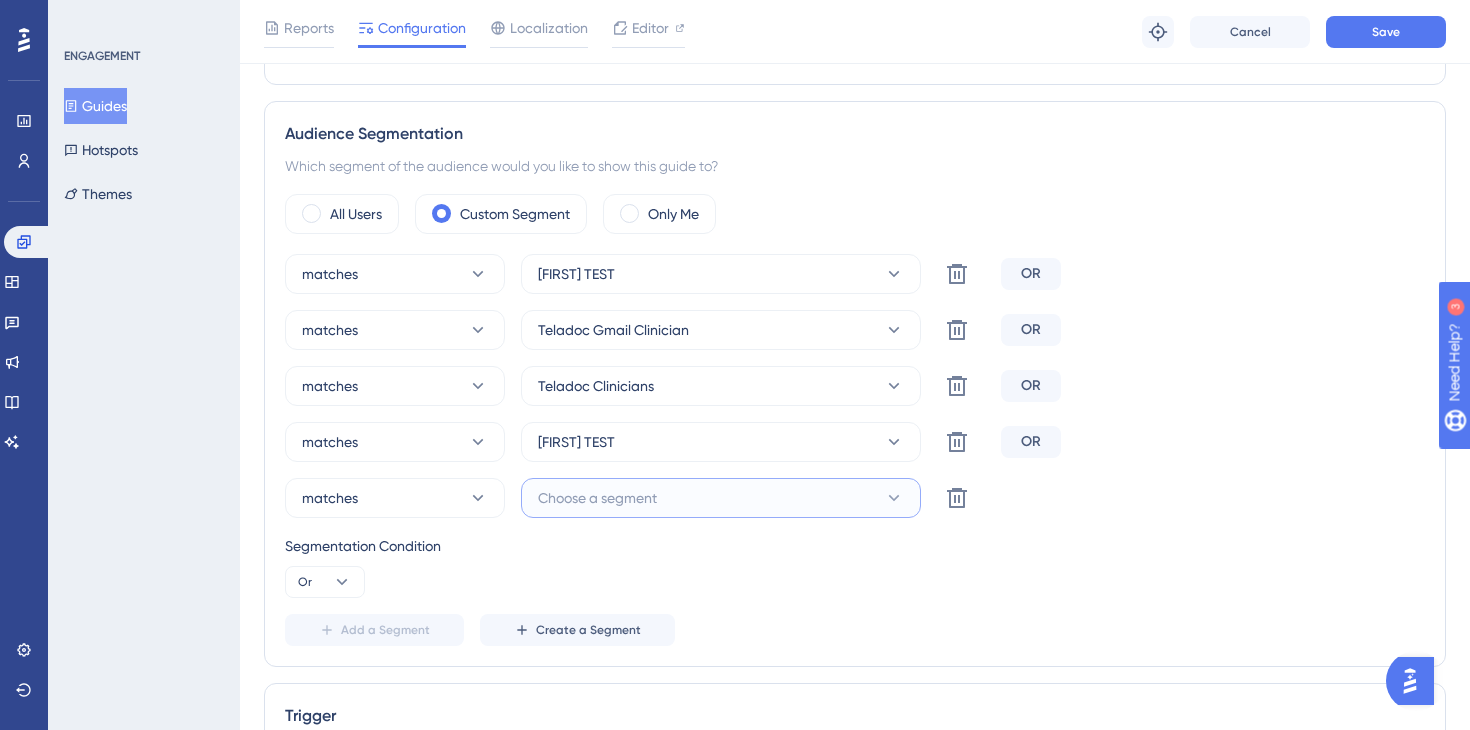 click on "Choose a segment" at bounding box center (597, 498) 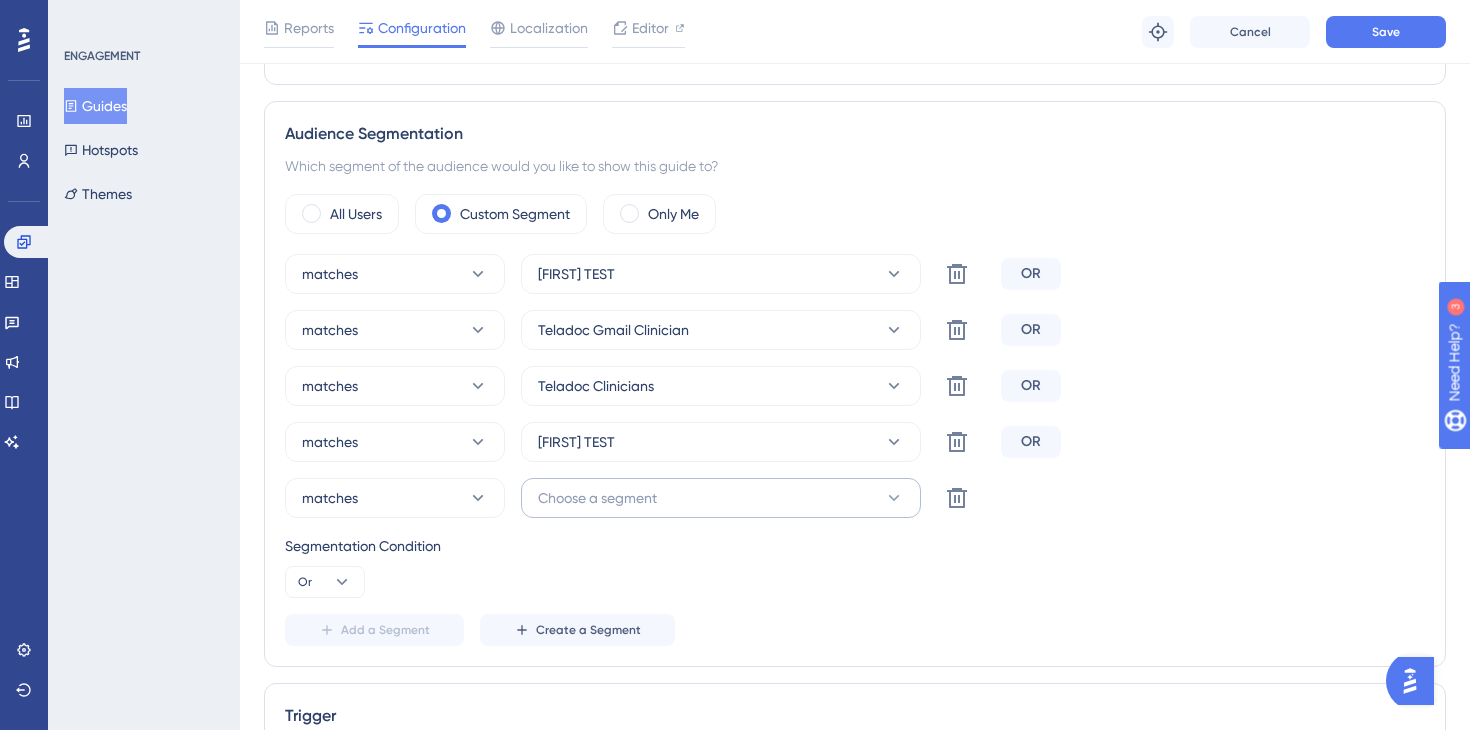 scroll, scrollTop: 1029, scrollLeft: 0, axis: vertical 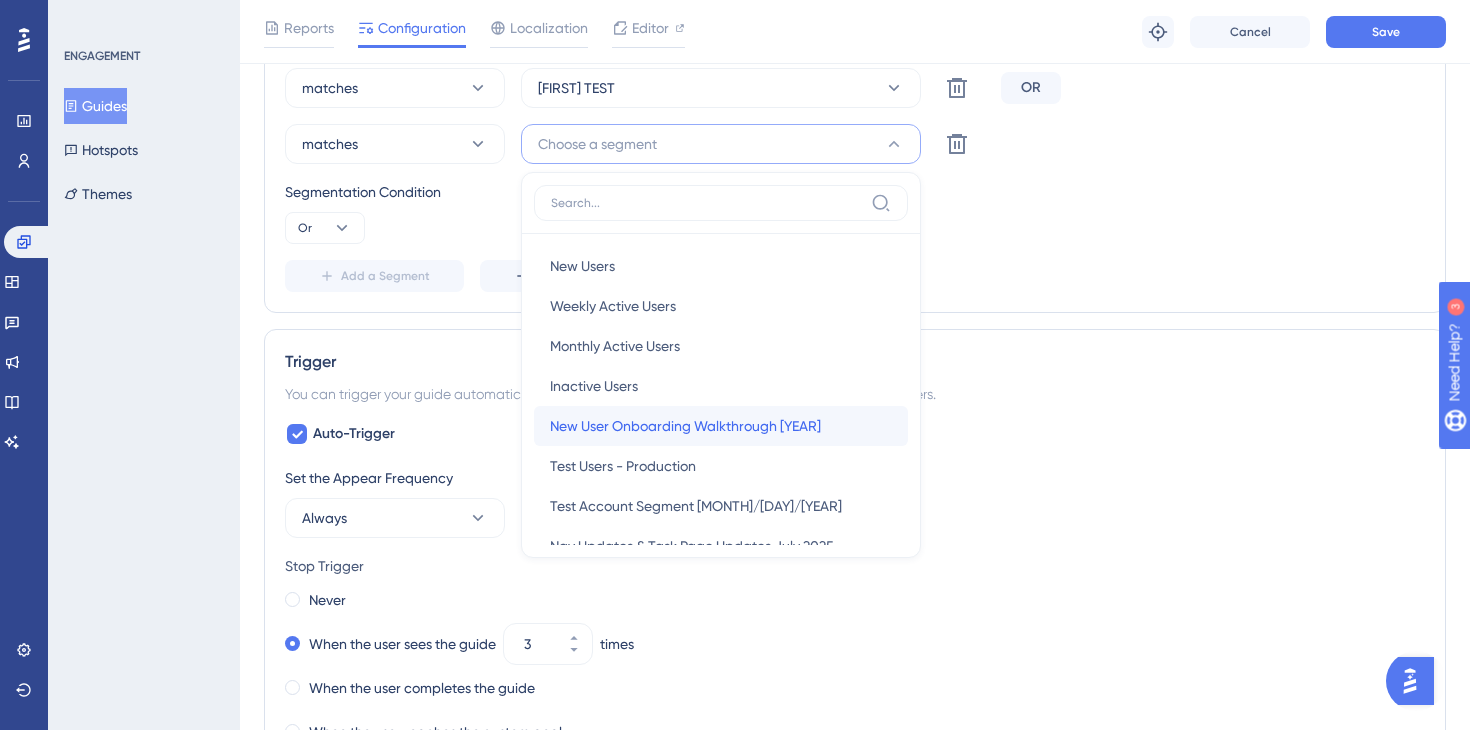 click on "New User Onboarding Walkthrough [YEAR]" at bounding box center (685, 426) 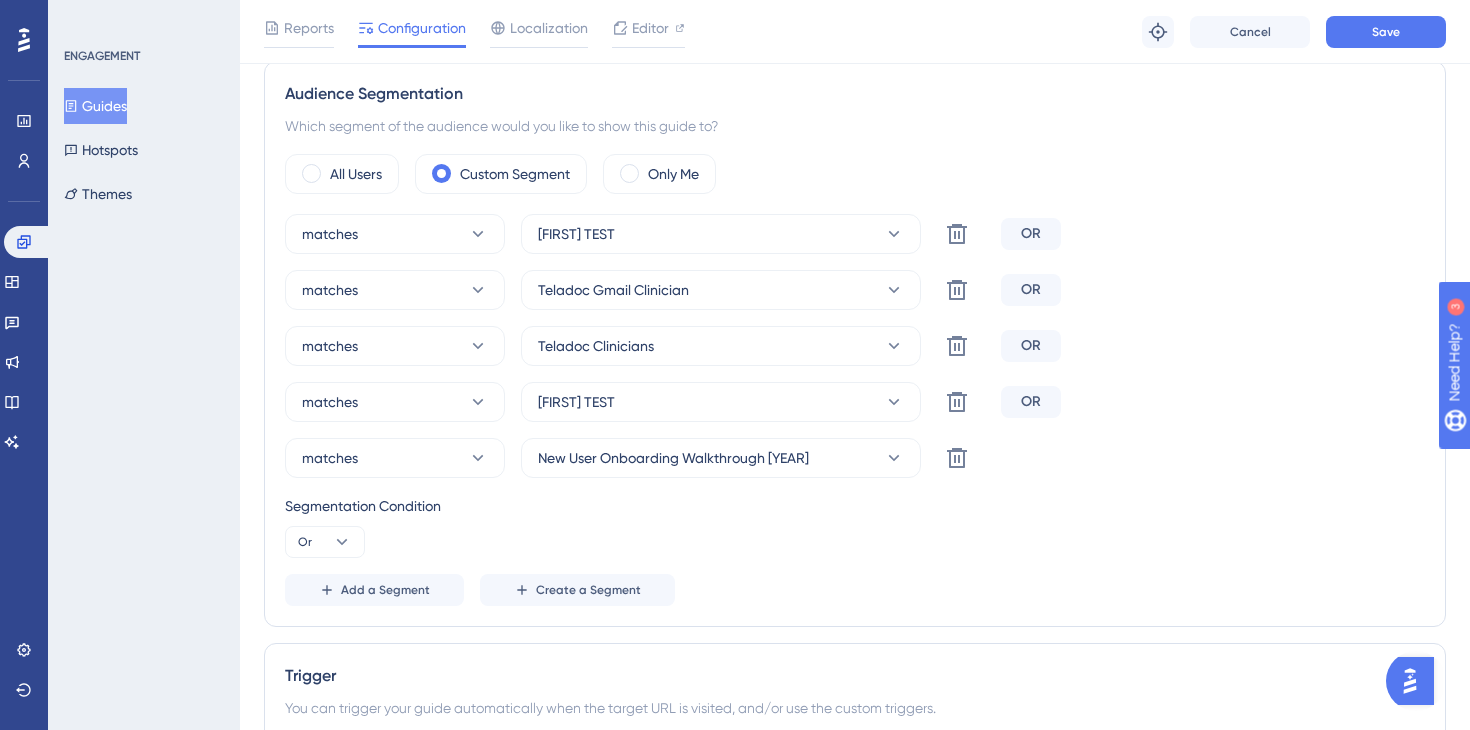 scroll, scrollTop: 683, scrollLeft: 0, axis: vertical 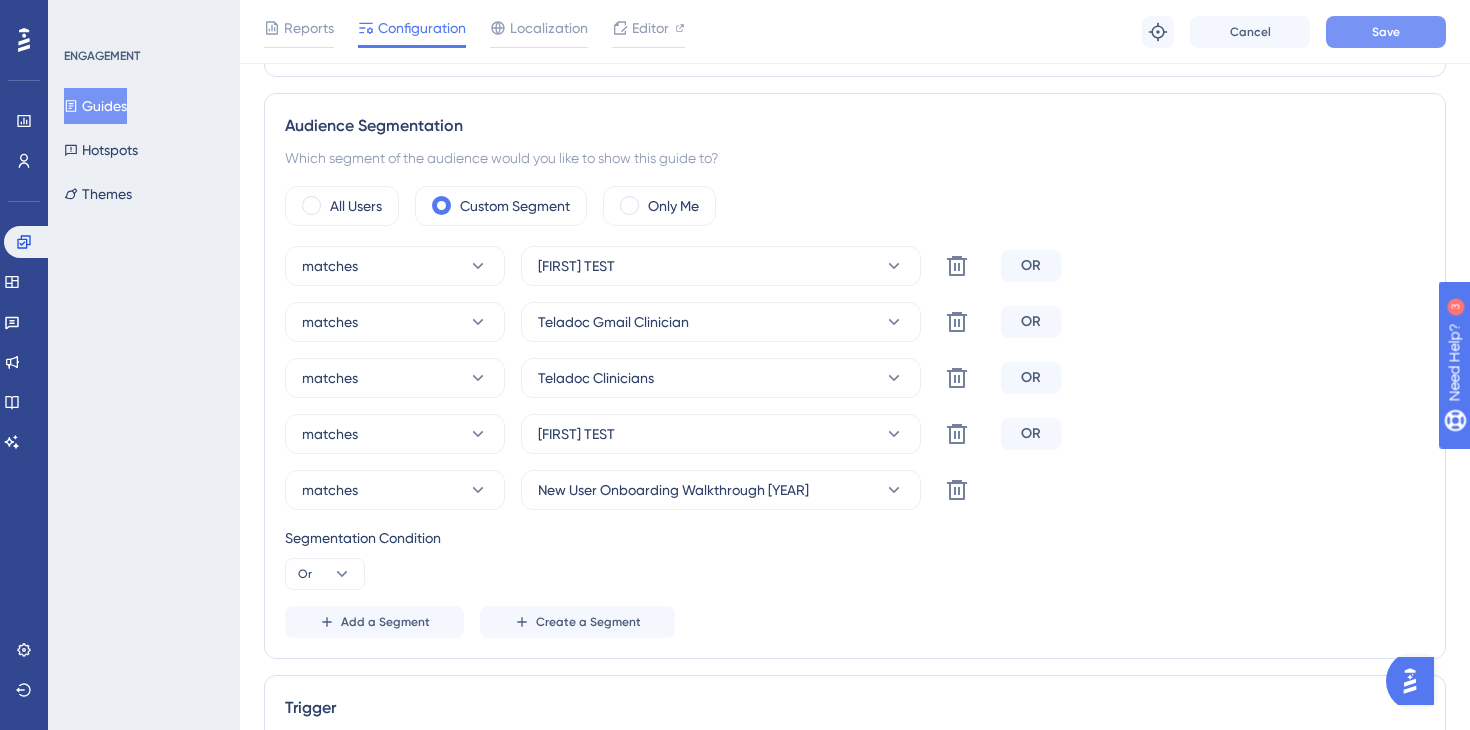 click on "Save" at bounding box center (1386, 32) 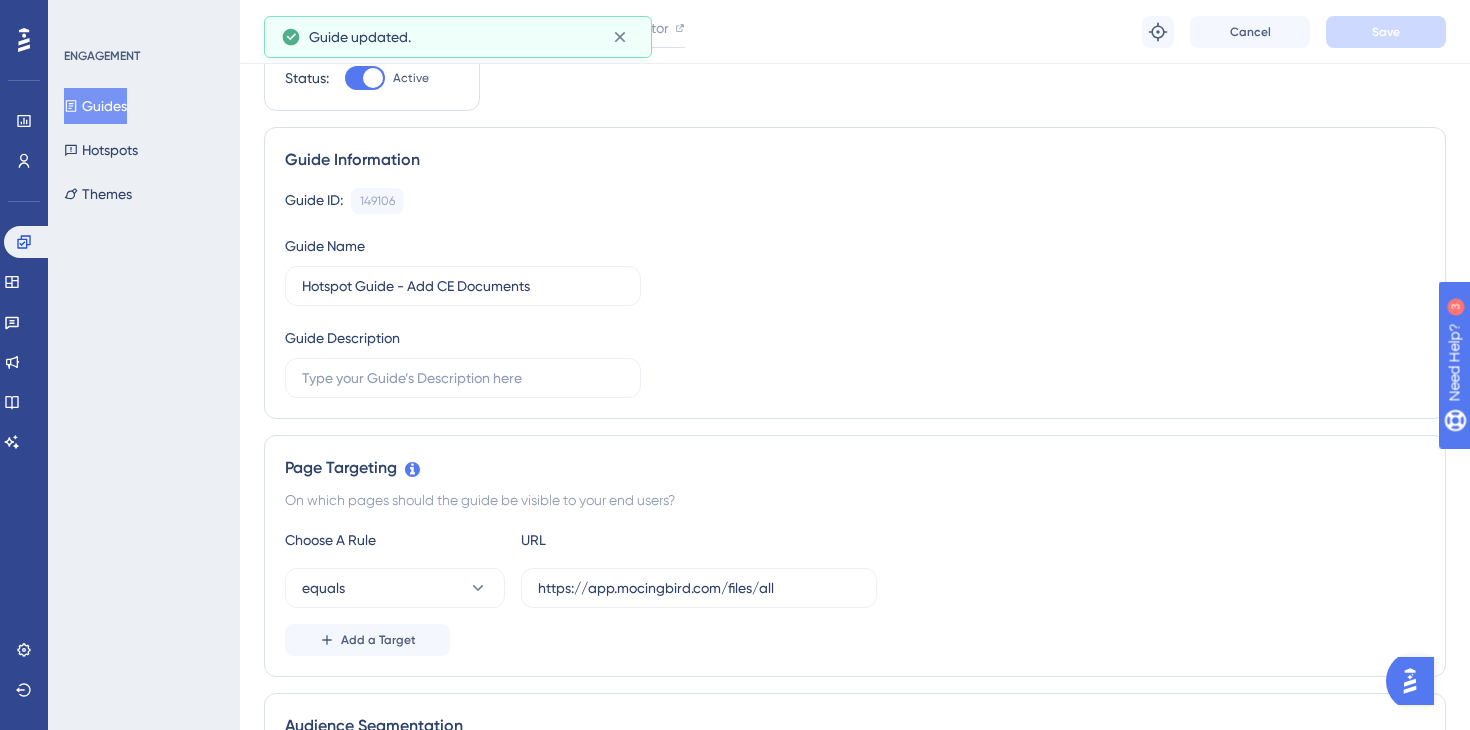 scroll, scrollTop: 0, scrollLeft: 0, axis: both 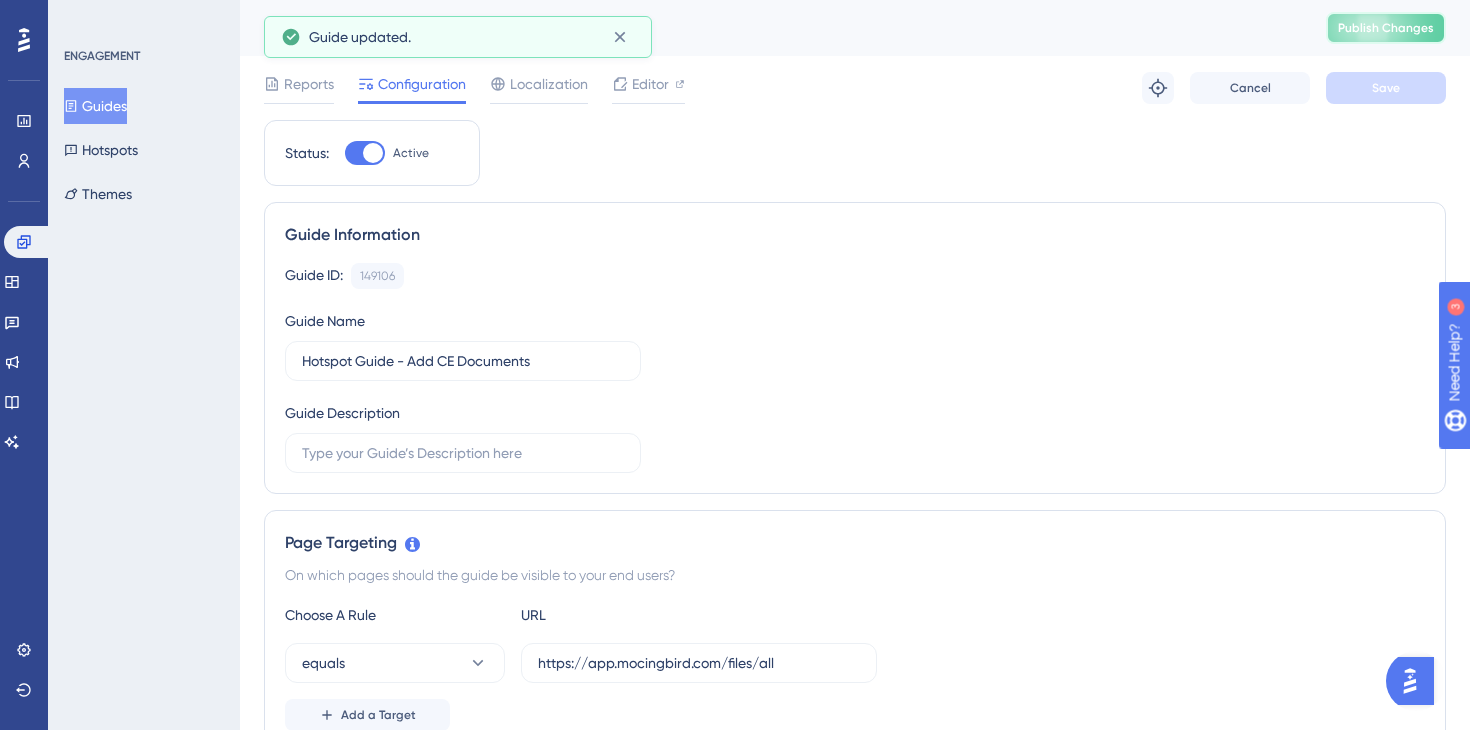 click on "Publish Changes" at bounding box center [1386, 28] 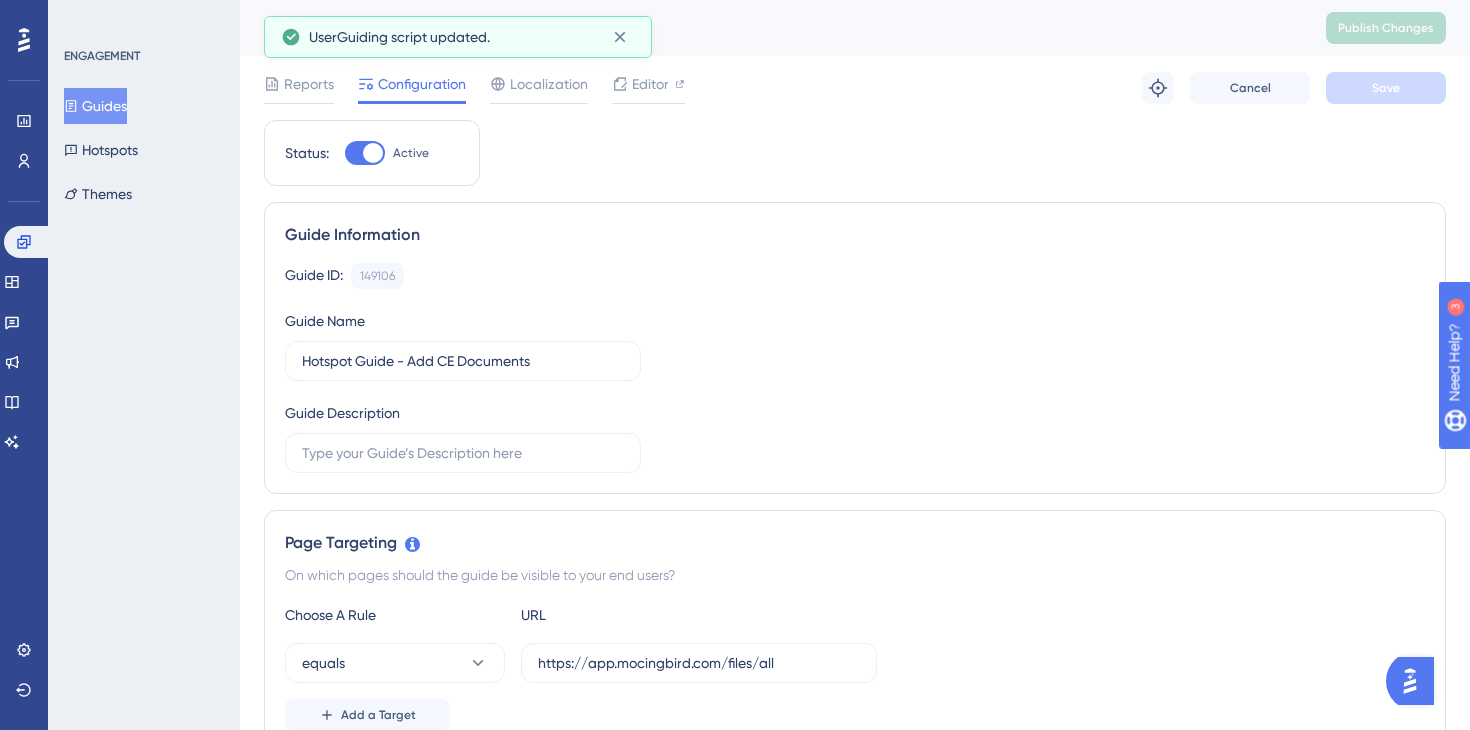 click on "Guides" at bounding box center (95, 106) 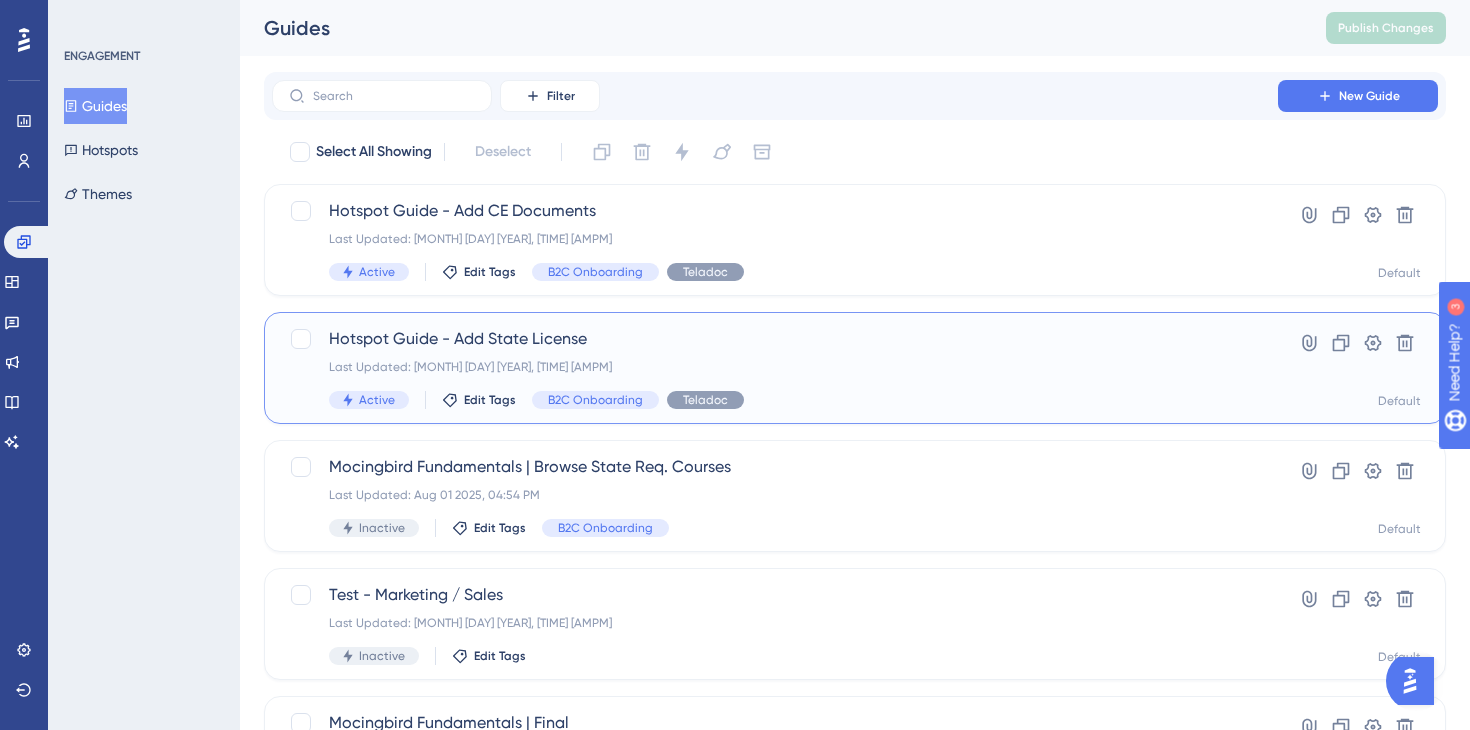 click on "Hotspot Guide - Add State License" at bounding box center (775, 339) 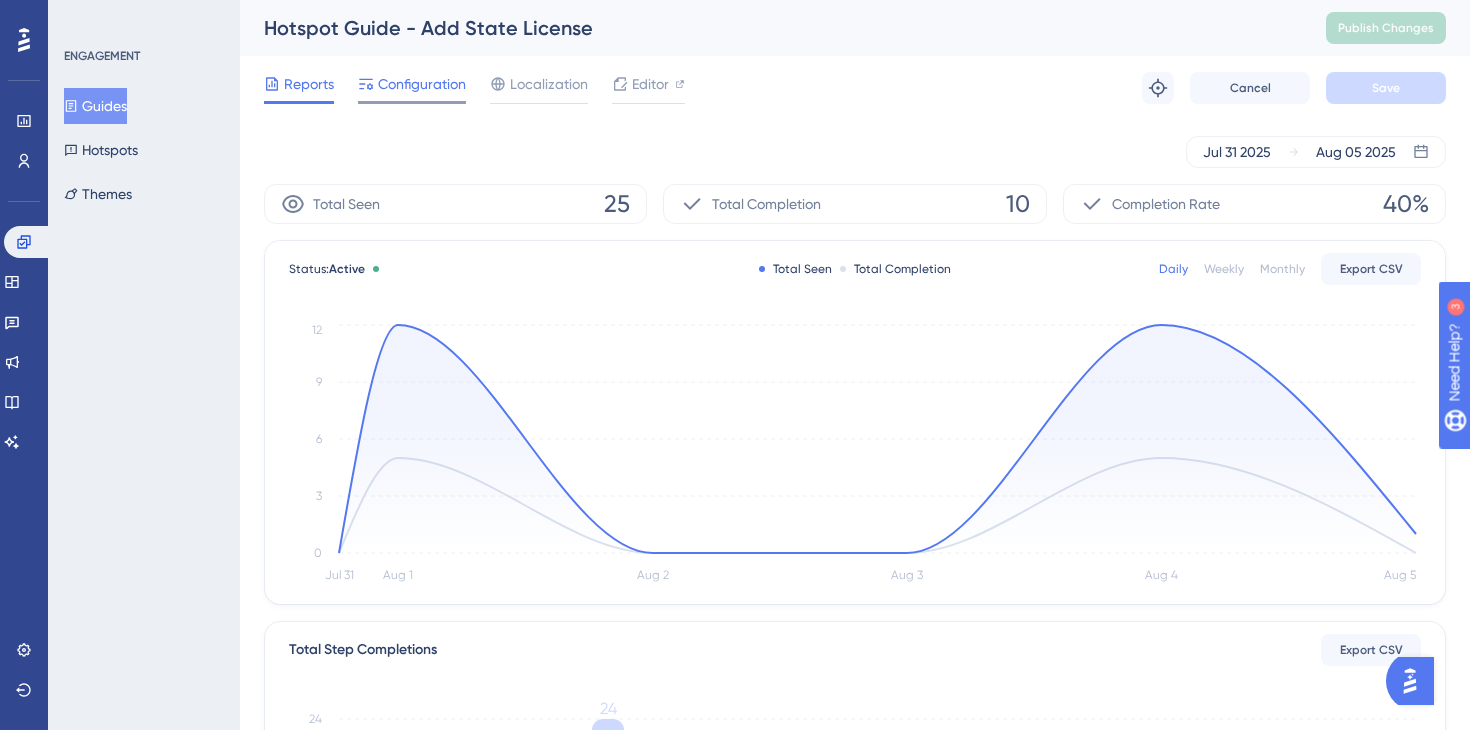 click on "Configuration" at bounding box center [422, 84] 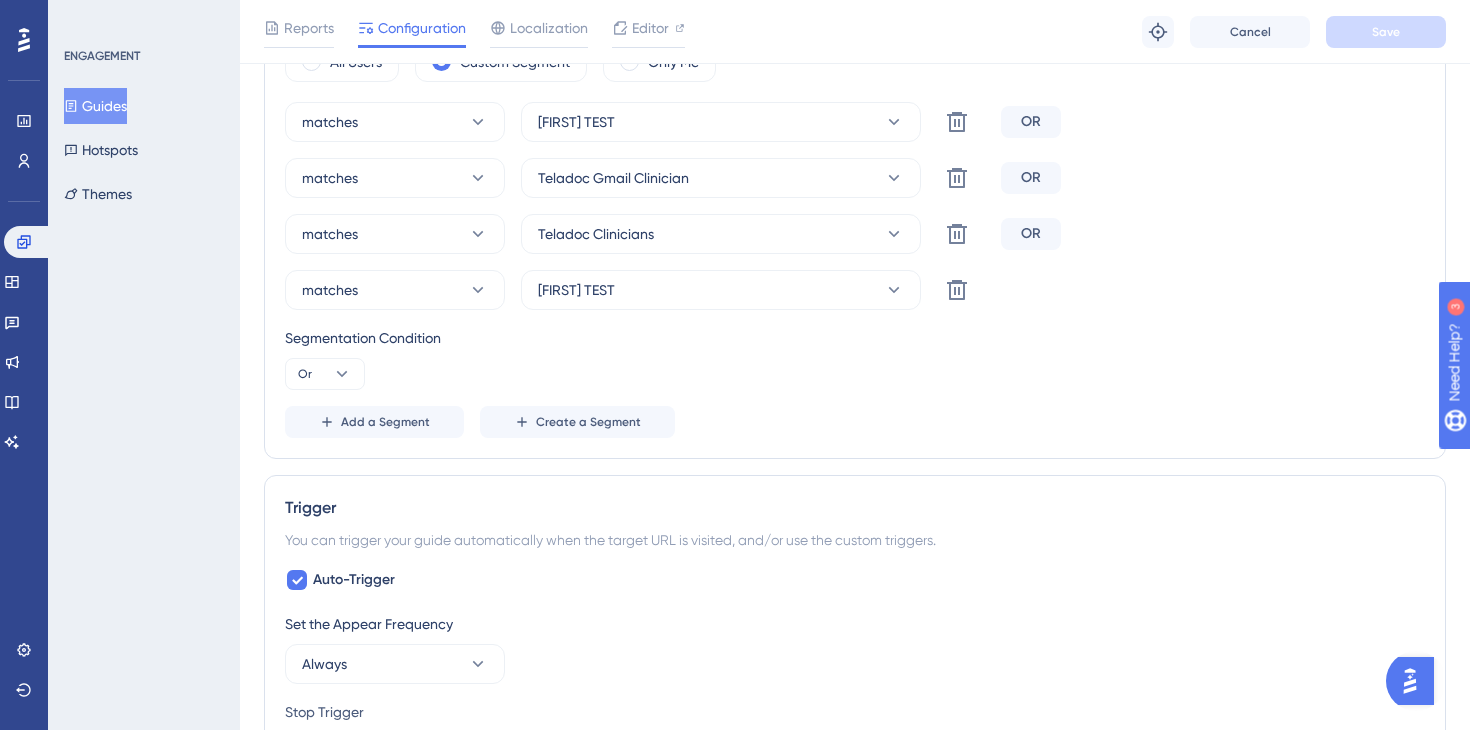 scroll, scrollTop: 820, scrollLeft: 0, axis: vertical 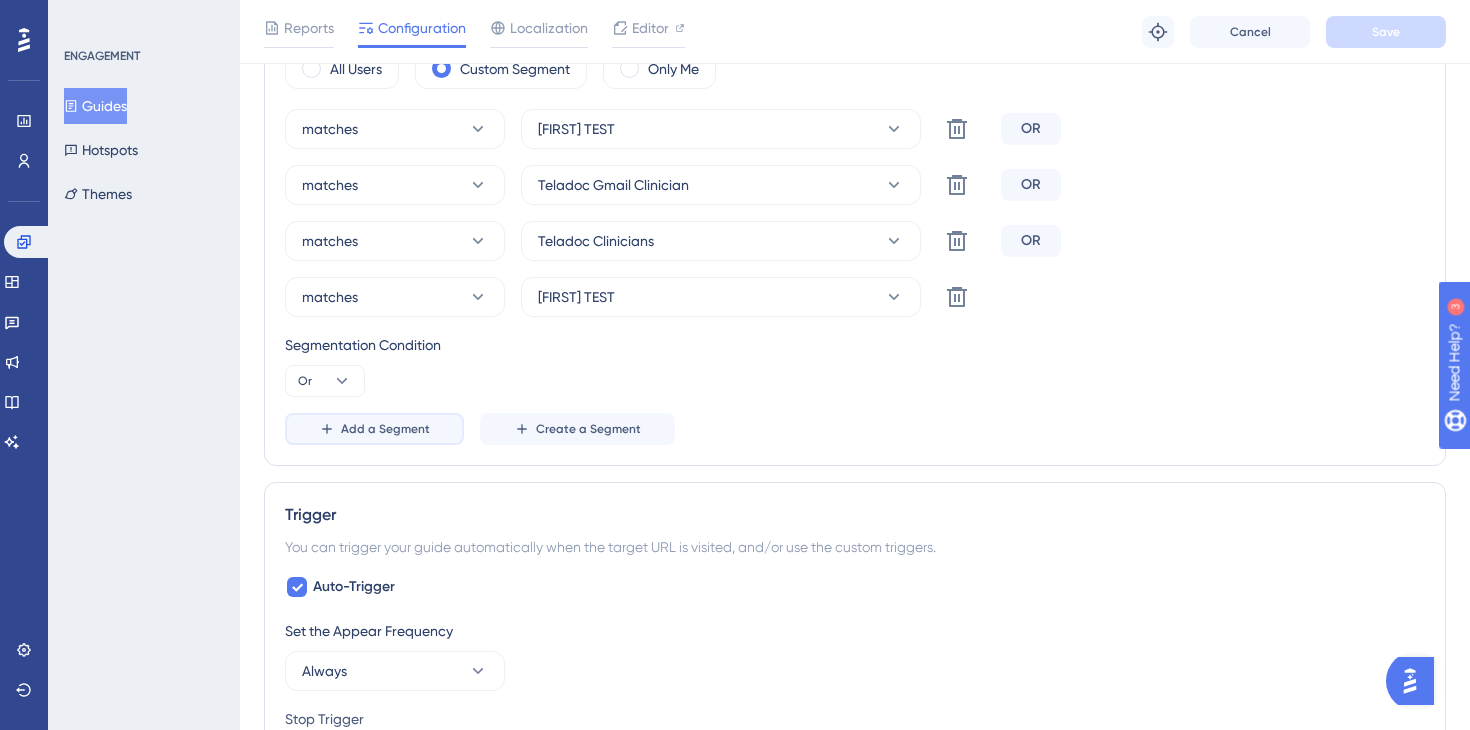 click on "Add a Segment" at bounding box center [374, 429] 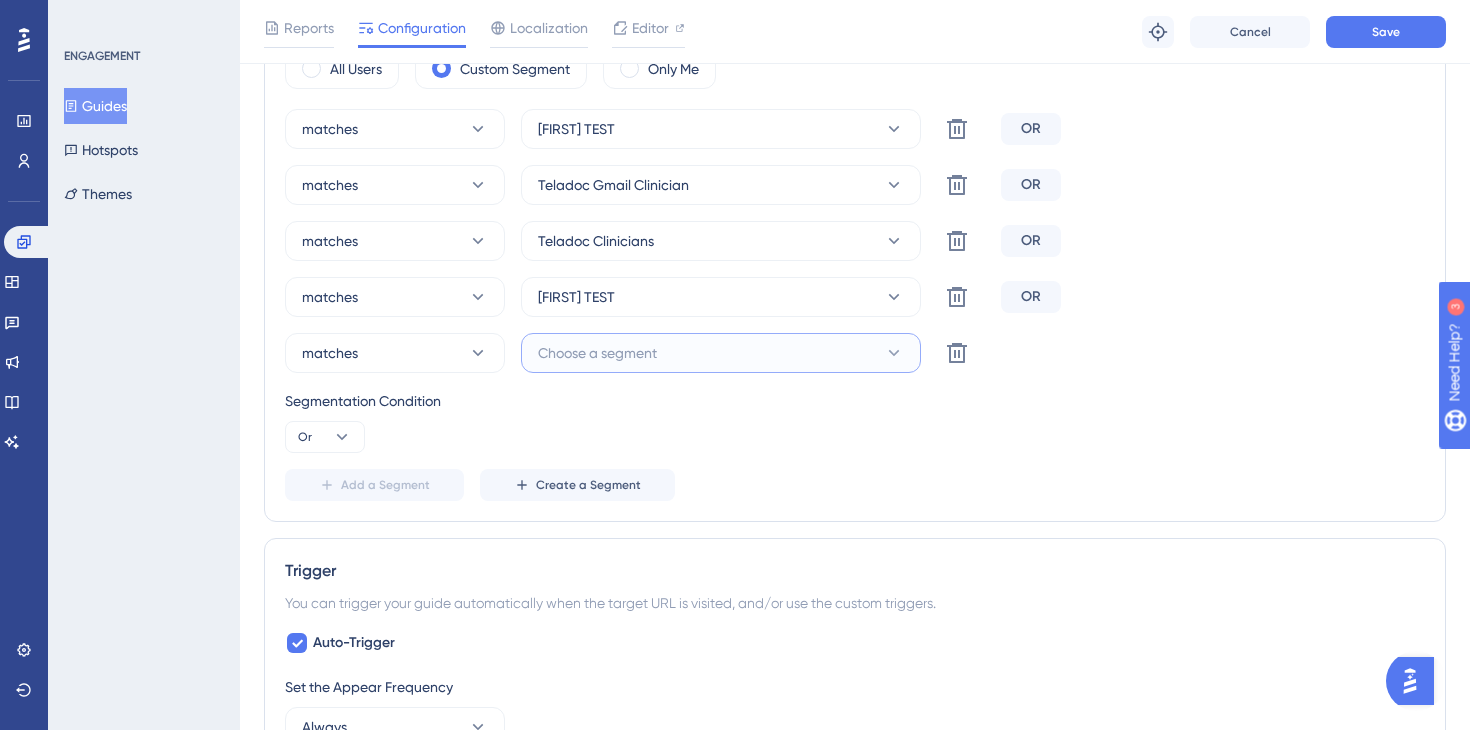 click on "Choose a segment" at bounding box center [721, 353] 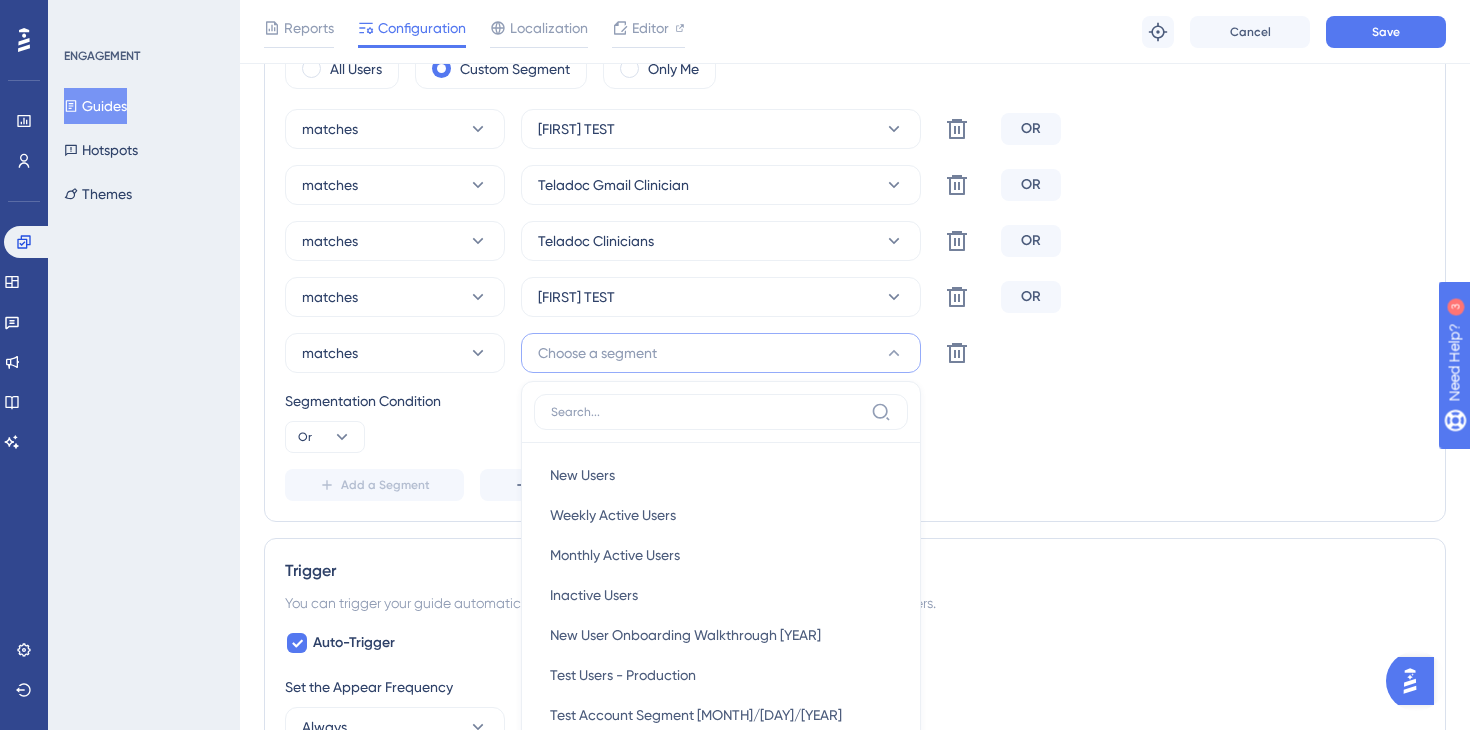 scroll, scrollTop: 1029, scrollLeft: 0, axis: vertical 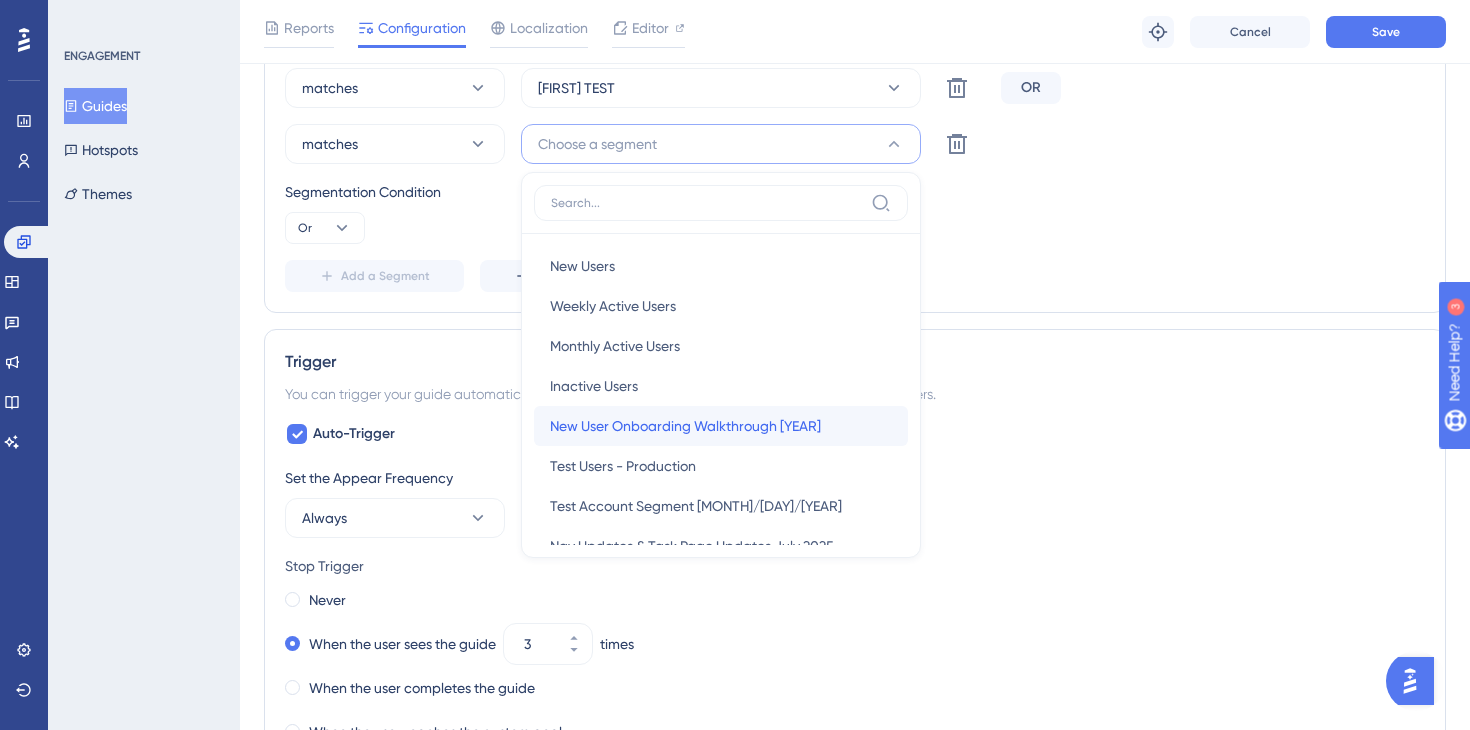 click on "New User Onboarding Walkthrough [YEAR]" at bounding box center [685, 426] 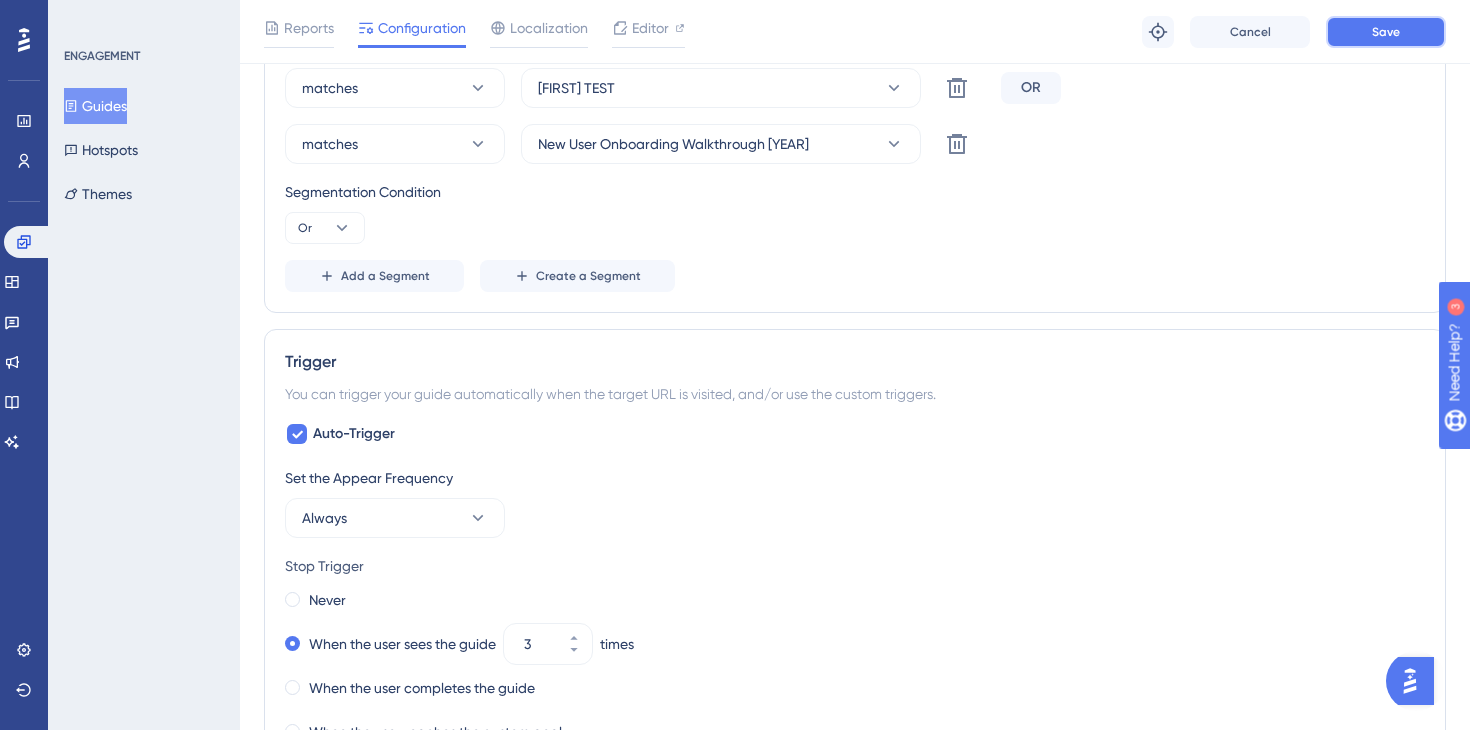click on "Save" at bounding box center [1386, 32] 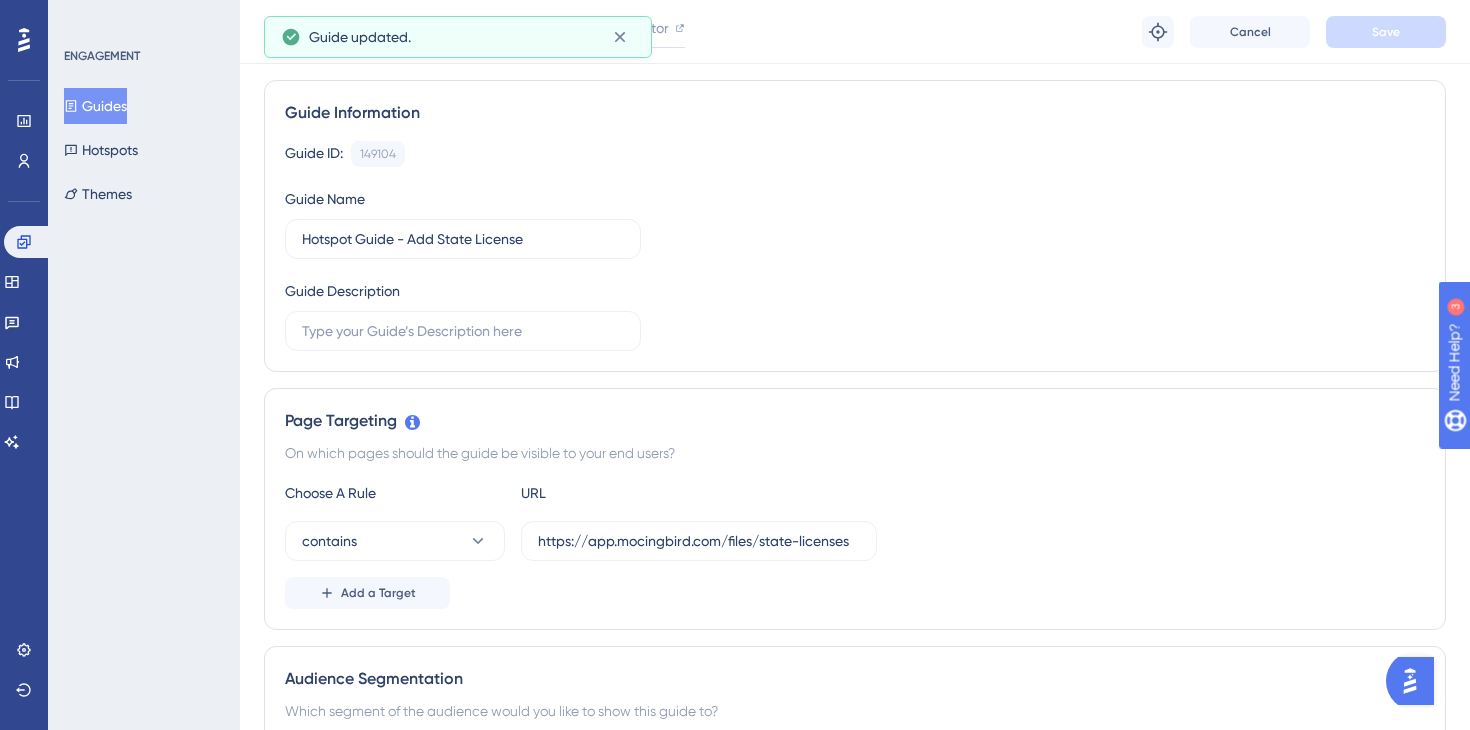 scroll, scrollTop: 0, scrollLeft: 0, axis: both 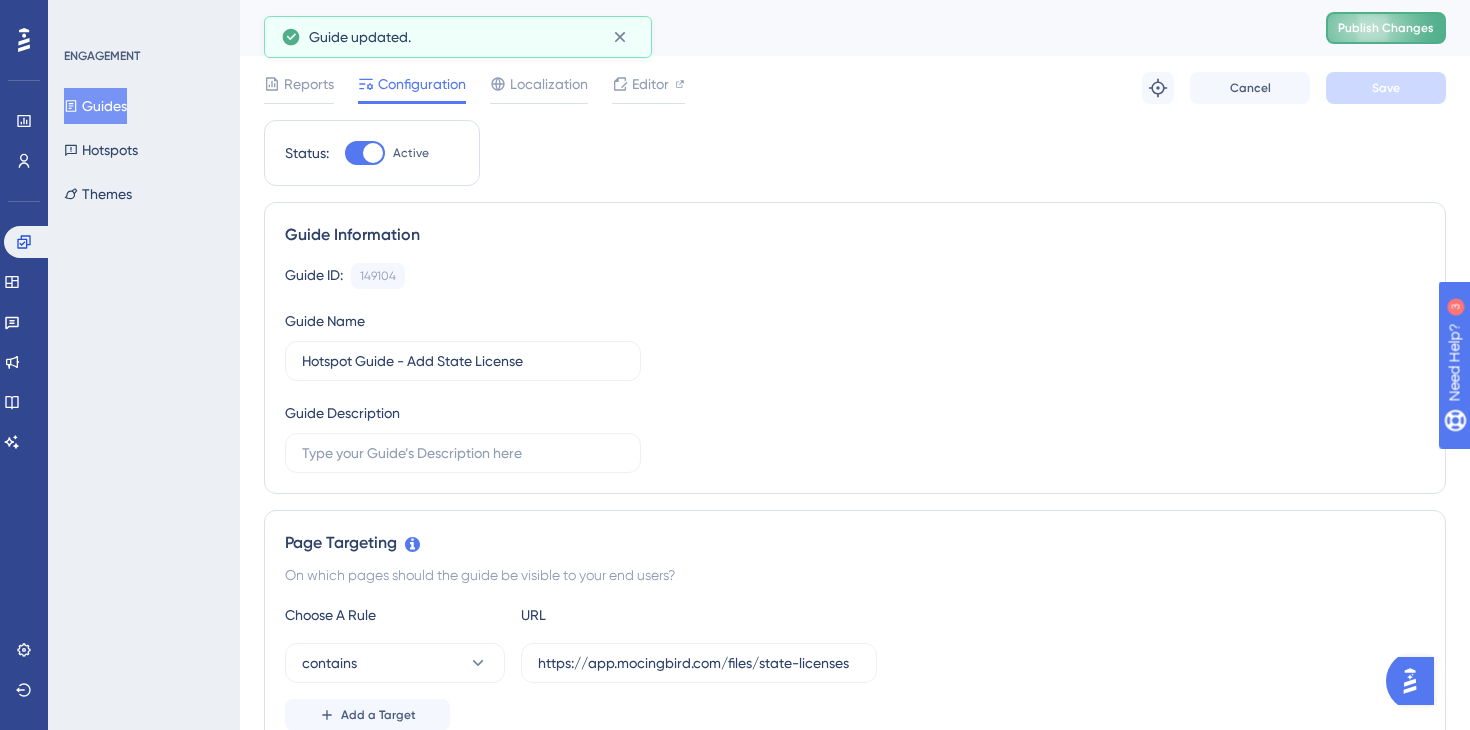 click on "Publish Changes" at bounding box center (1386, 28) 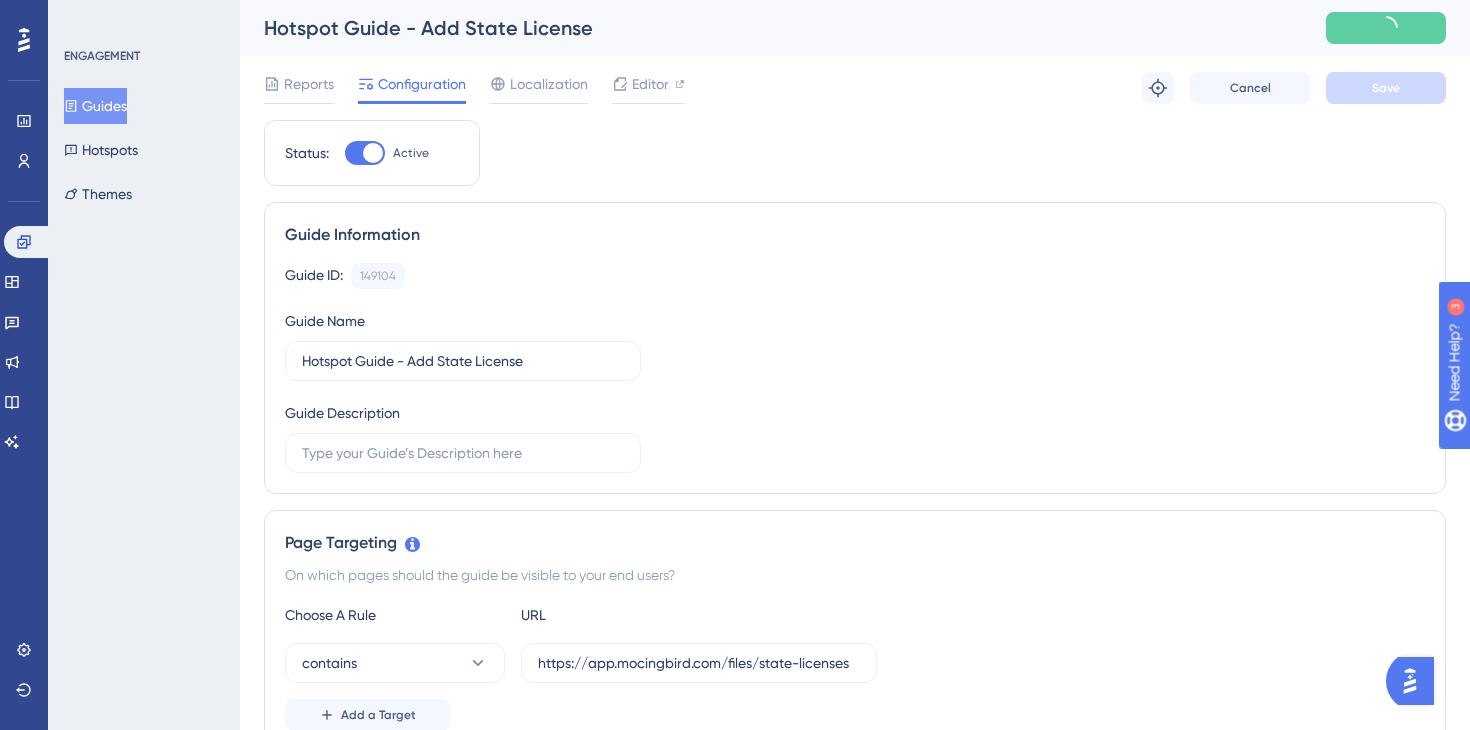 click on "Guides" at bounding box center [95, 106] 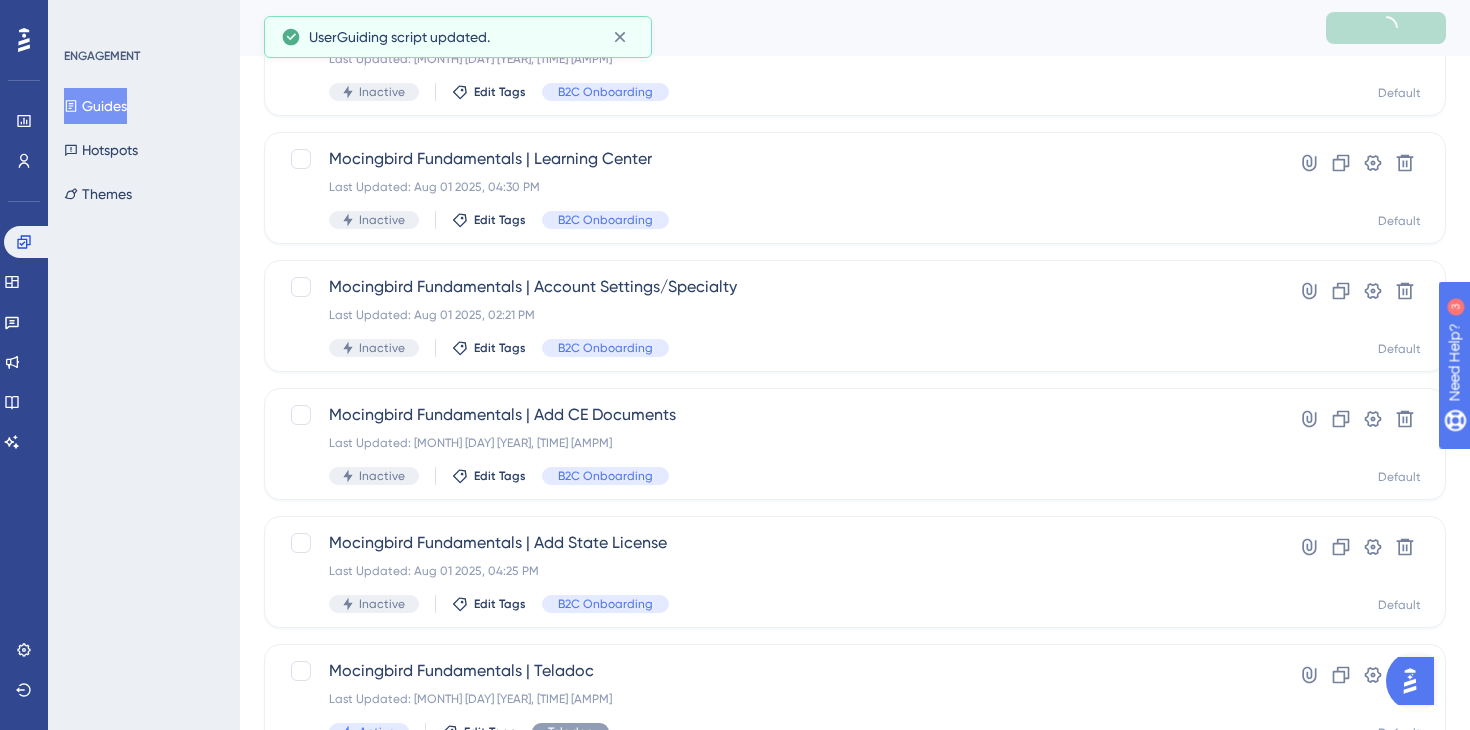 scroll, scrollTop: 822, scrollLeft: 0, axis: vertical 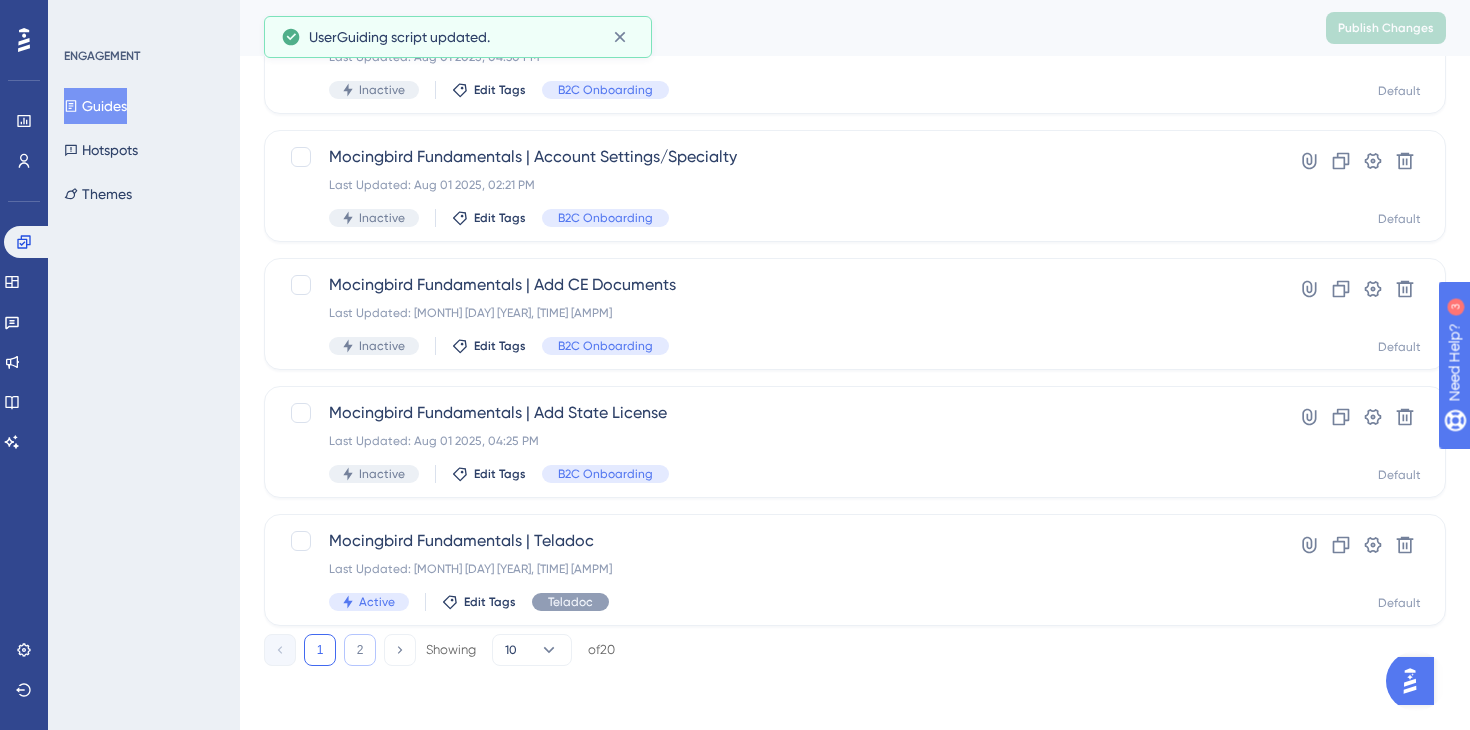 click on "2" at bounding box center (360, 650) 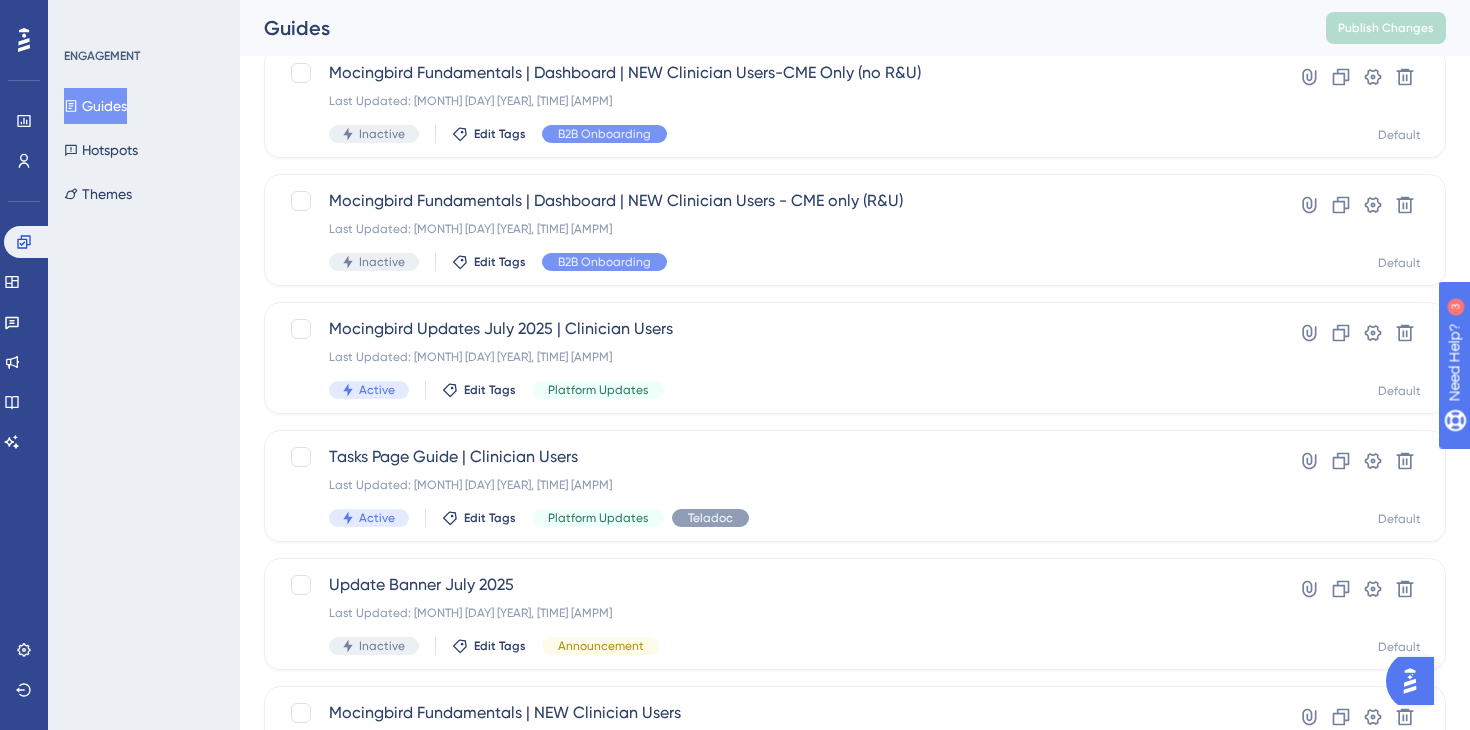 scroll, scrollTop: 354, scrollLeft: 0, axis: vertical 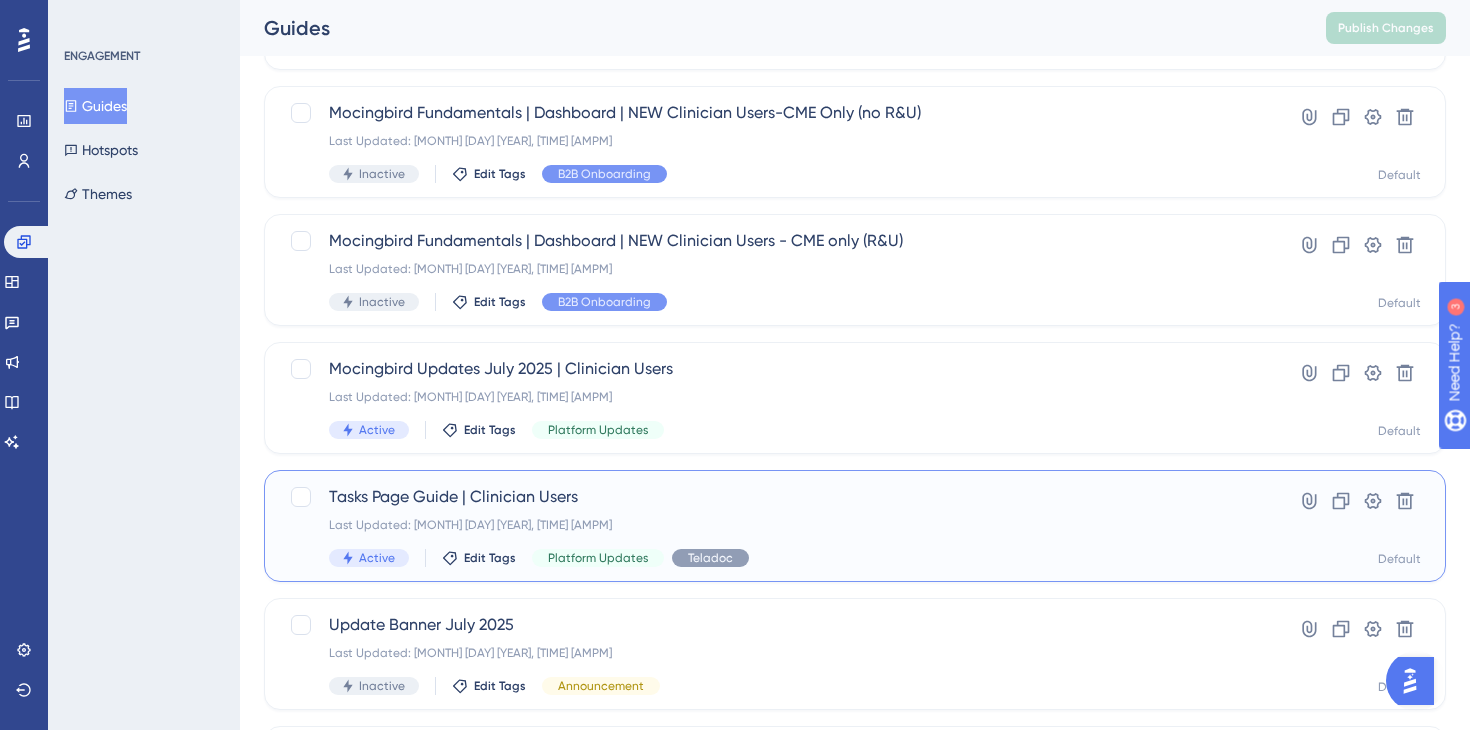 click on "Tasks Page Guide | Clinician Users" at bounding box center [775, 497] 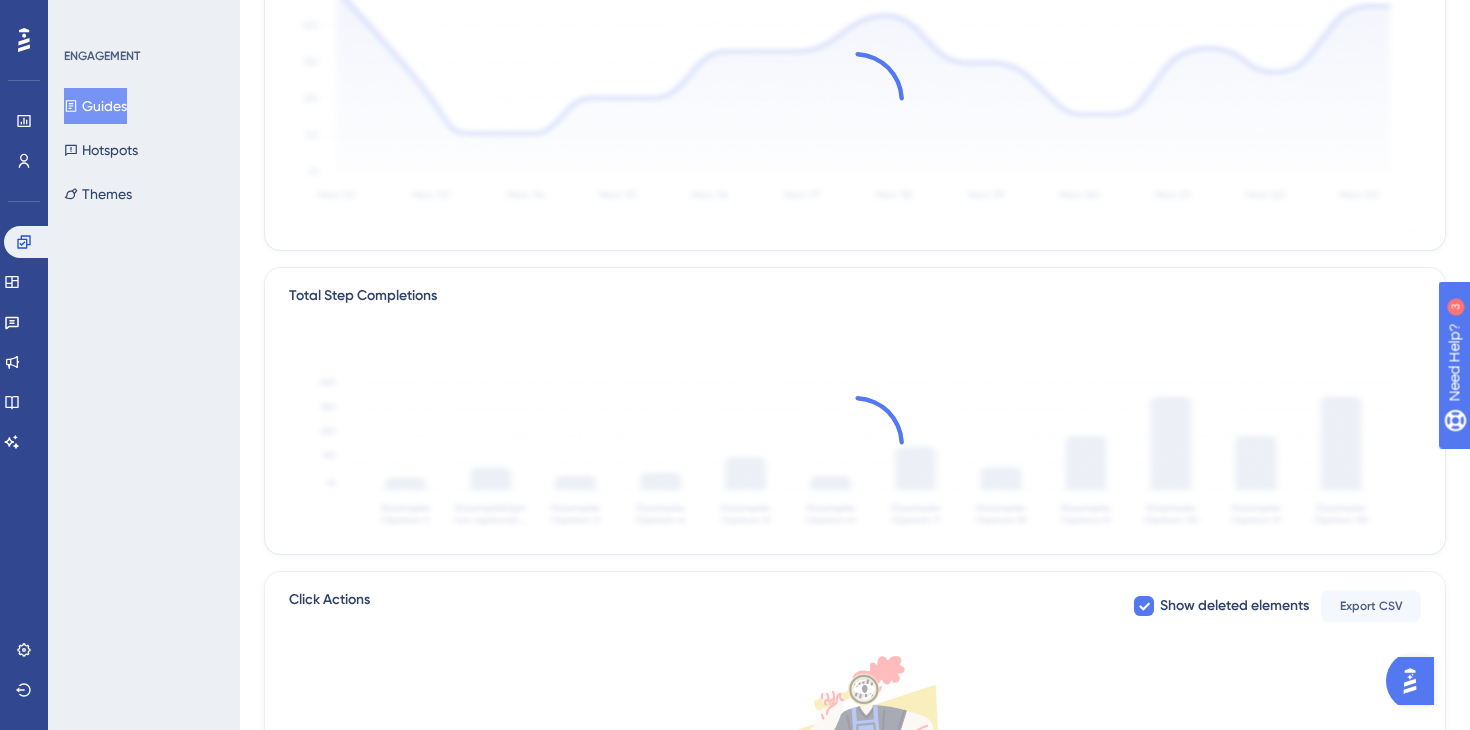 scroll, scrollTop: 0, scrollLeft: 0, axis: both 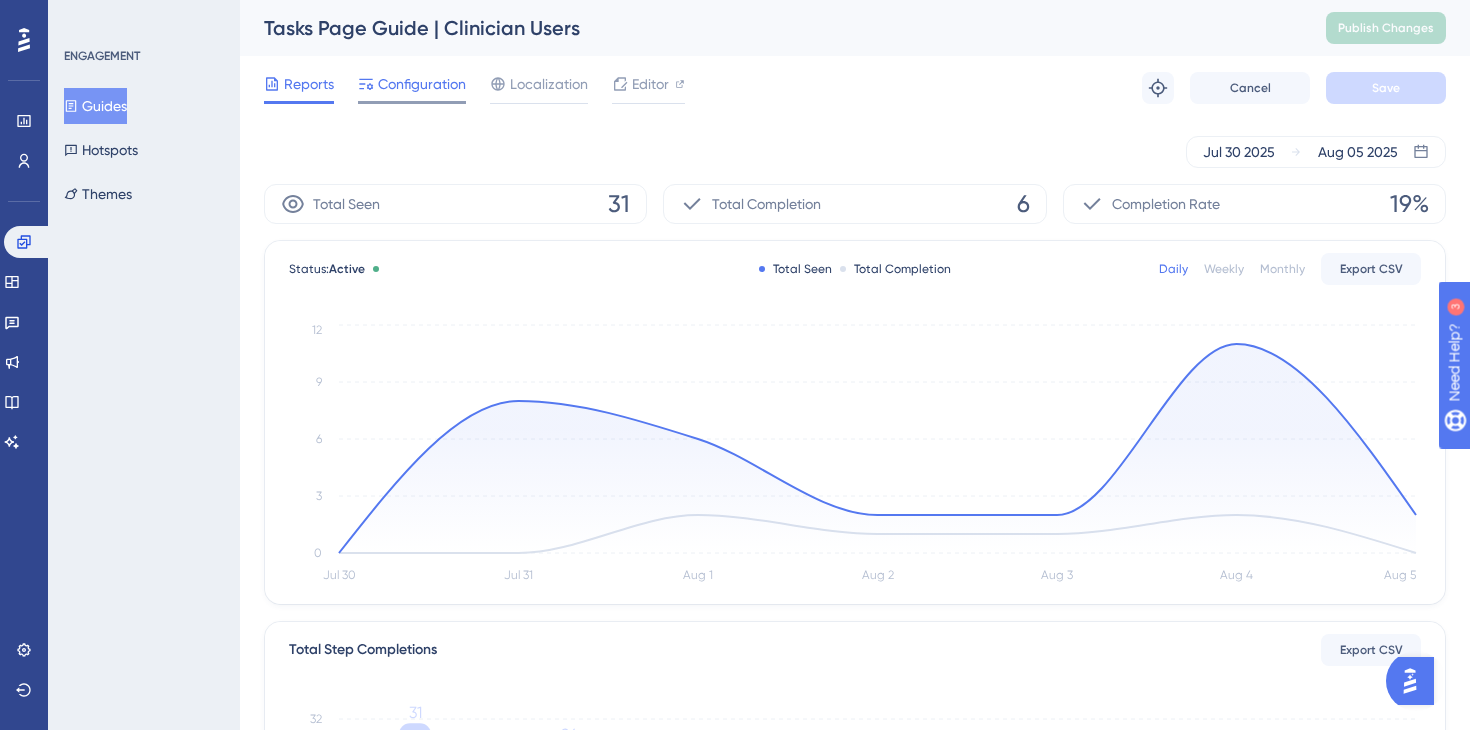 click on "Configuration" at bounding box center (422, 84) 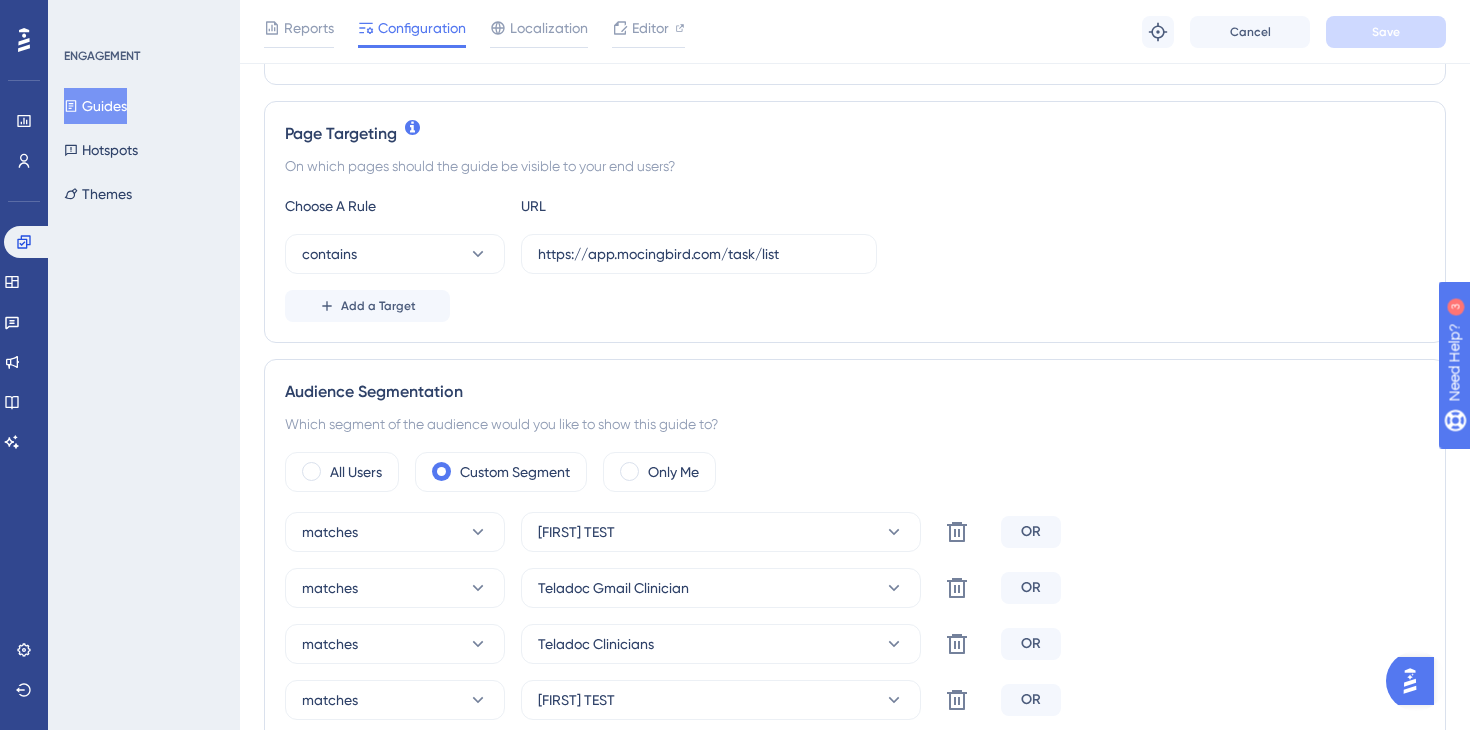 scroll, scrollTop: 668, scrollLeft: 0, axis: vertical 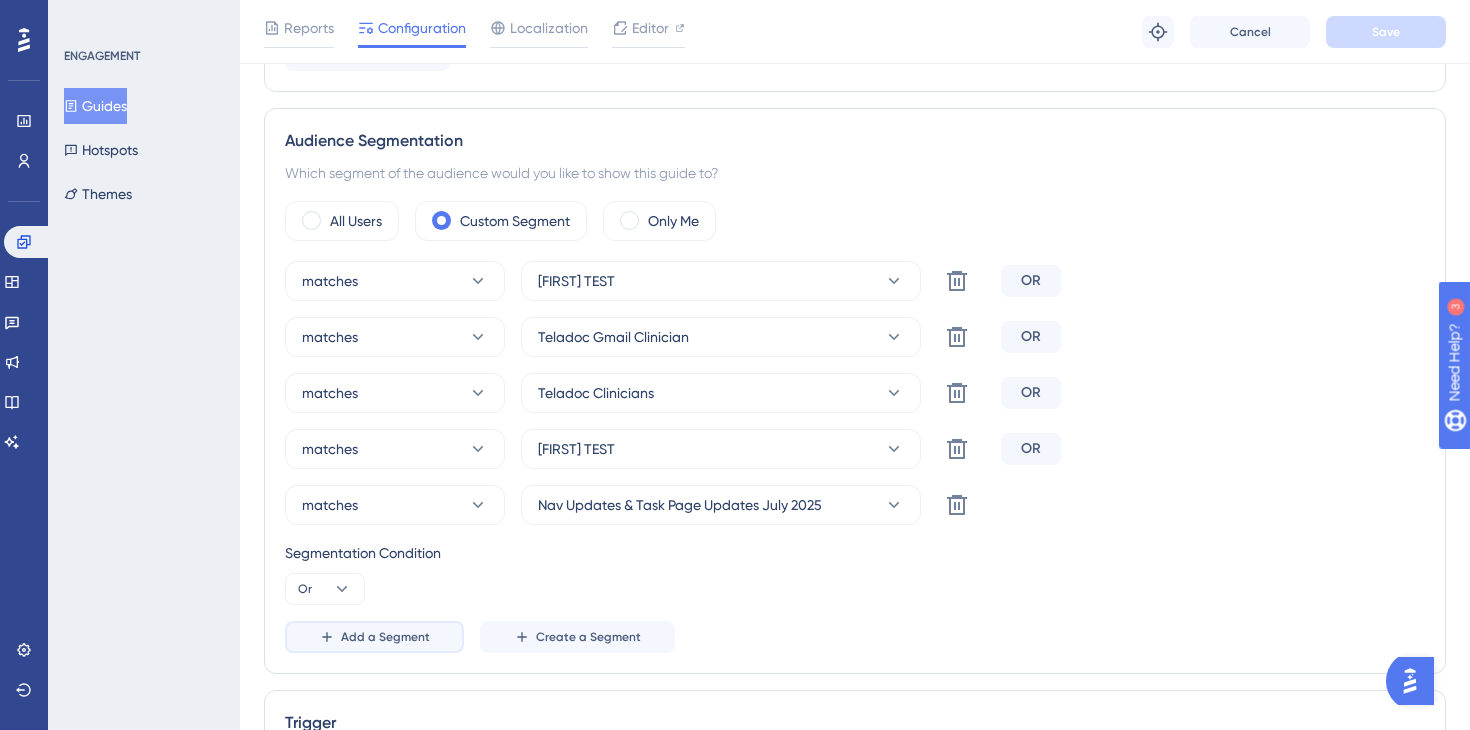 click on "Add a Segment" at bounding box center [385, 637] 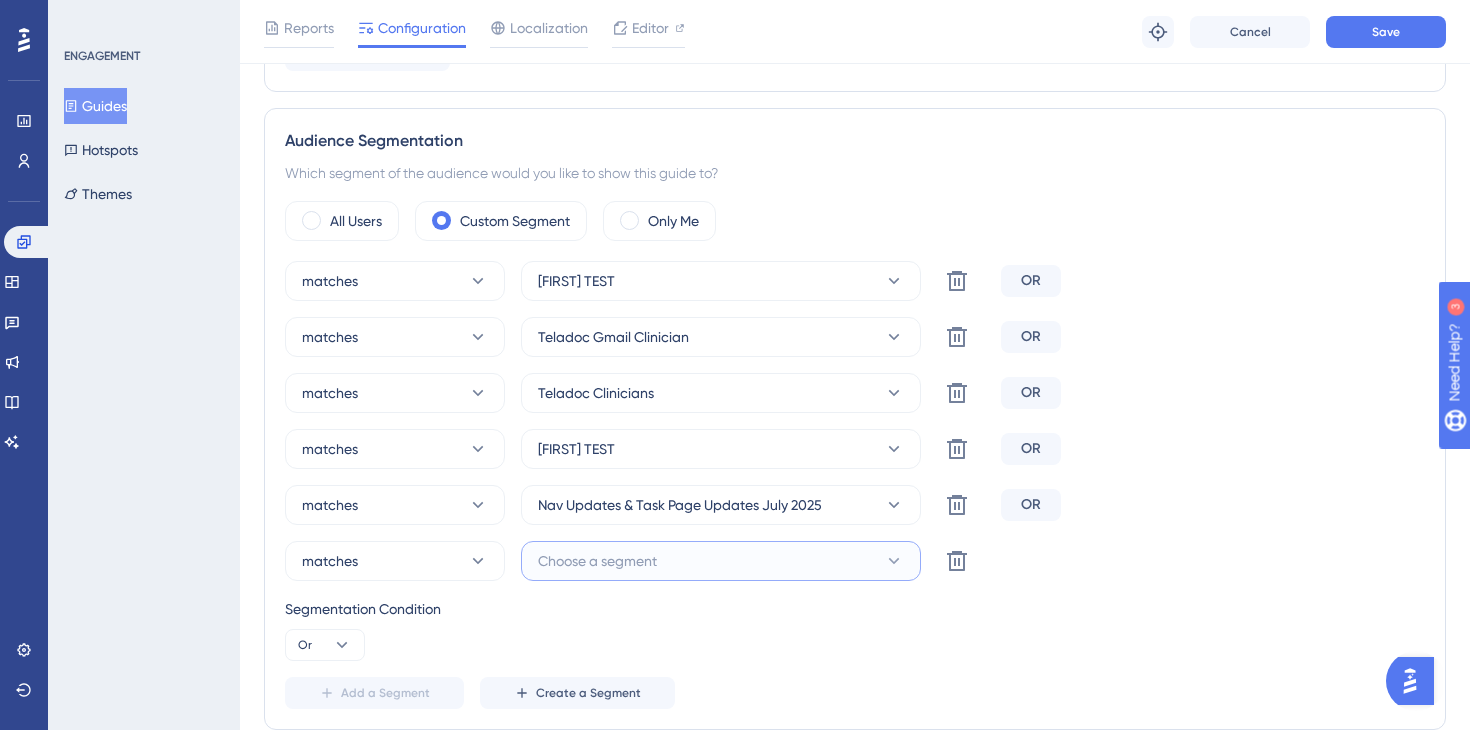 click on "Choose a segment" at bounding box center [597, 561] 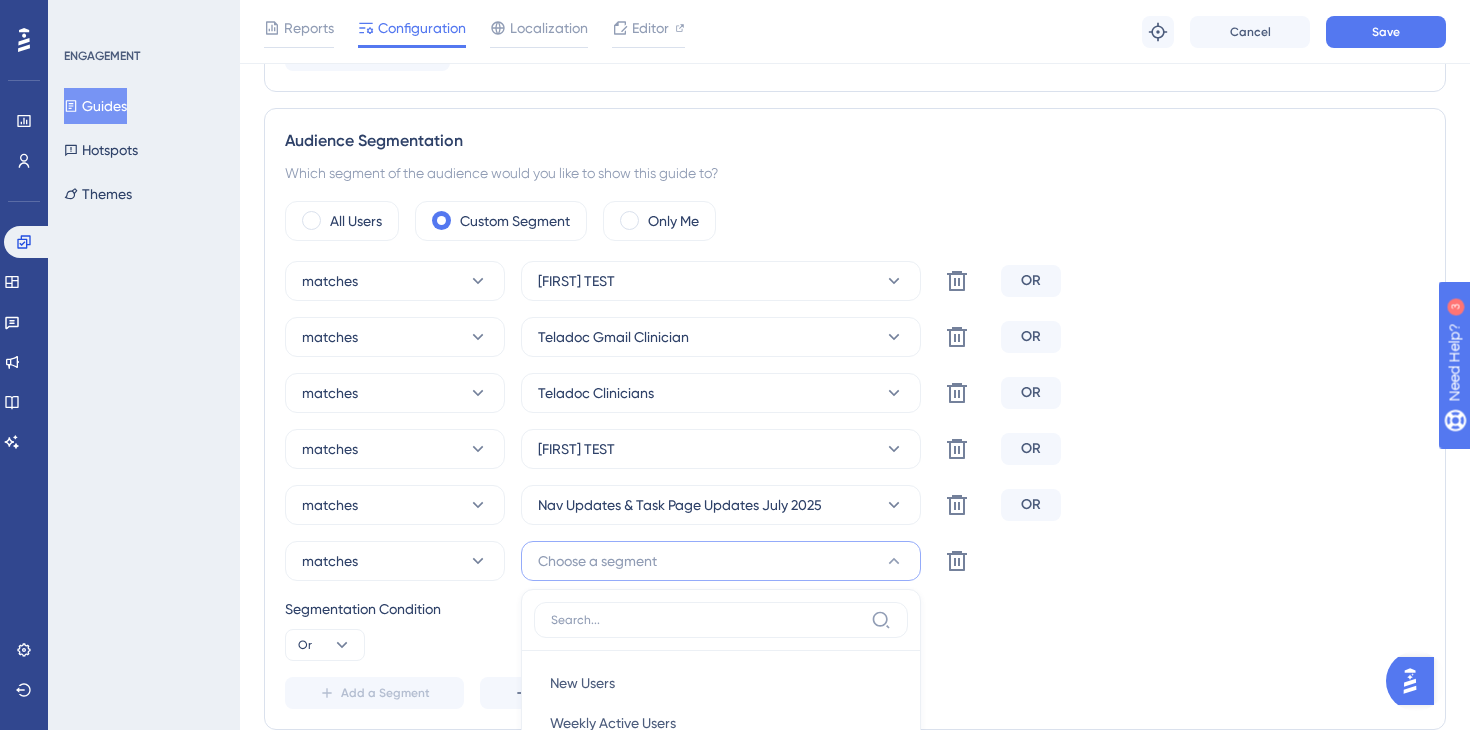 scroll, scrollTop: 1065, scrollLeft: 0, axis: vertical 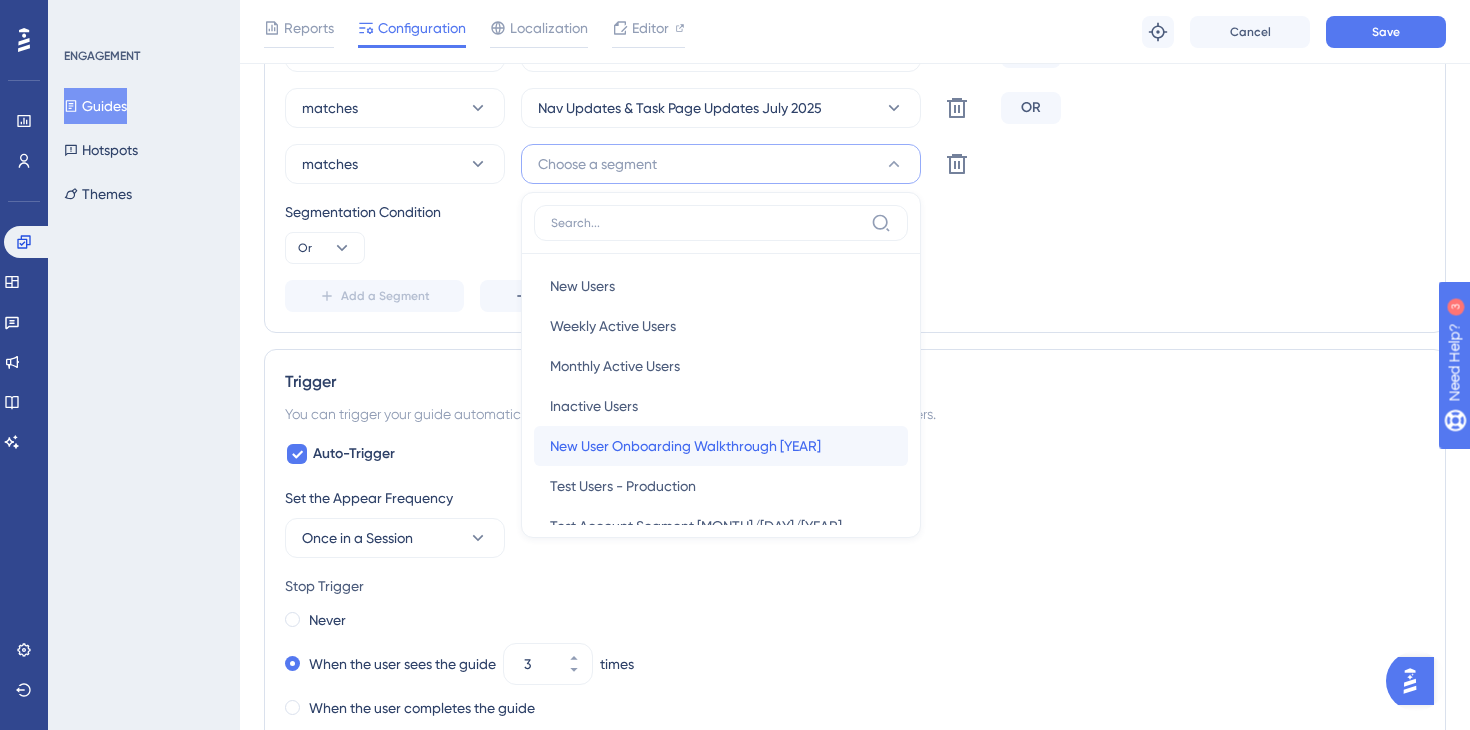 click on "New User Onboarding Walkthrough [YEAR]" at bounding box center [685, 446] 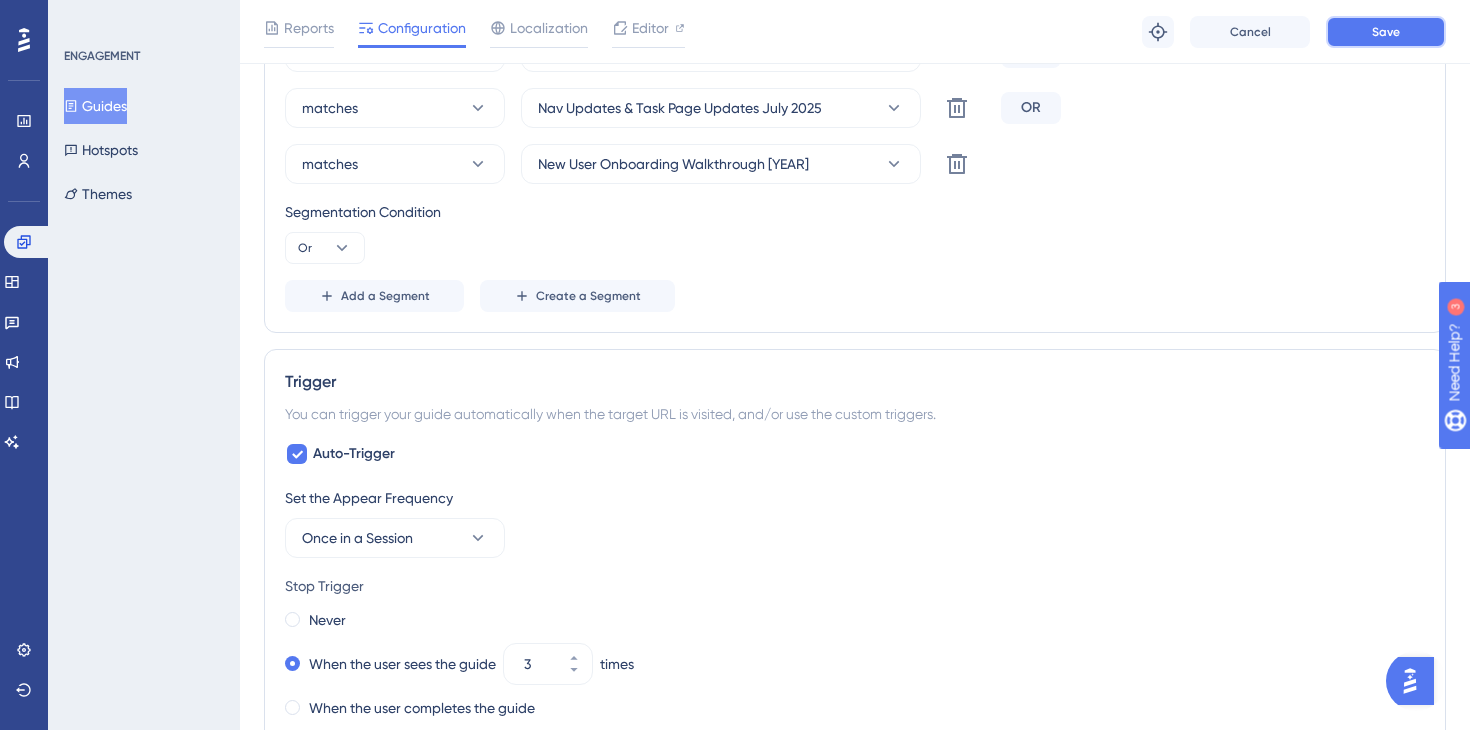 click on "Save" at bounding box center (1386, 32) 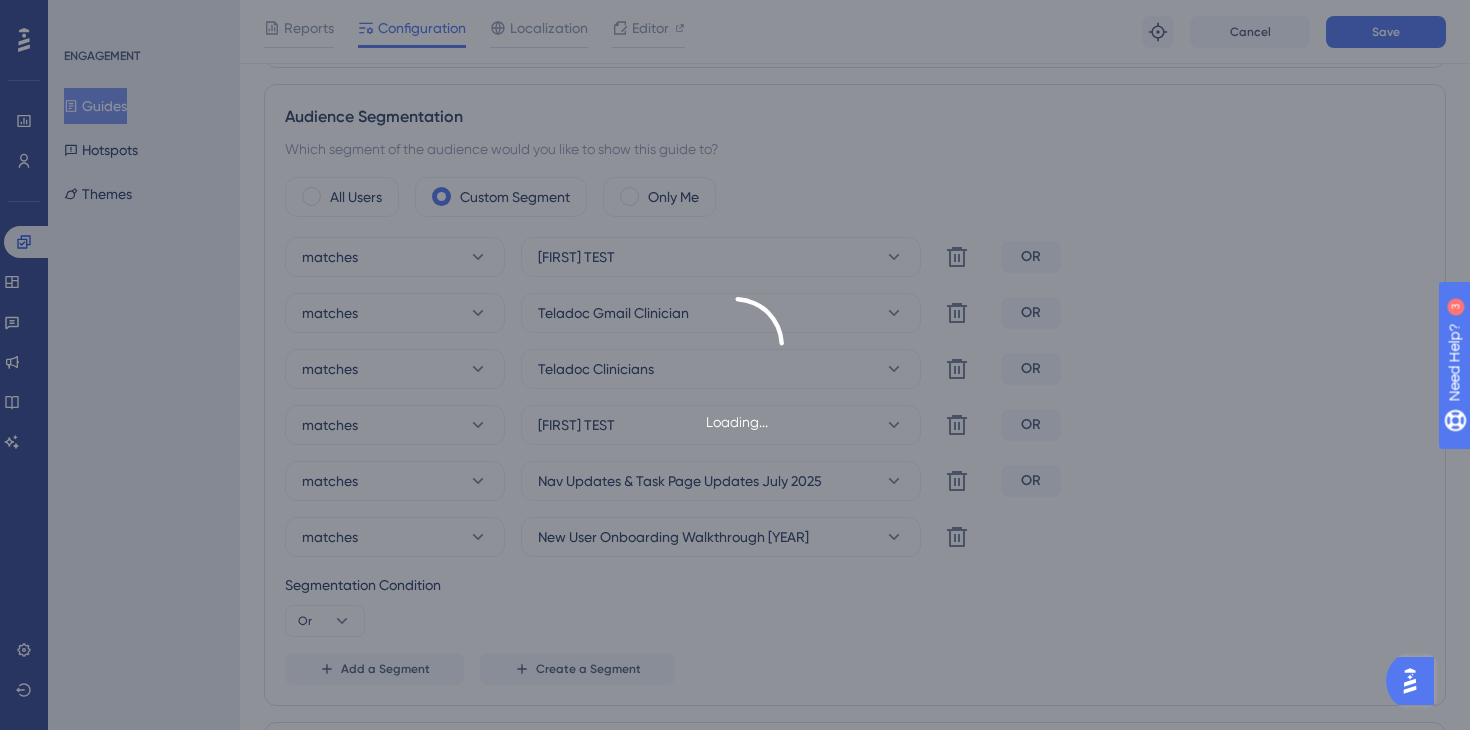 scroll, scrollTop: 693, scrollLeft: 0, axis: vertical 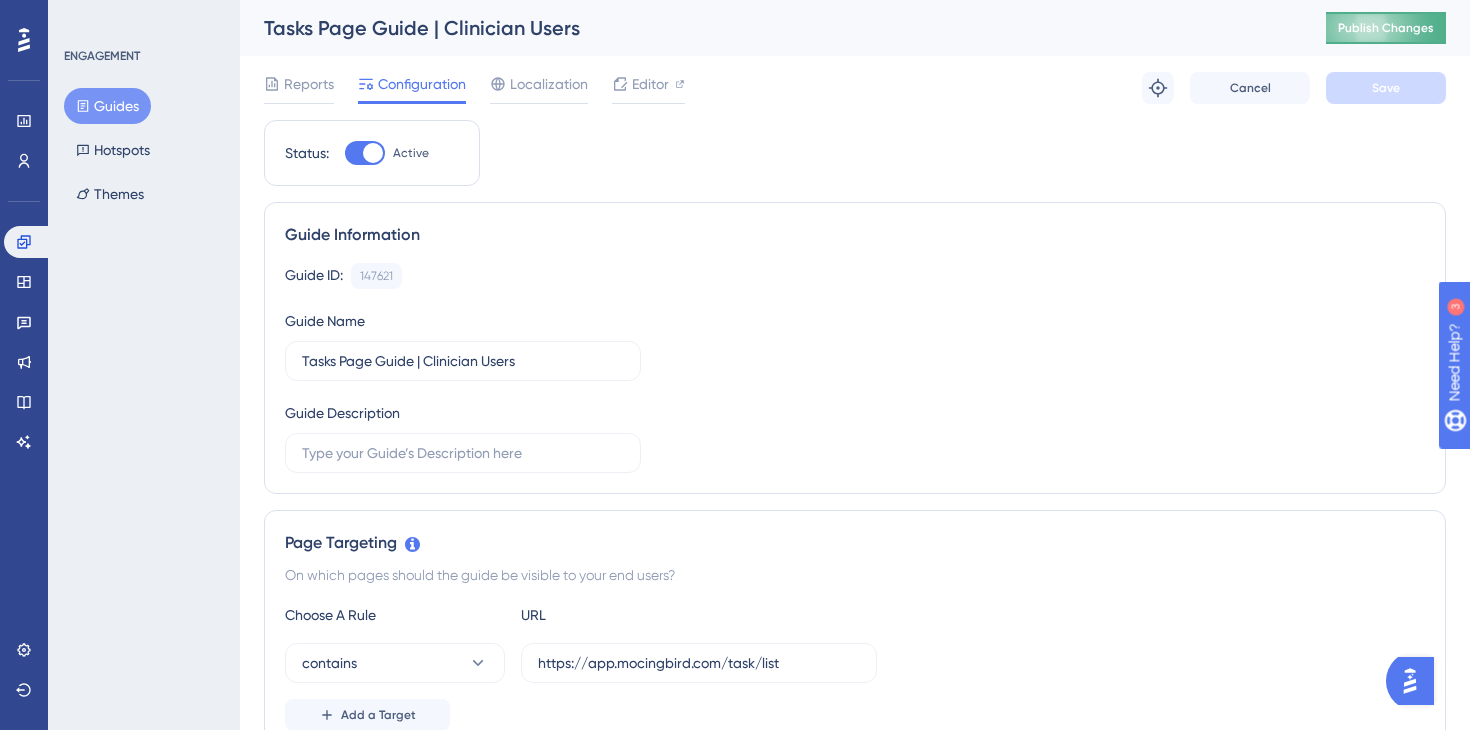 click on "Publish Changes" at bounding box center [1386, 28] 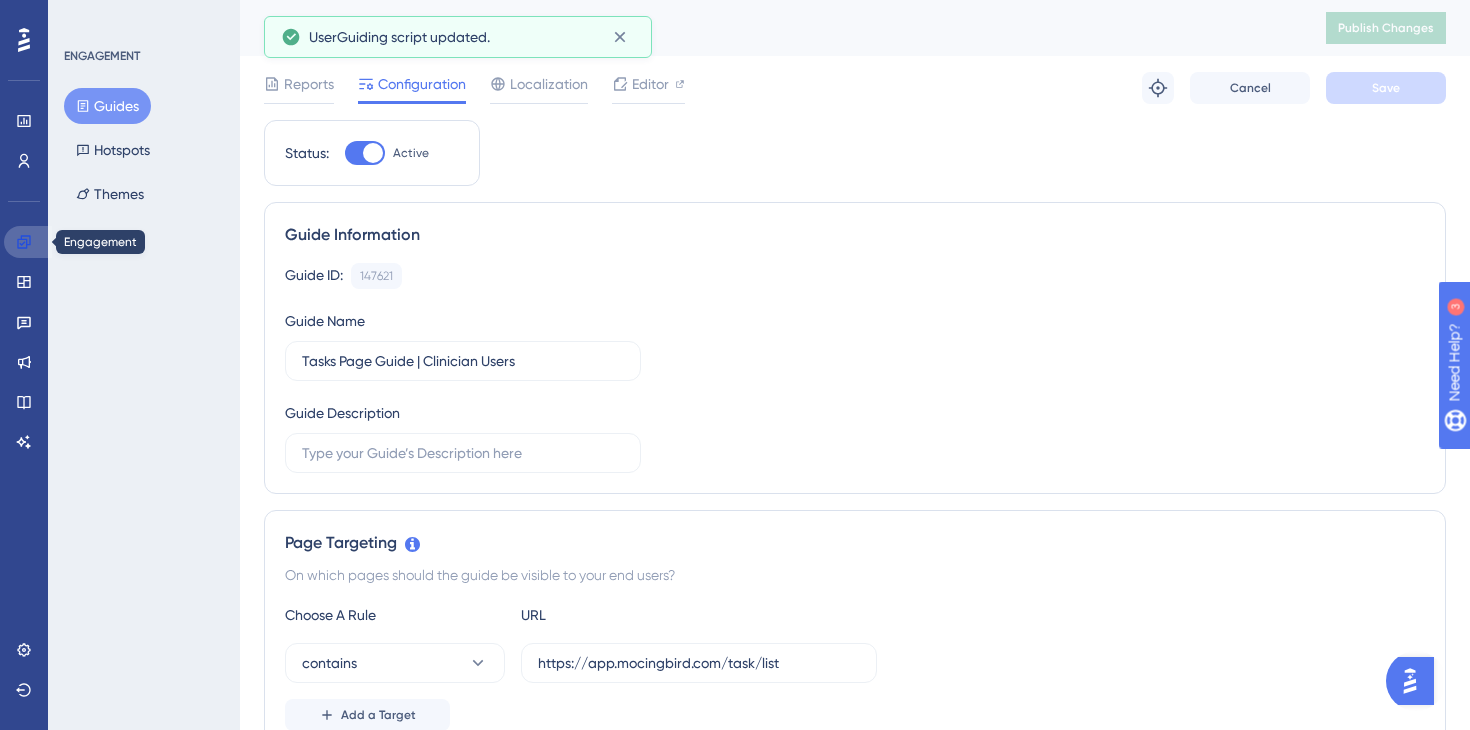click 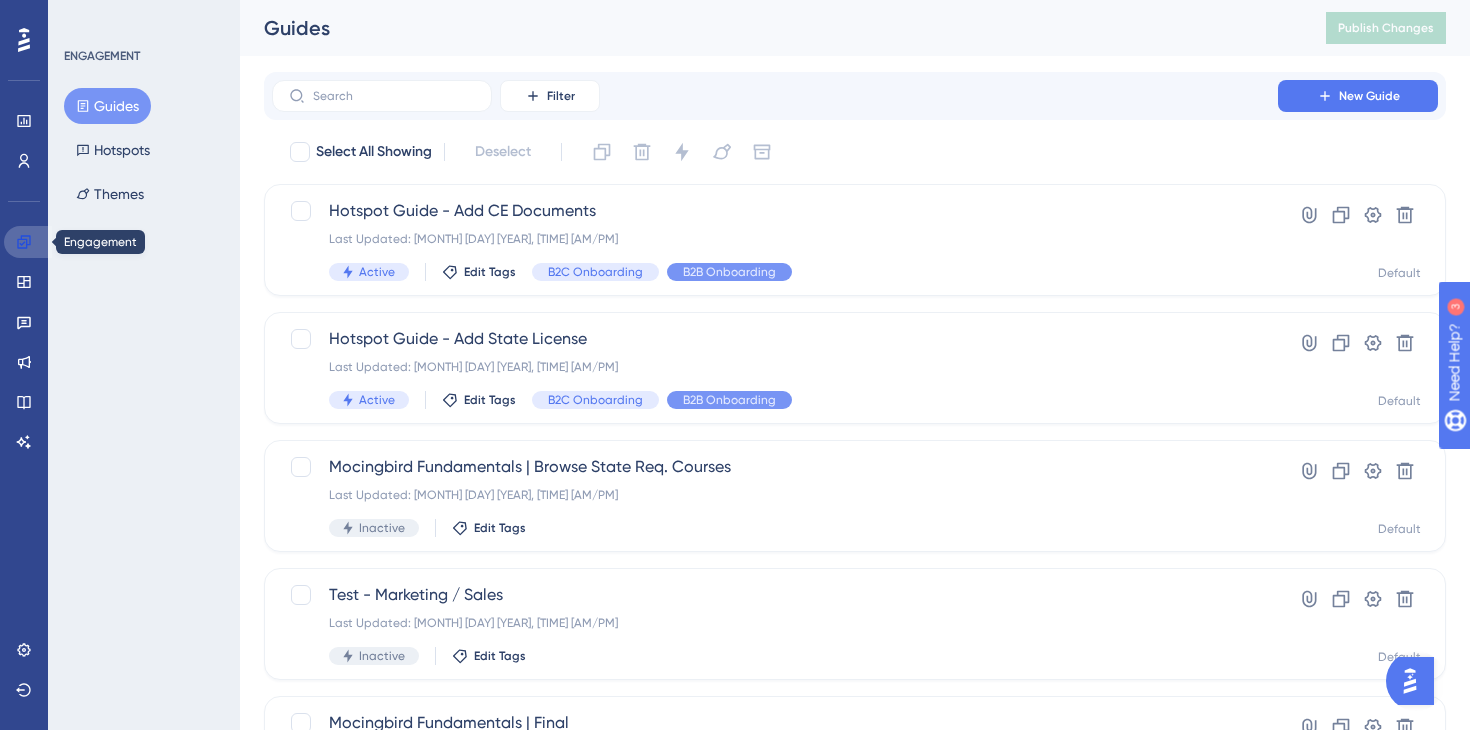 click 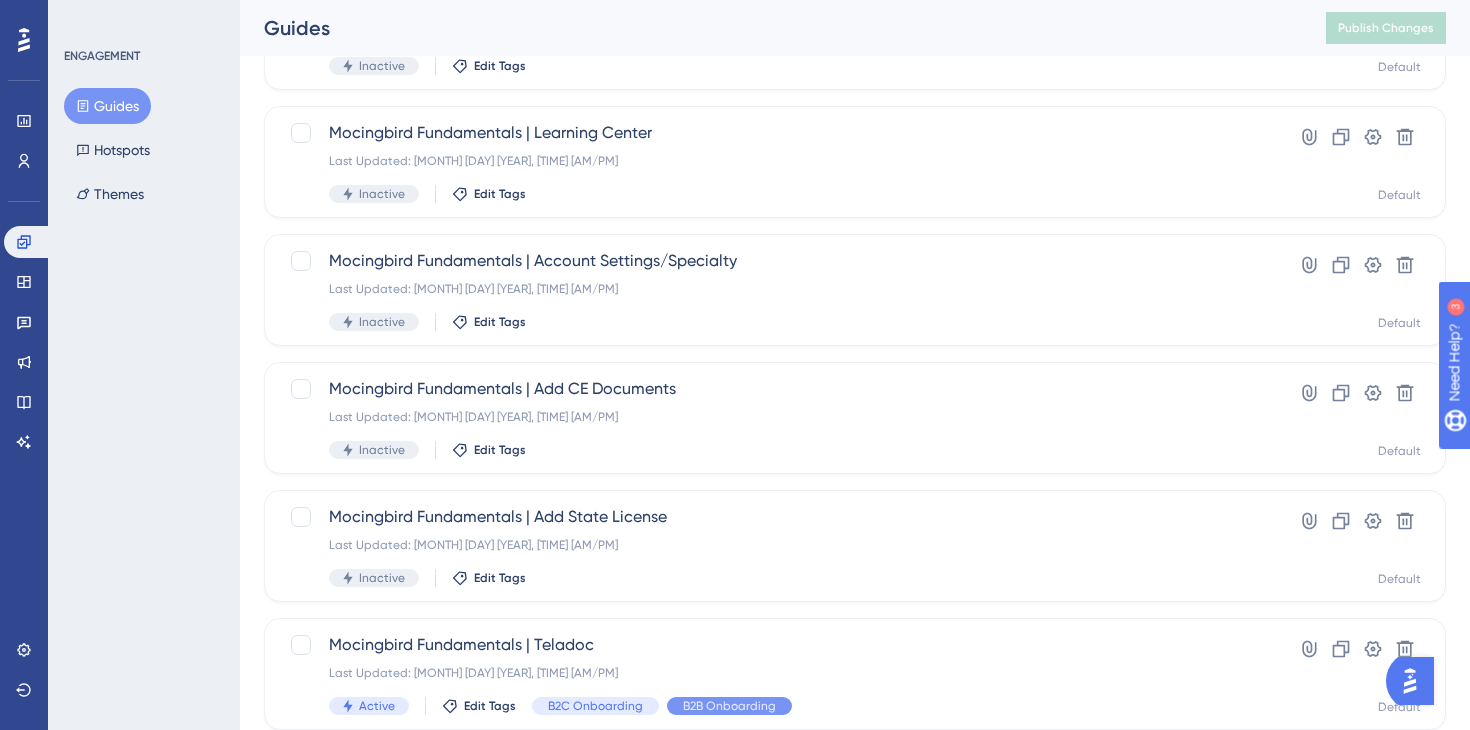 scroll, scrollTop: 822, scrollLeft: 0, axis: vertical 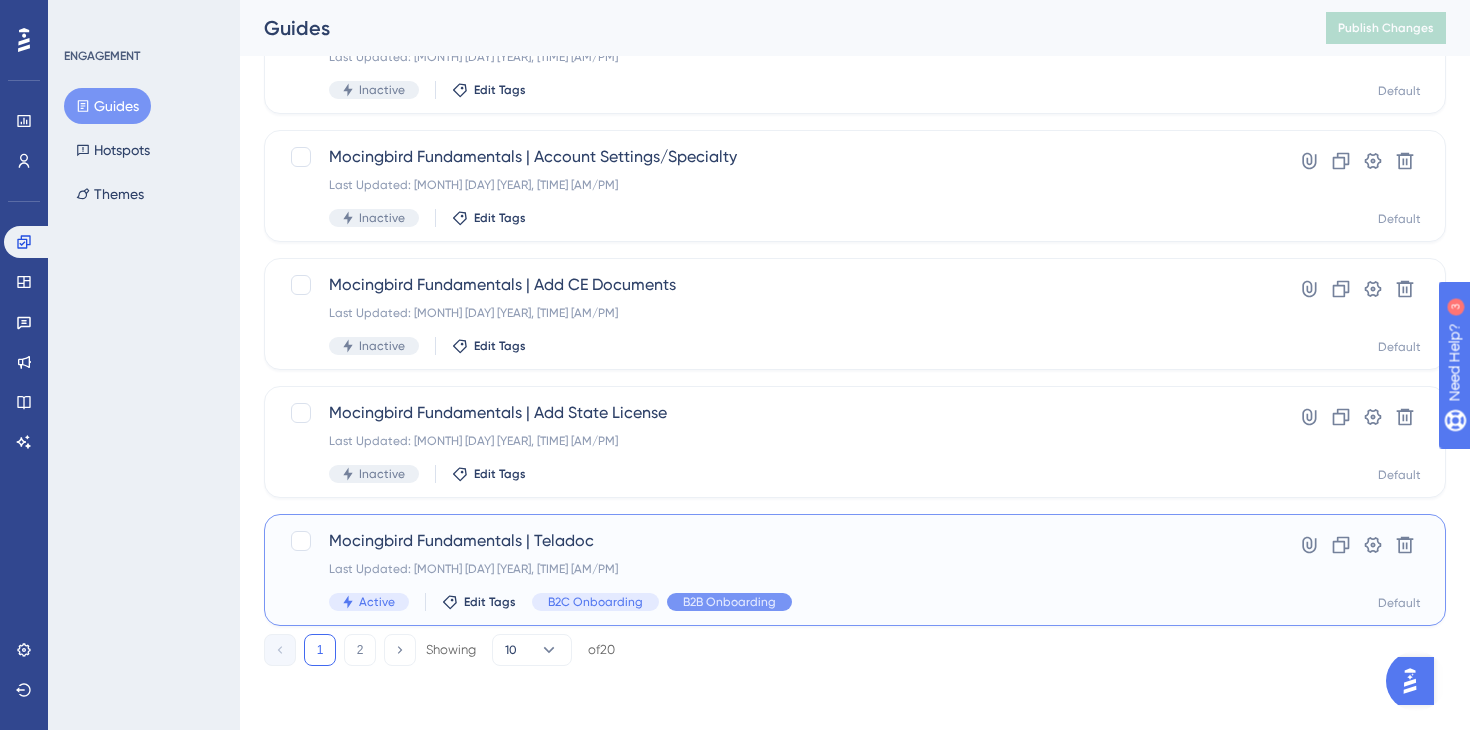 click on "Mocingbird Fundamentals | Teladoc" at bounding box center (775, 541) 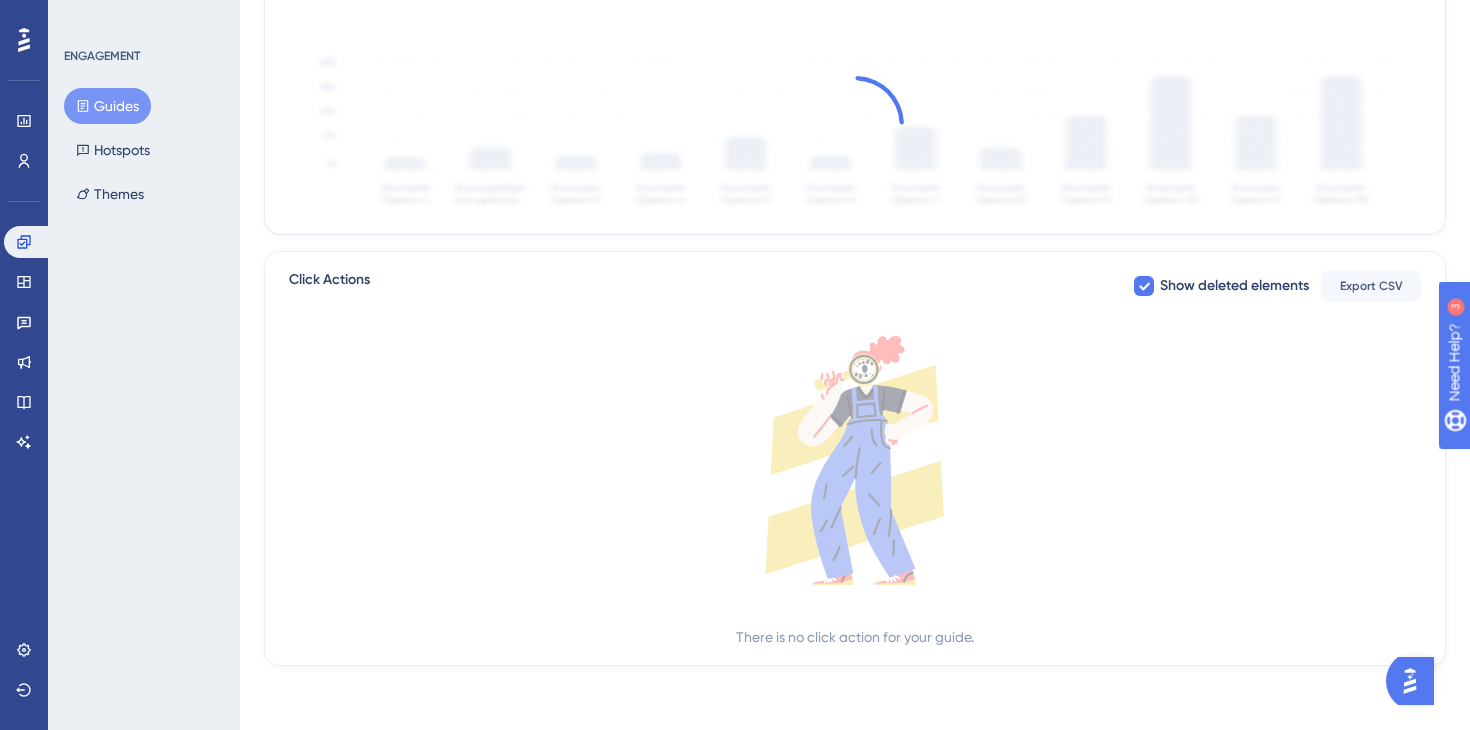 scroll, scrollTop: 0, scrollLeft: 0, axis: both 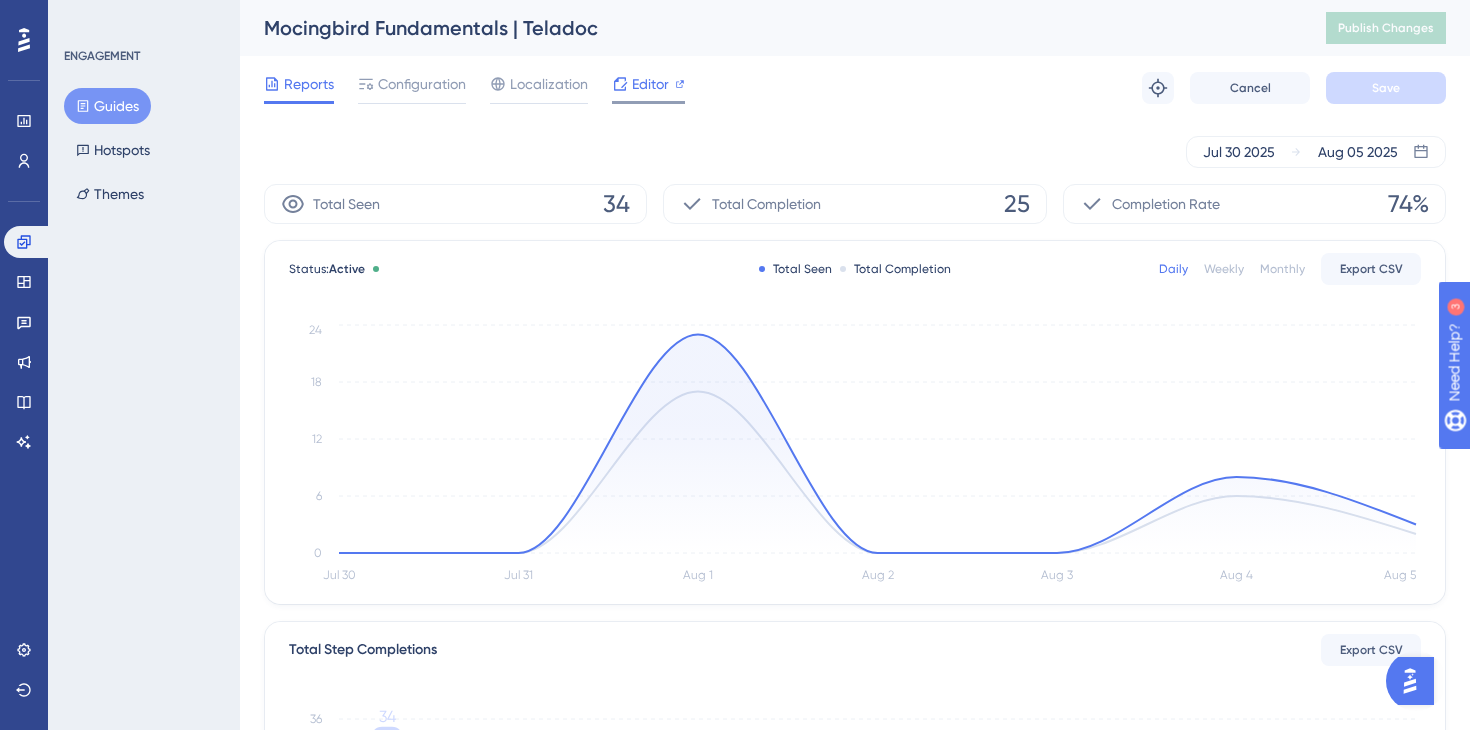 click on "Editor" at bounding box center (650, 84) 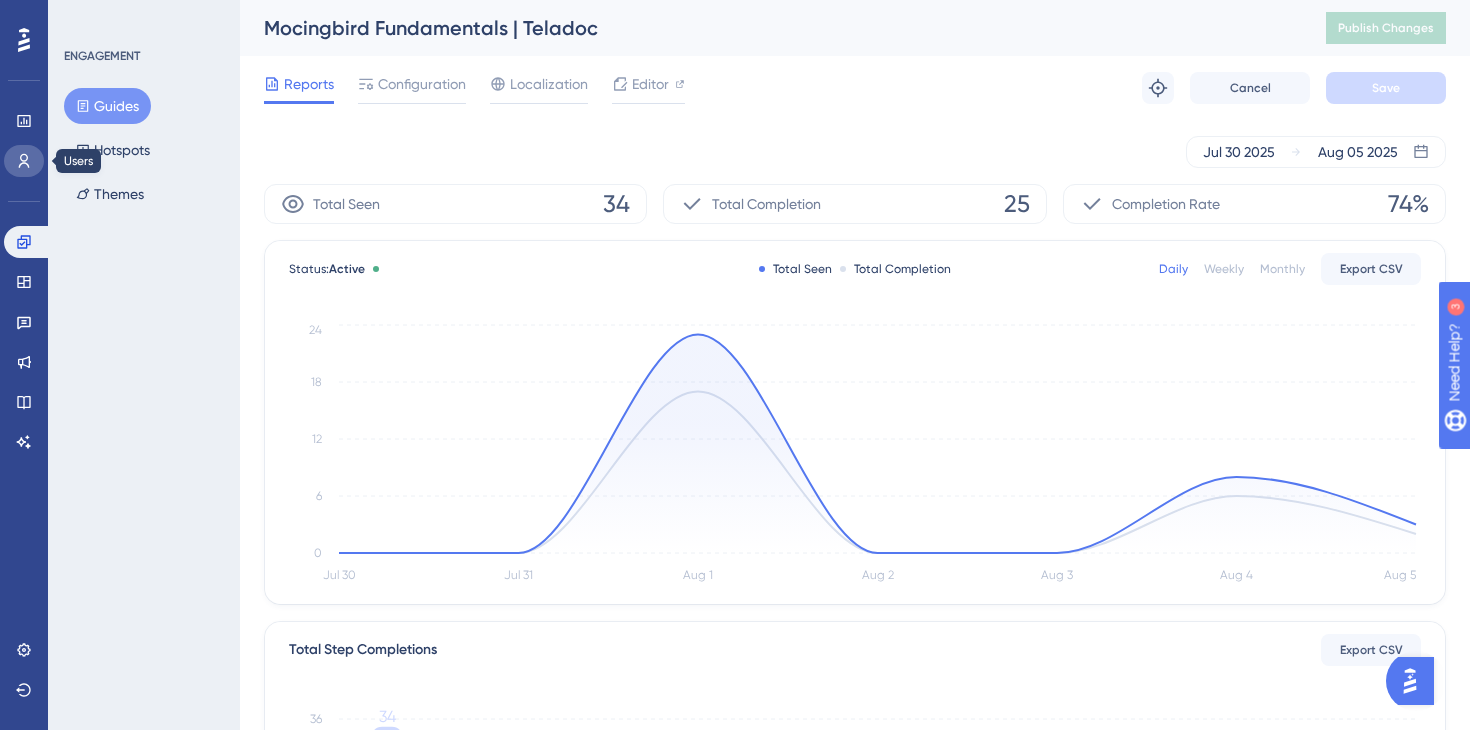 click 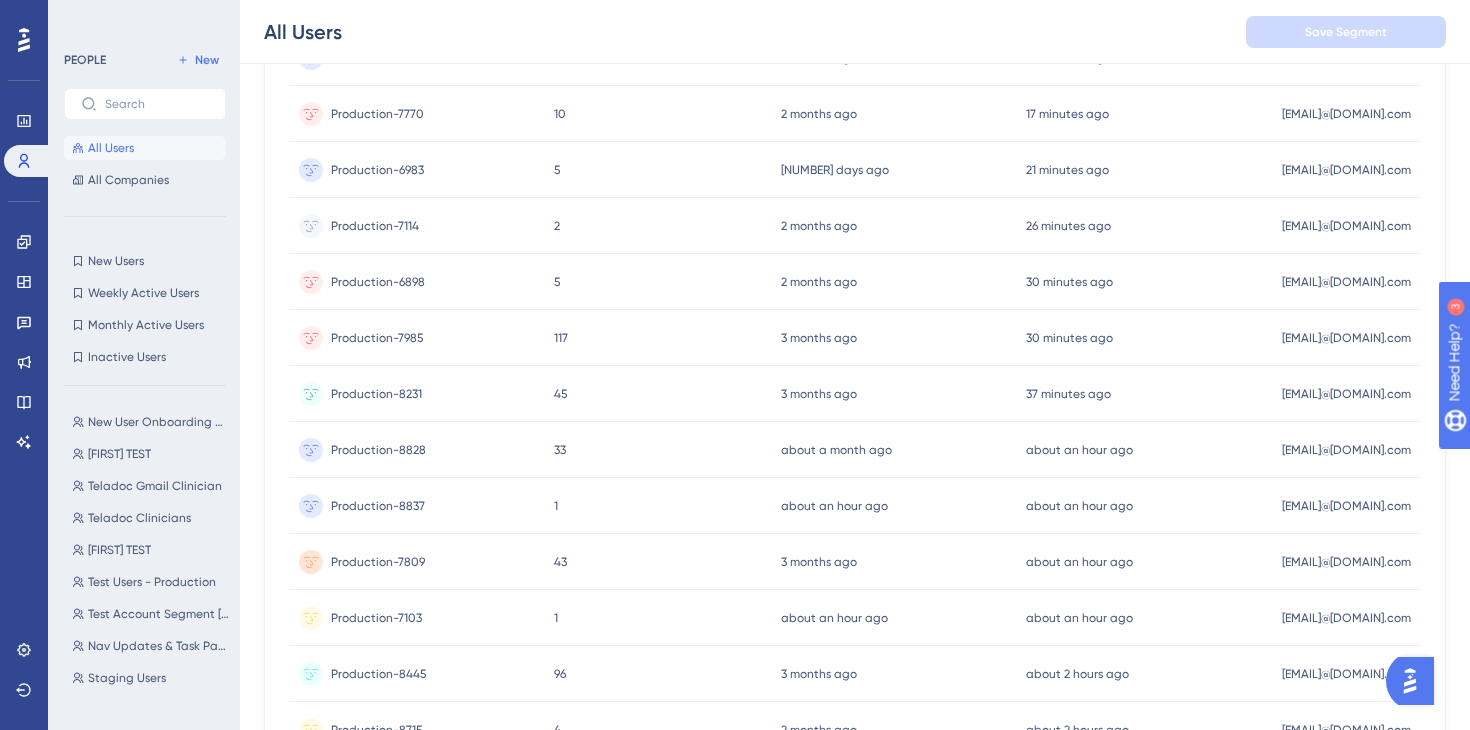 scroll, scrollTop: 0, scrollLeft: 0, axis: both 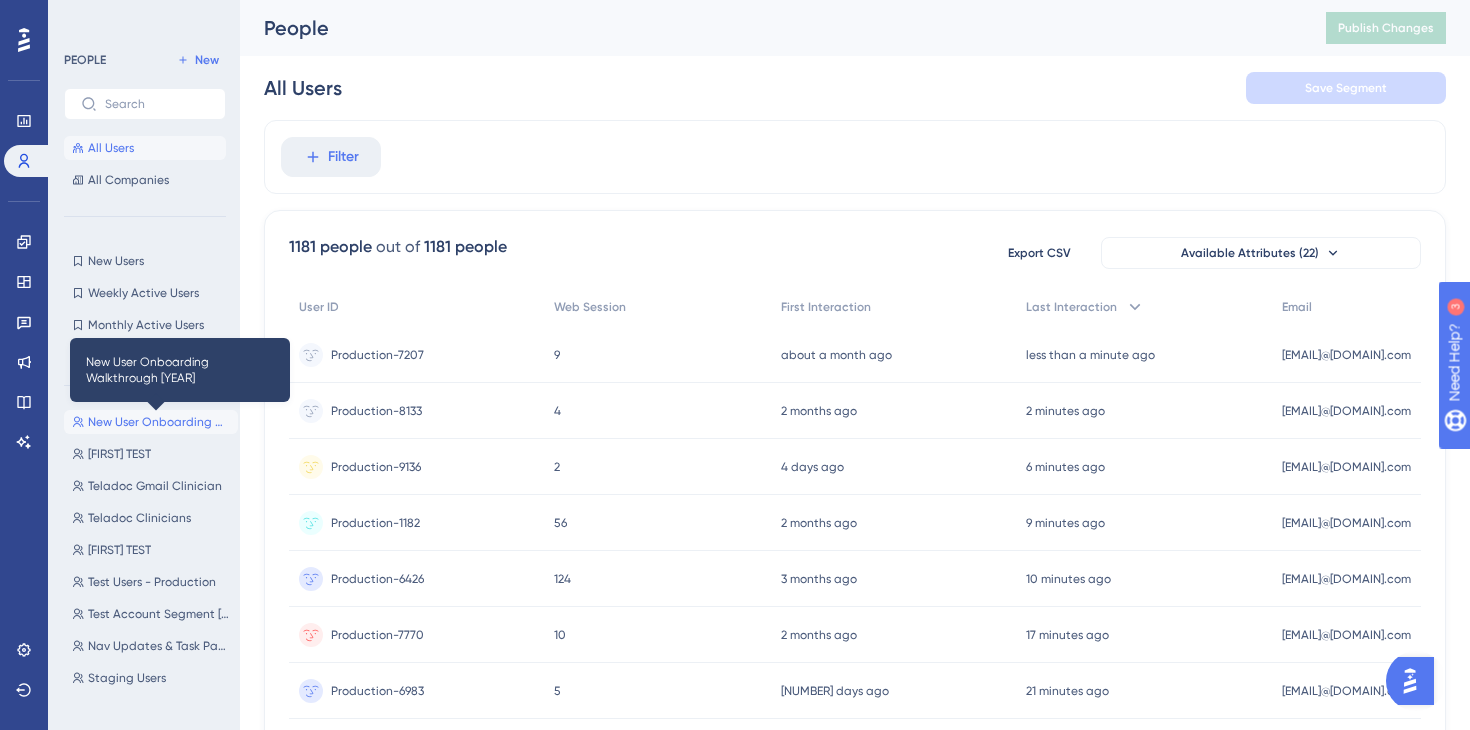 click on "New User Onboarding Walkthrough [YEAR]" at bounding box center [159, 422] 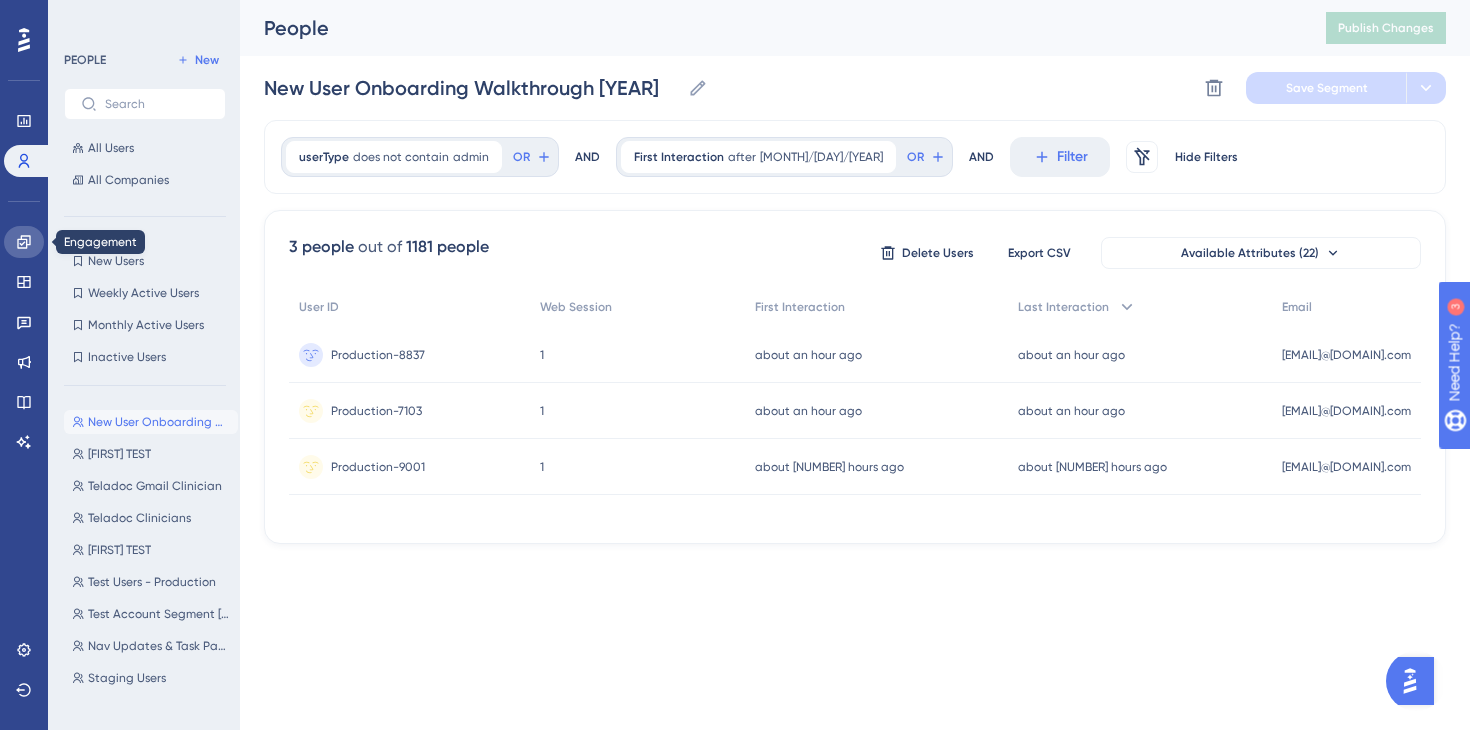 click at bounding box center [24, 242] 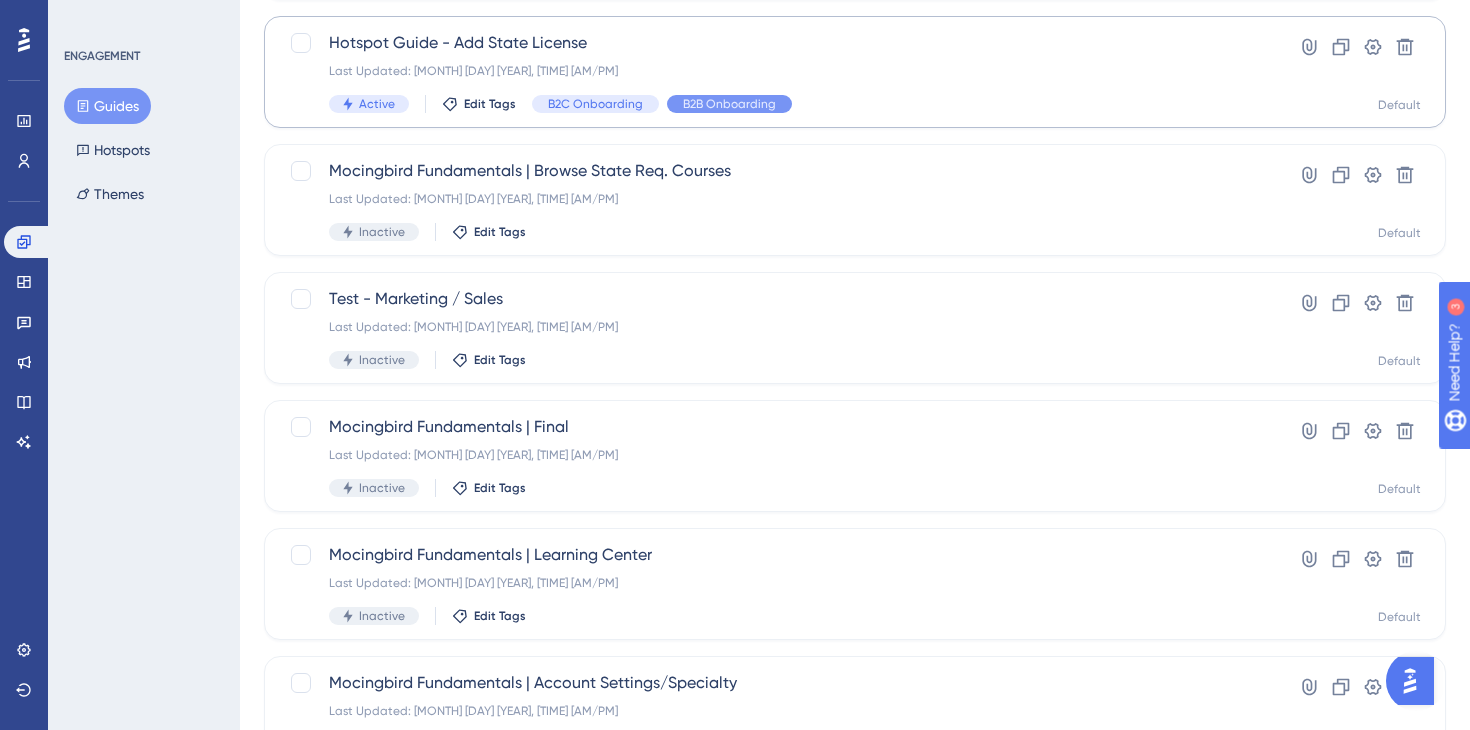 scroll, scrollTop: 0, scrollLeft: 0, axis: both 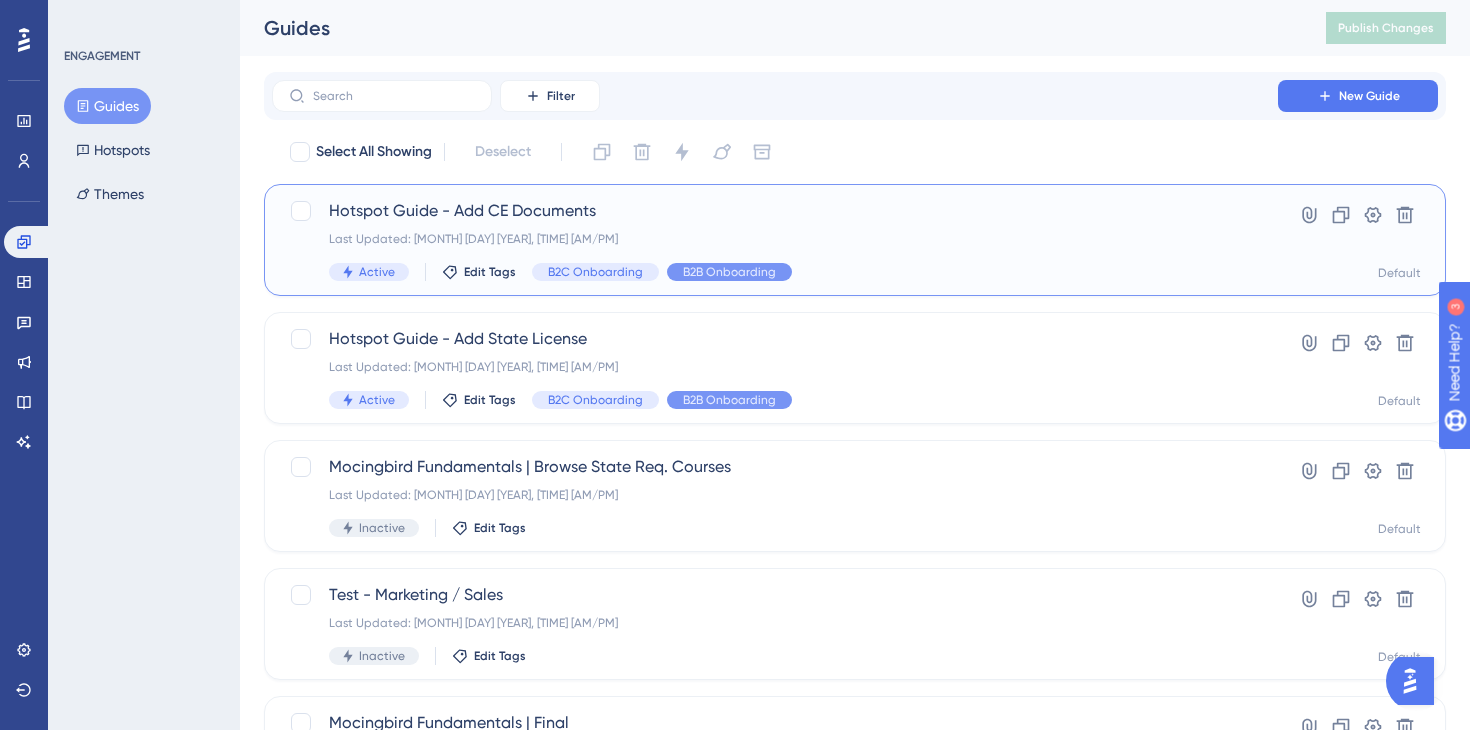 click on "Last Updated: [MONTH] [DAY] [YEAR], [TIME] [AMPM]" at bounding box center [775, 239] 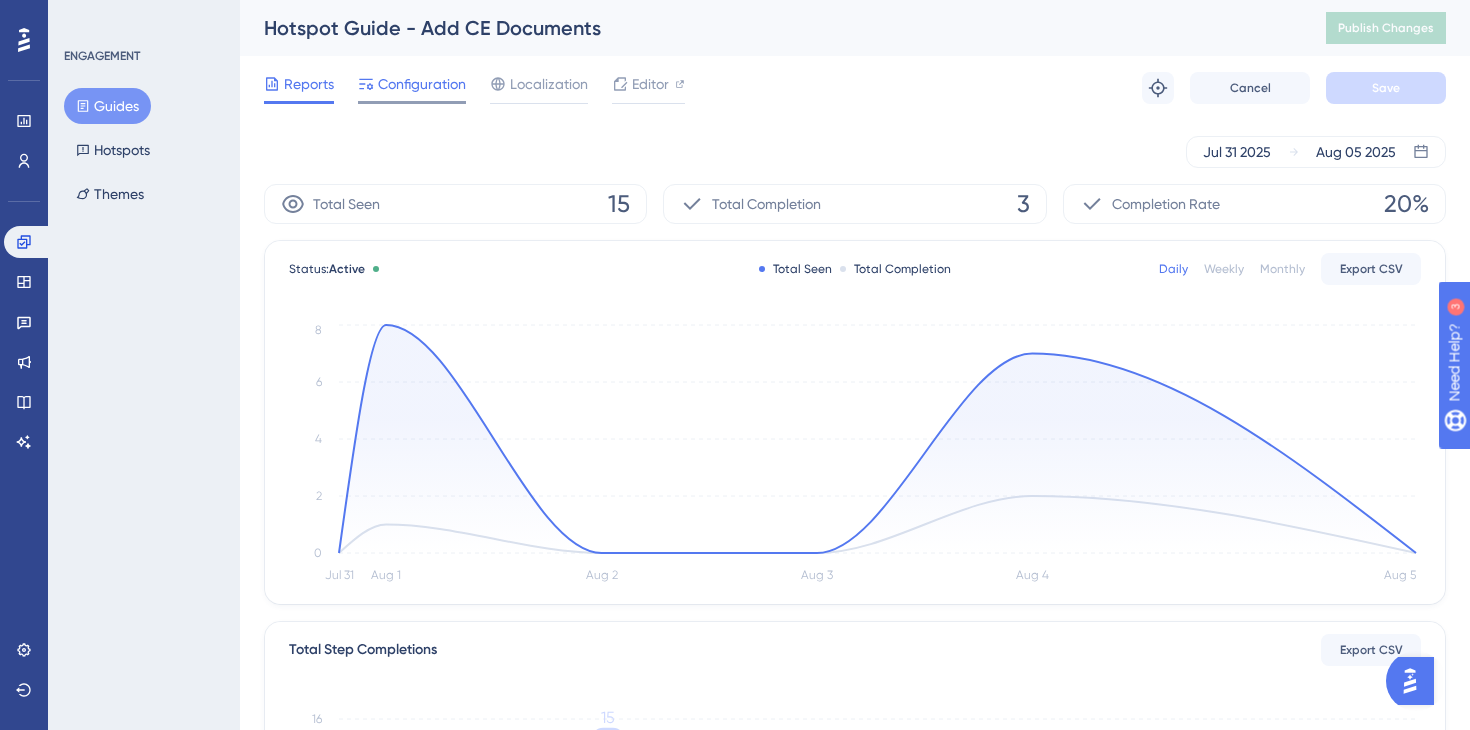 click on "Configuration" at bounding box center (422, 84) 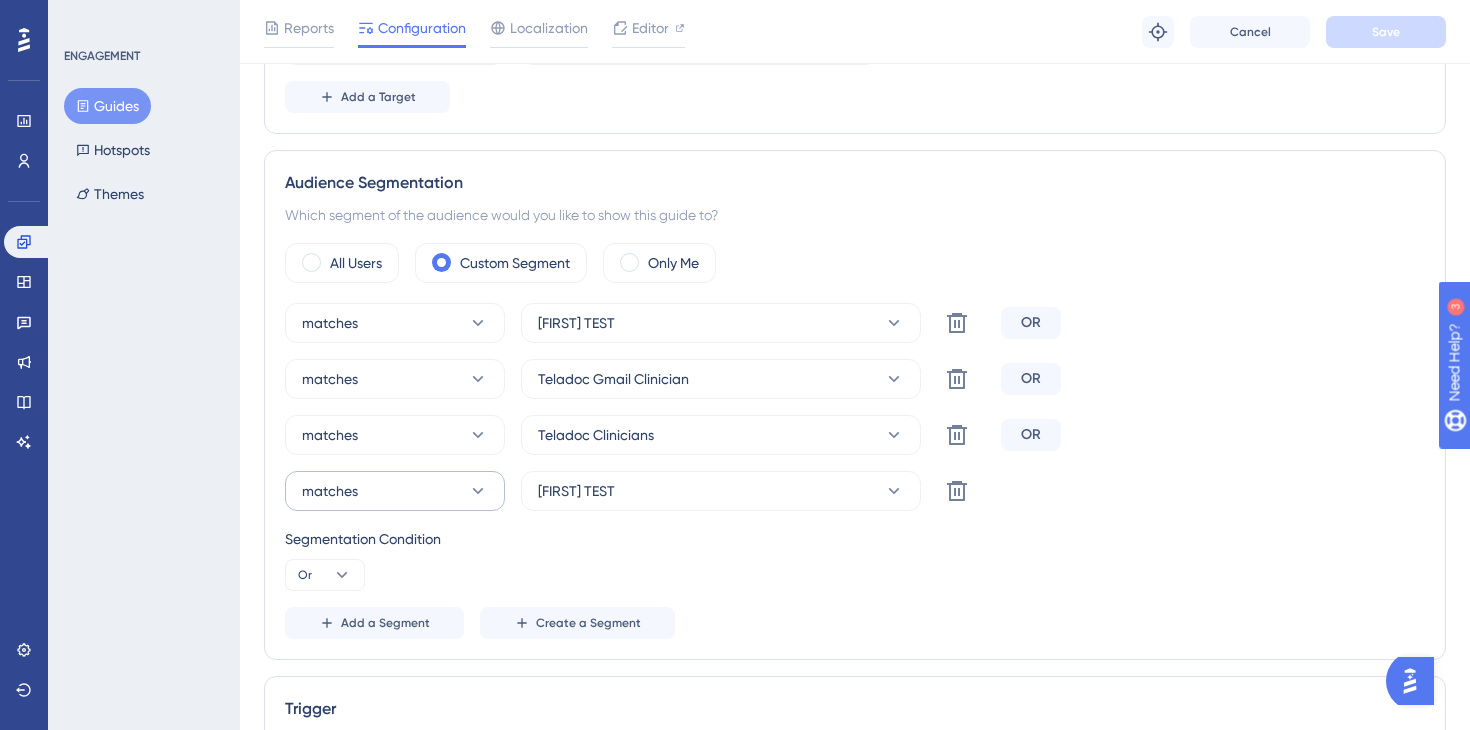 scroll, scrollTop: 697, scrollLeft: 0, axis: vertical 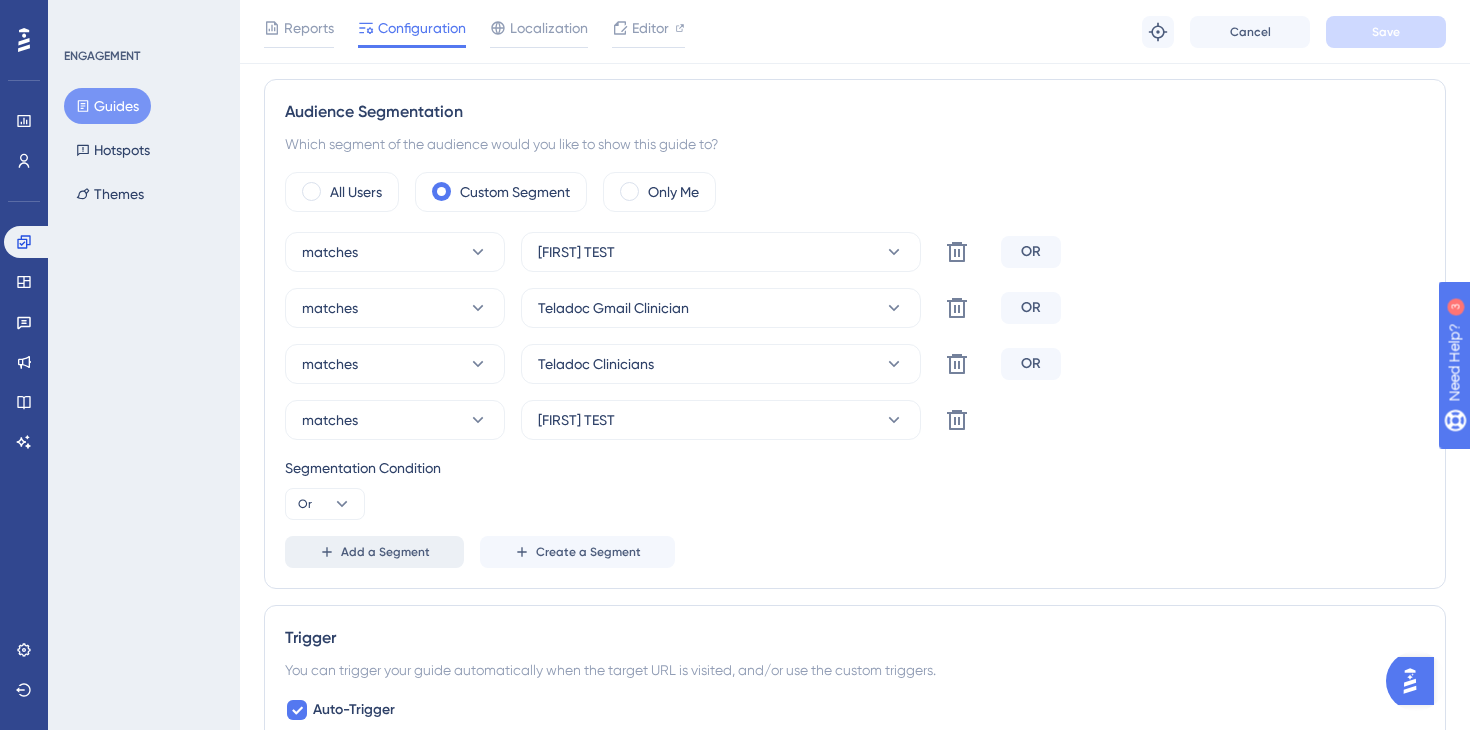 click on "Add a Segment" at bounding box center [385, 552] 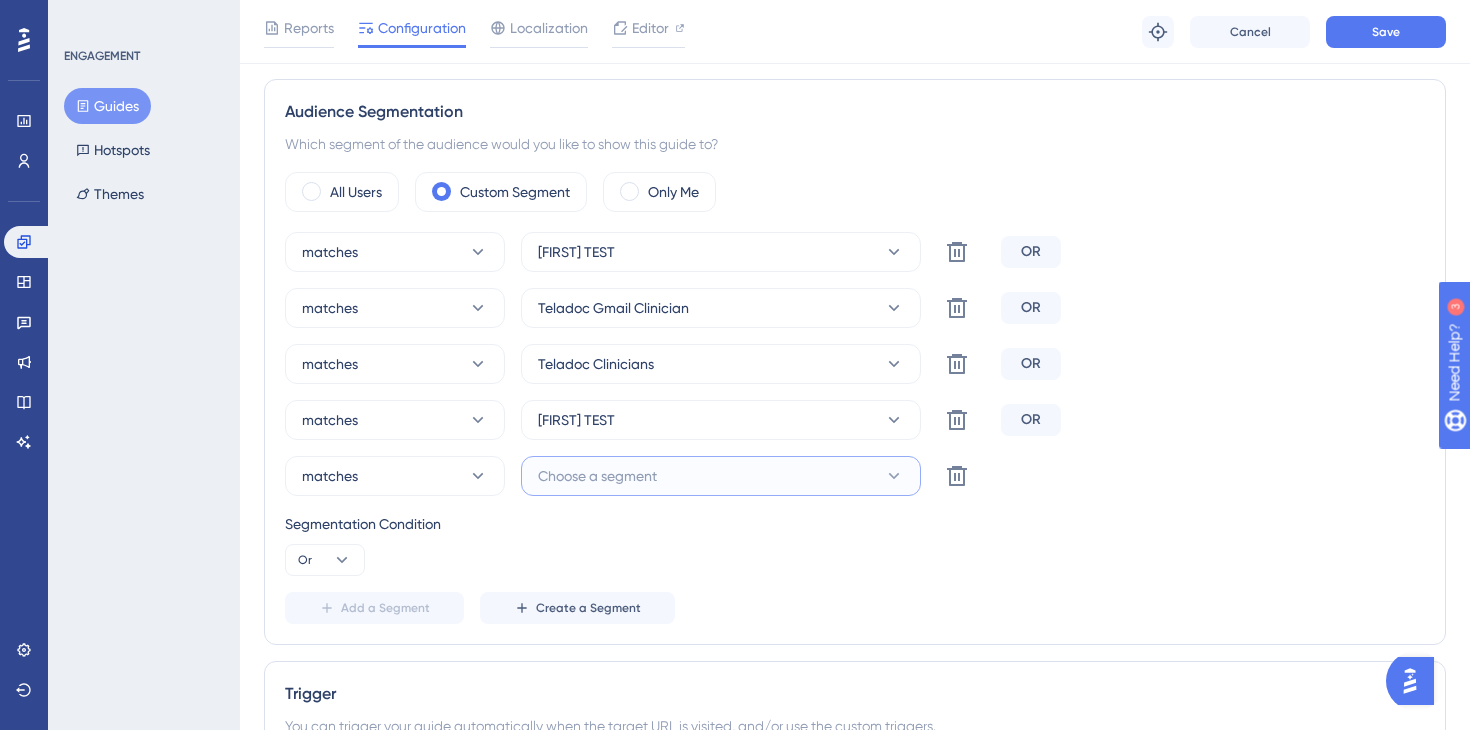 click on "Choose a segment" at bounding box center [597, 476] 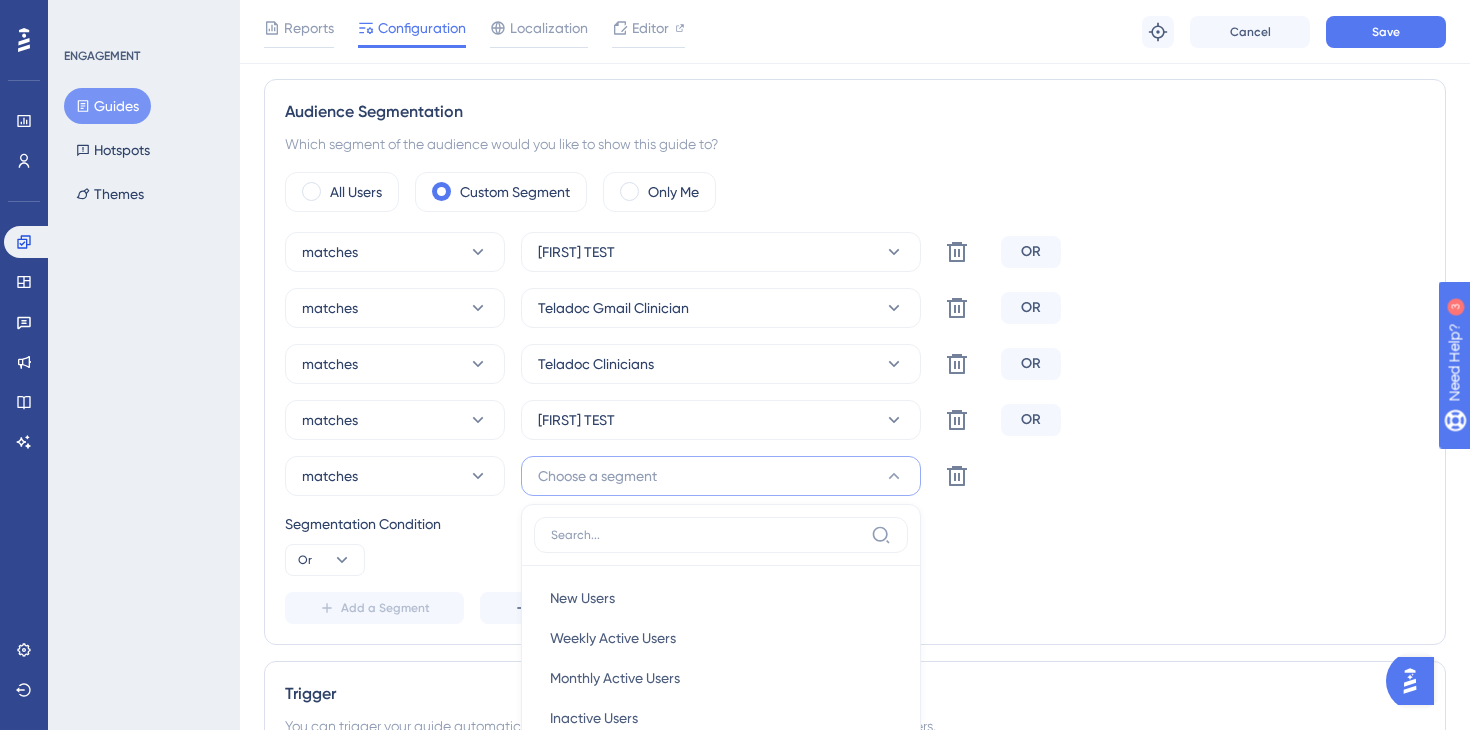 scroll, scrollTop: 1029, scrollLeft: 0, axis: vertical 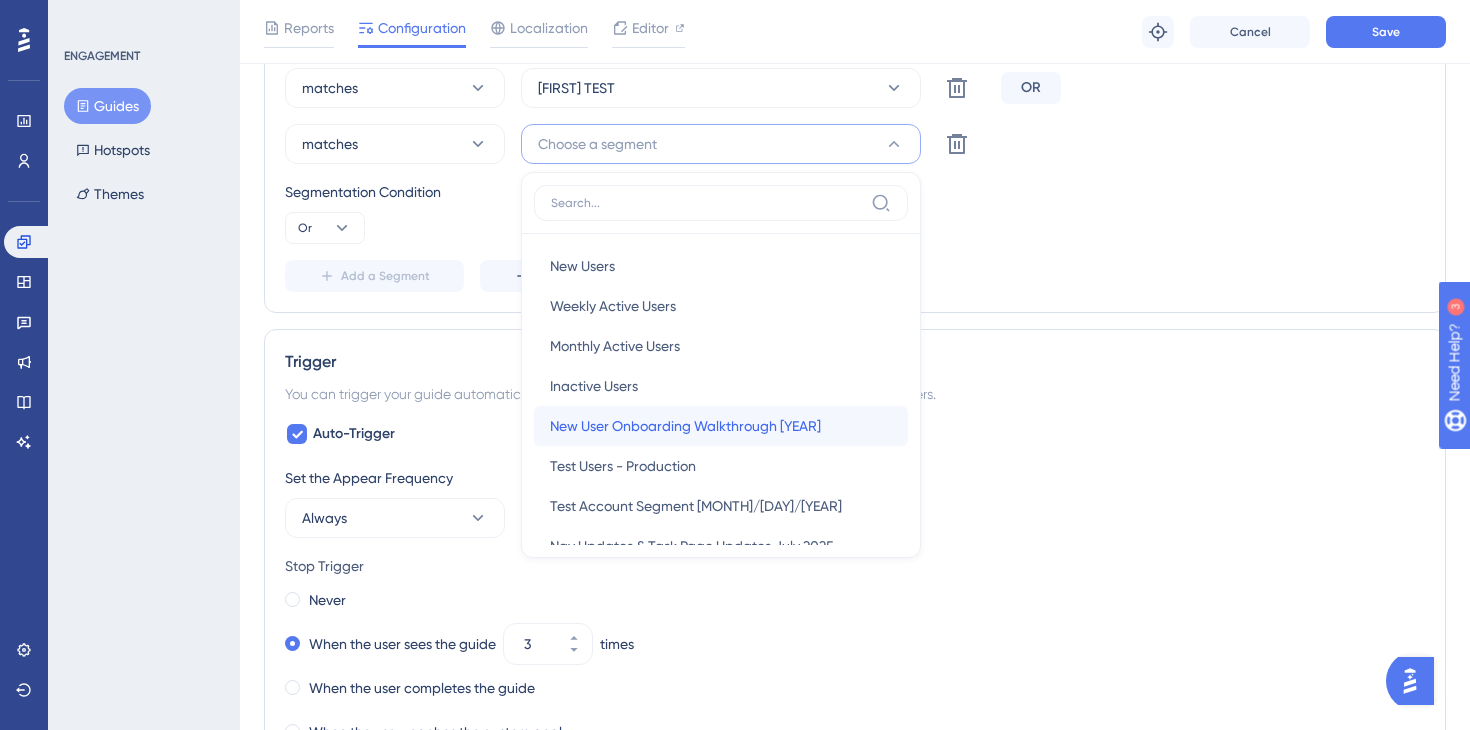 click on "New User Onboarding Walkthrough [YEAR] New User Onboarding Walkthrough [YEAR]" at bounding box center [721, 426] 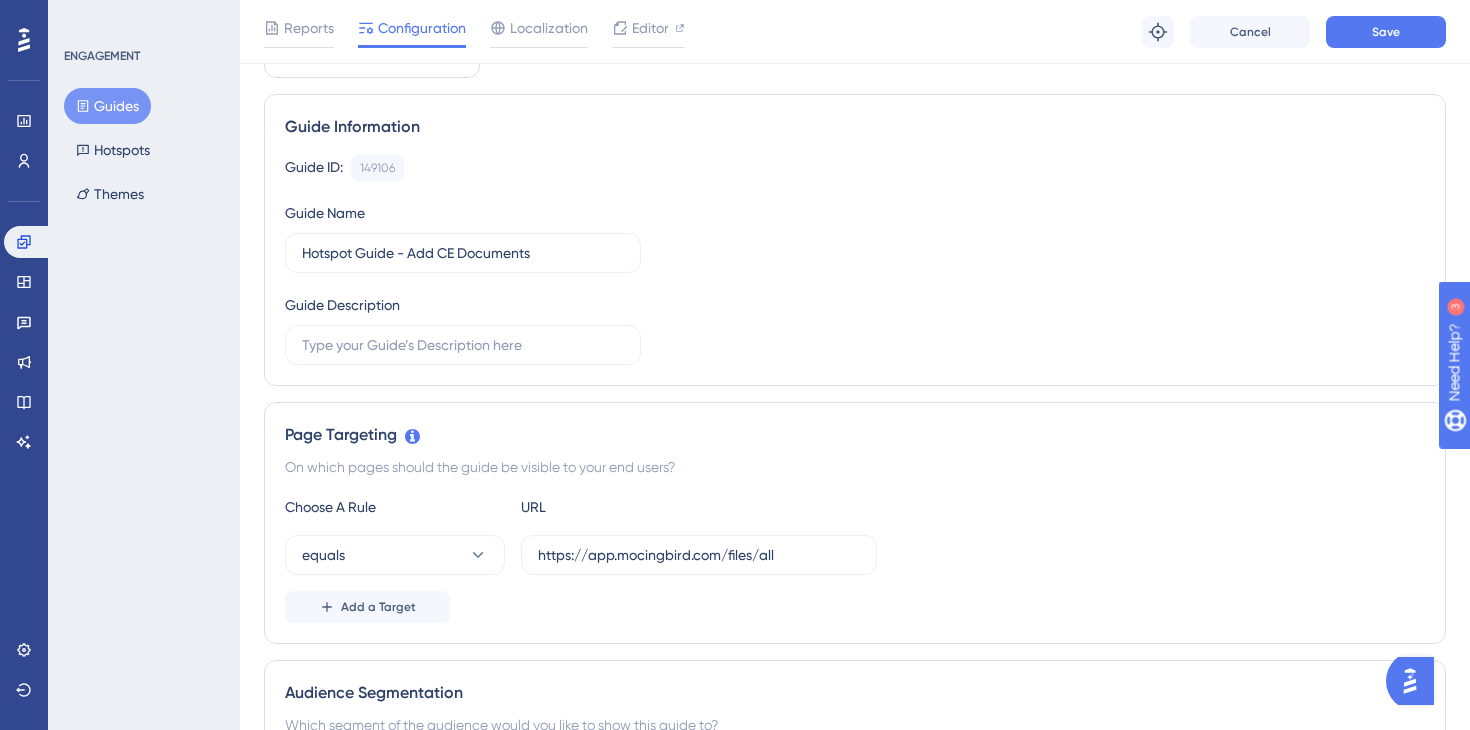 scroll, scrollTop: 0, scrollLeft: 0, axis: both 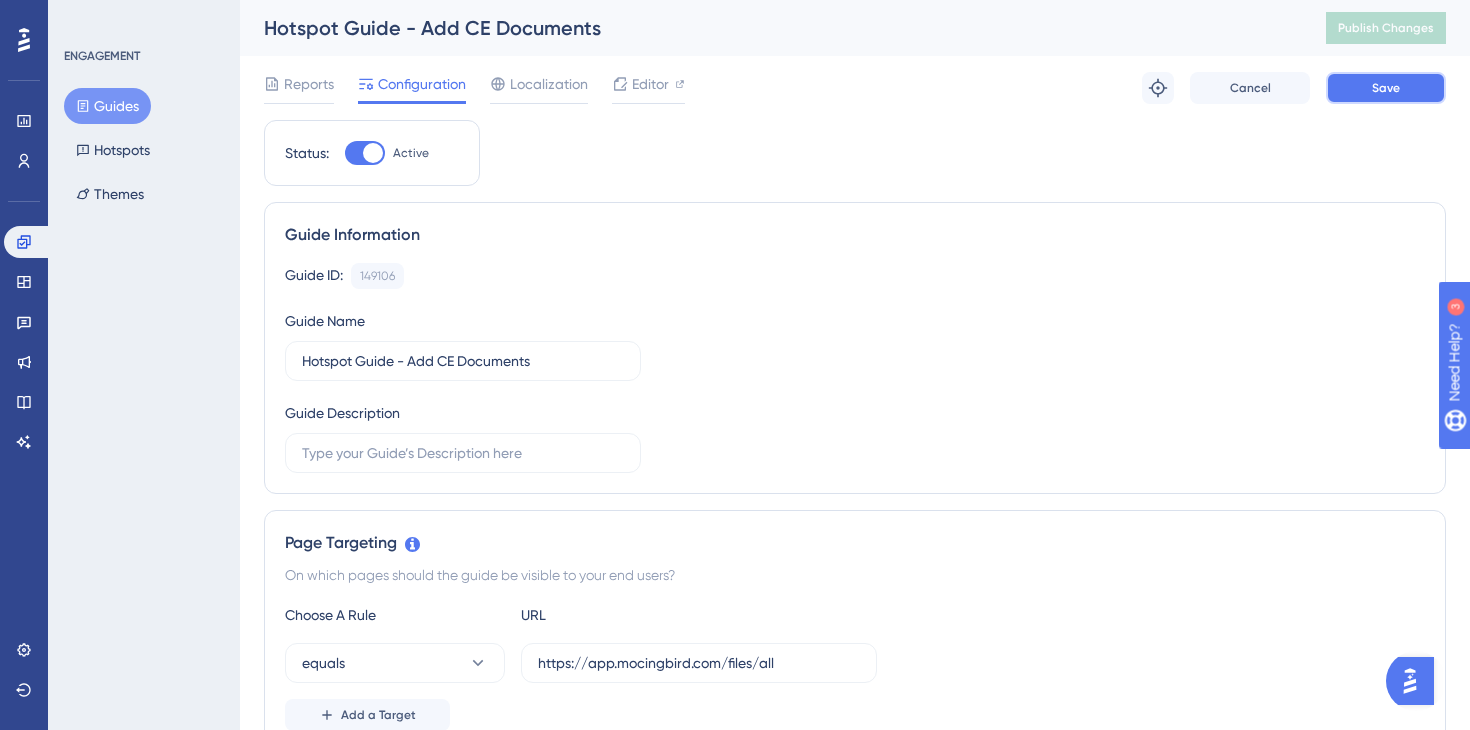 click on "Save" at bounding box center [1386, 88] 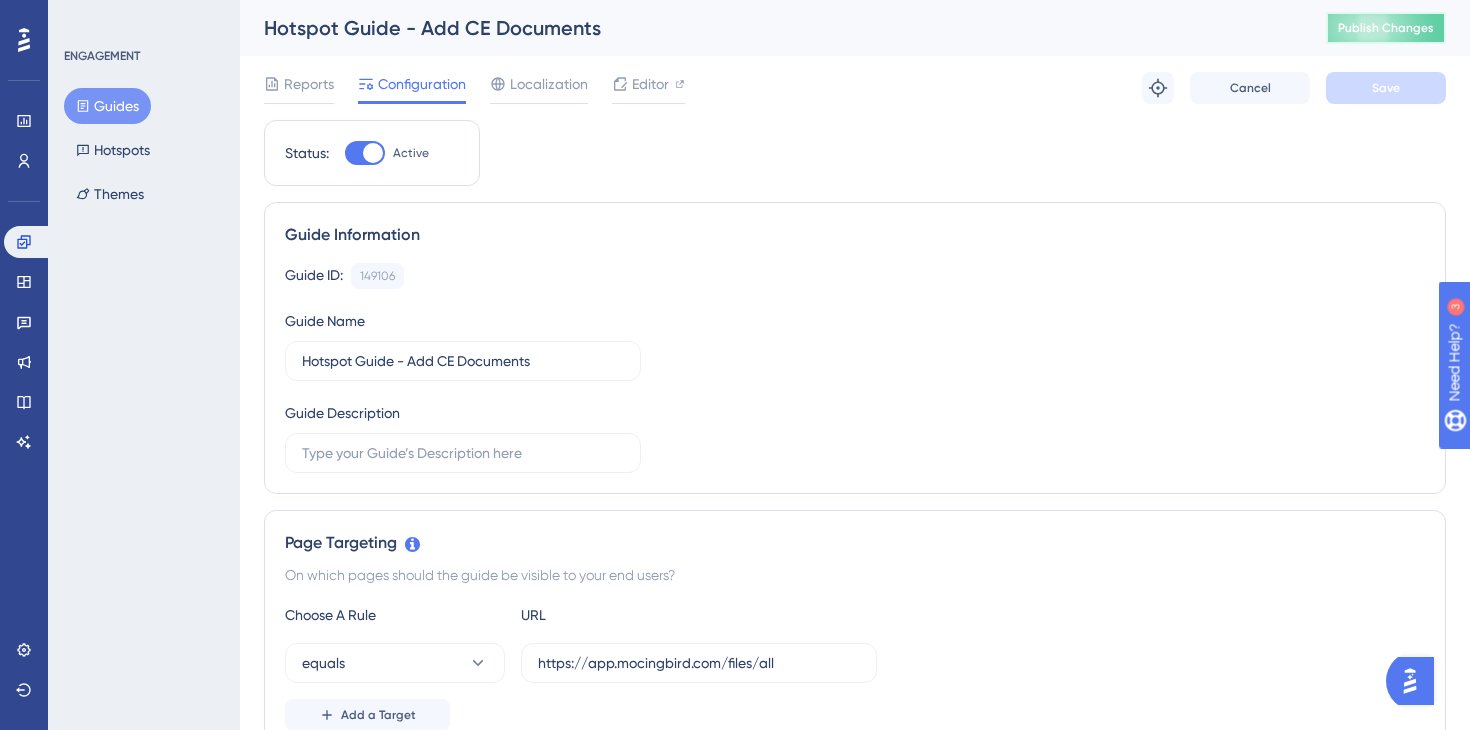 click on "Publish Changes" at bounding box center [1386, 28] 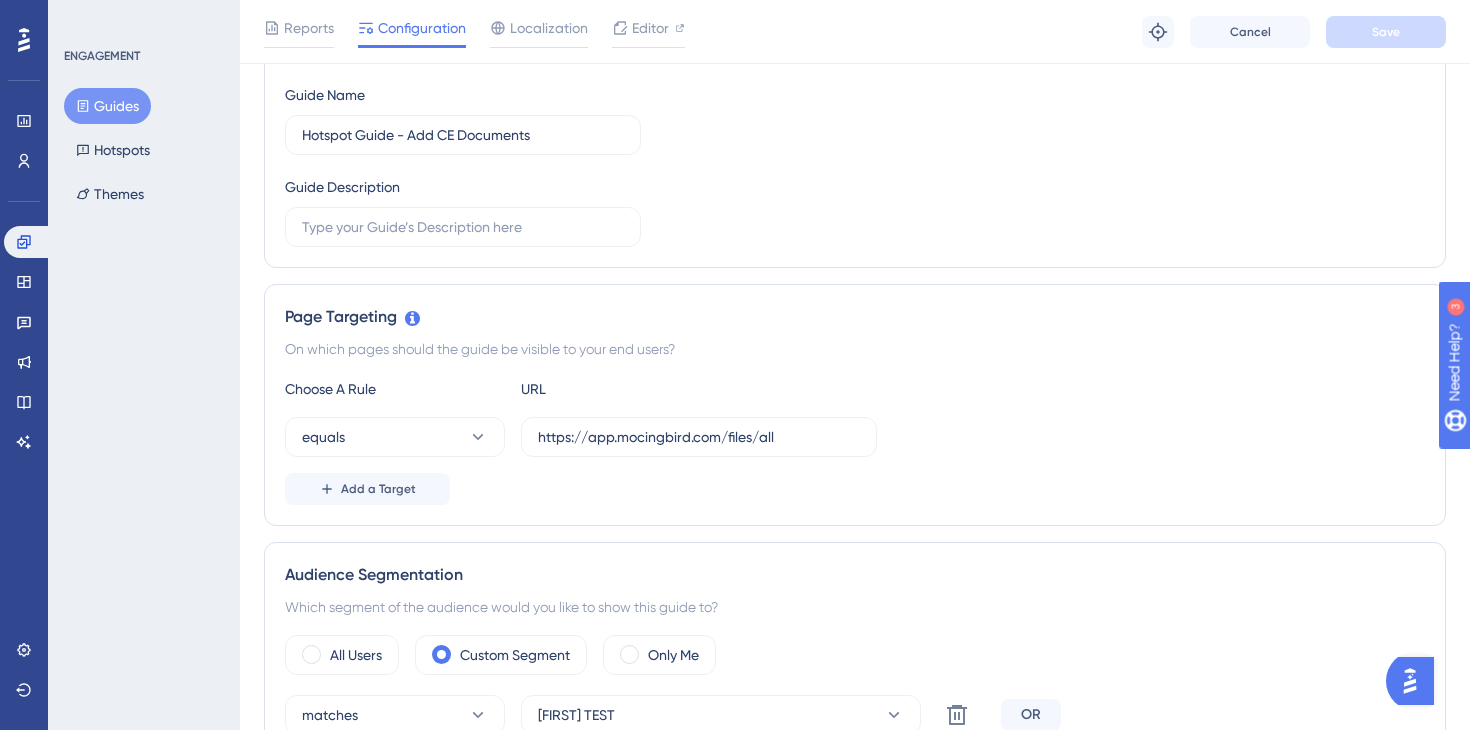 scroll, scrollTop: 0, scrollLeft: 0, axis: both 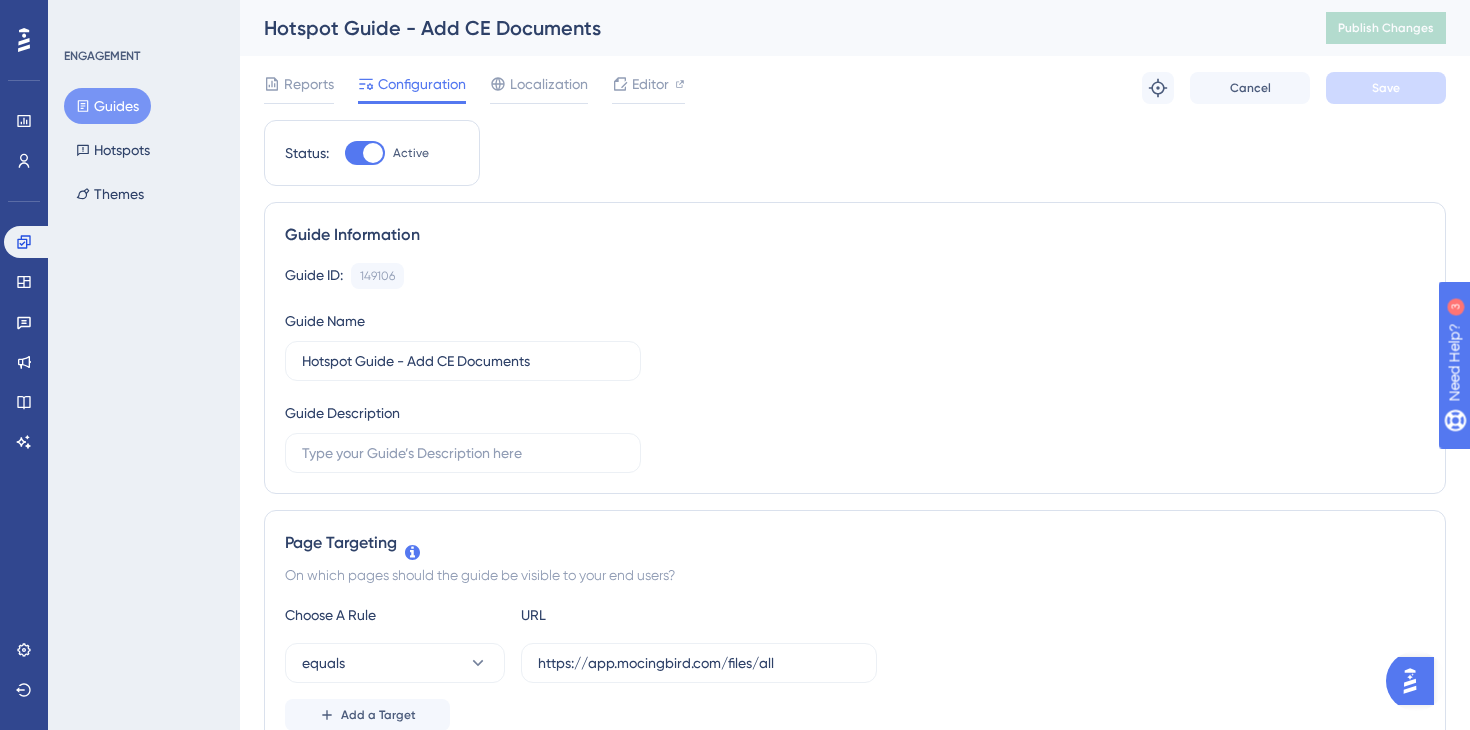 click on "Guides" at bounding box center (107, 106) 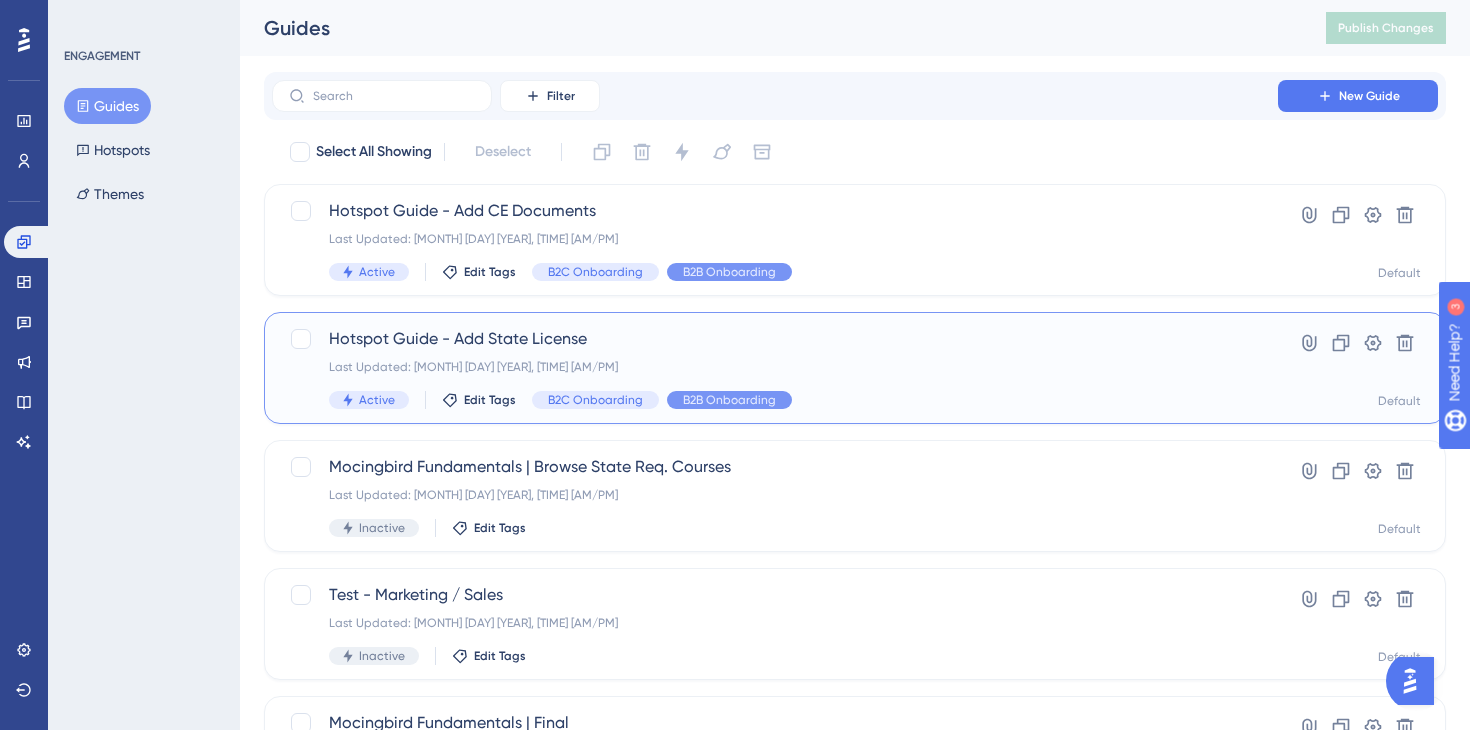 click on "Hotspot Guide - Add State License" at bounding box center [775, 339] 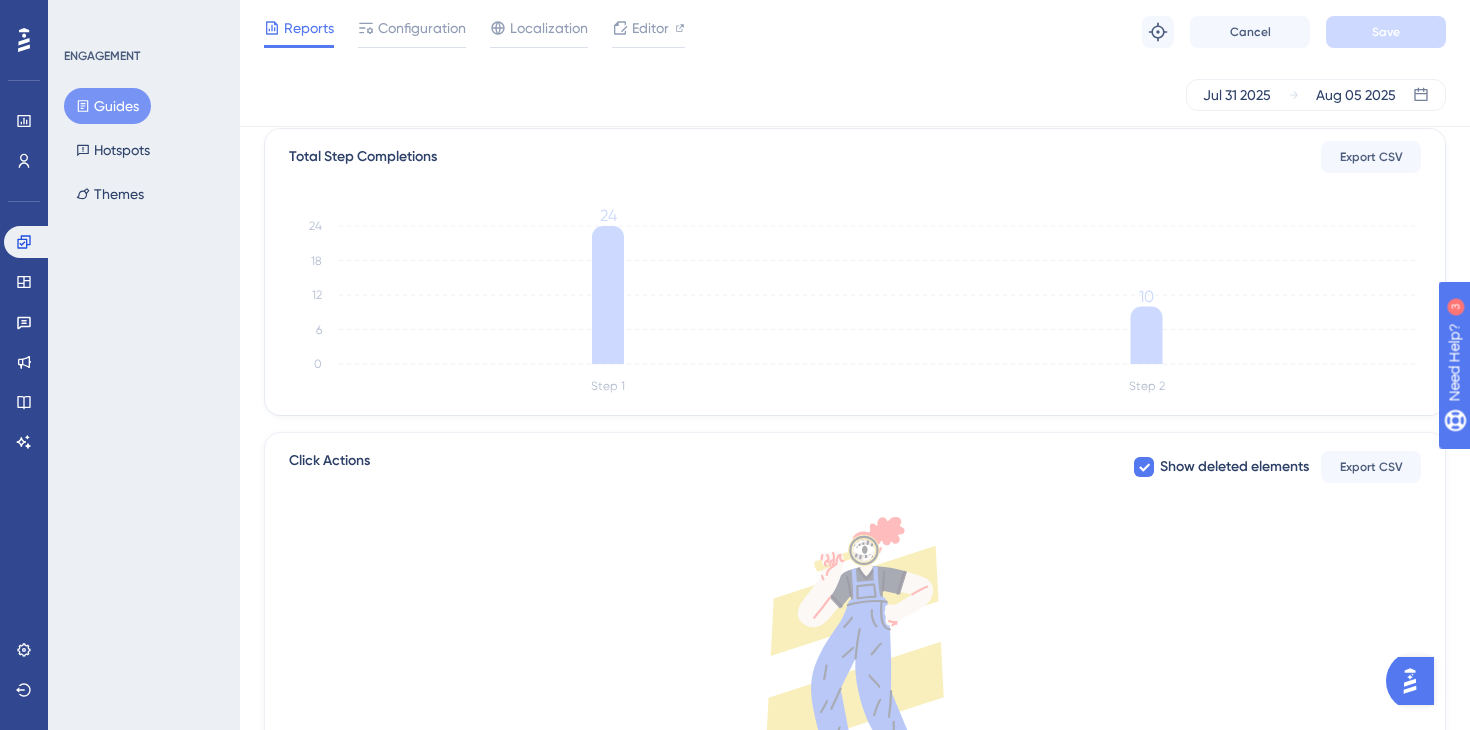 scroll, scrollTop: 0, scrollLeft: 0, axis: both 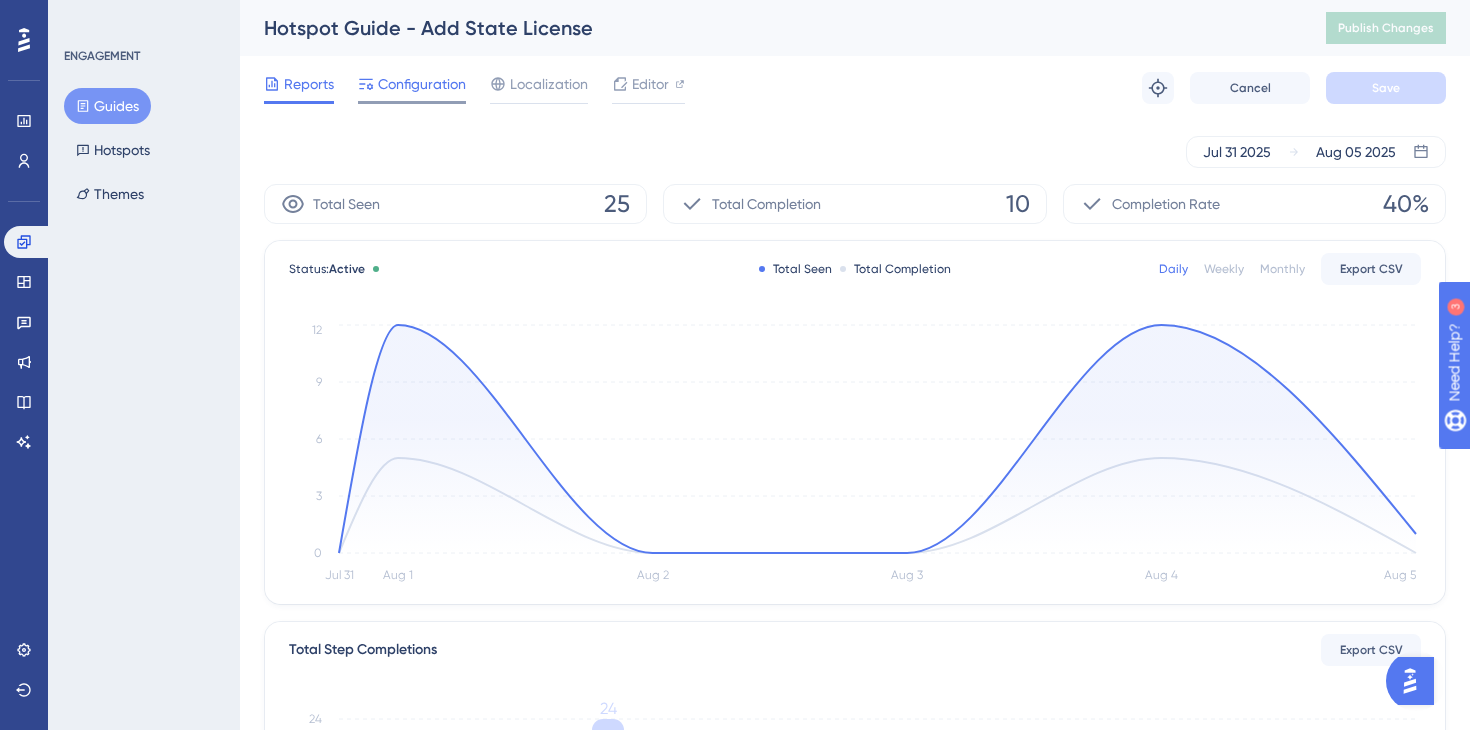 click on "Configuration" at bounding box center (422, 84) 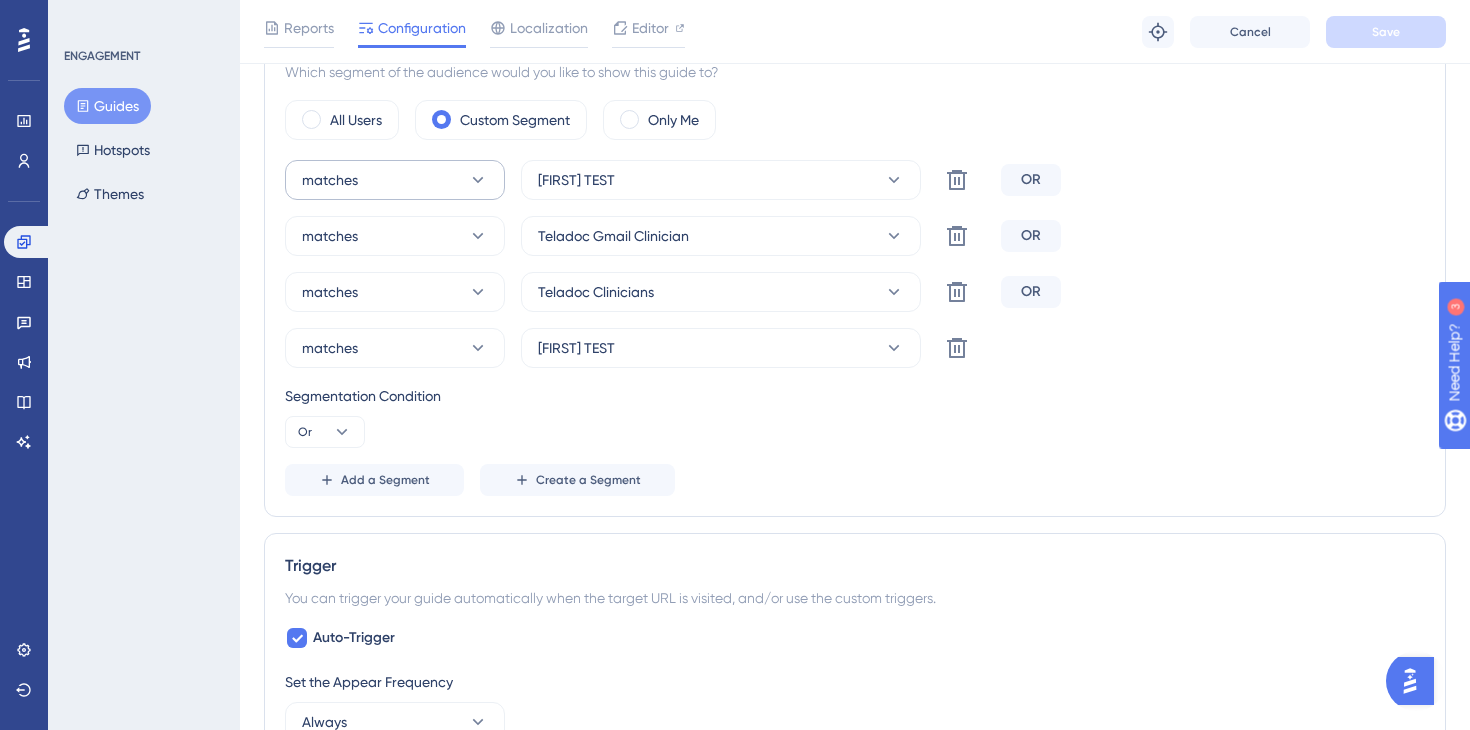scroll, scrollTop: 706, scrollLeft: 0, axis: vertical 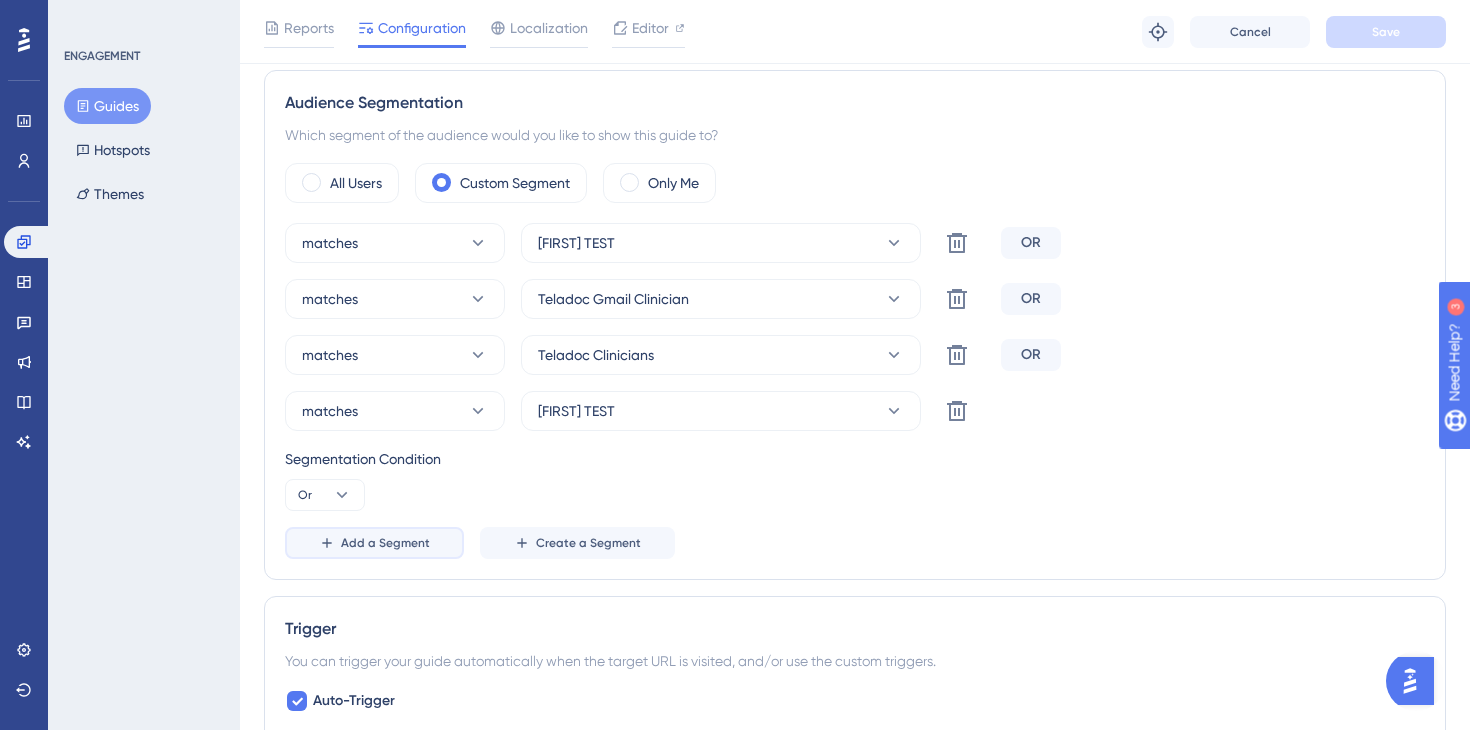 click on "Add a Segment" at bounding box center [385, 543] 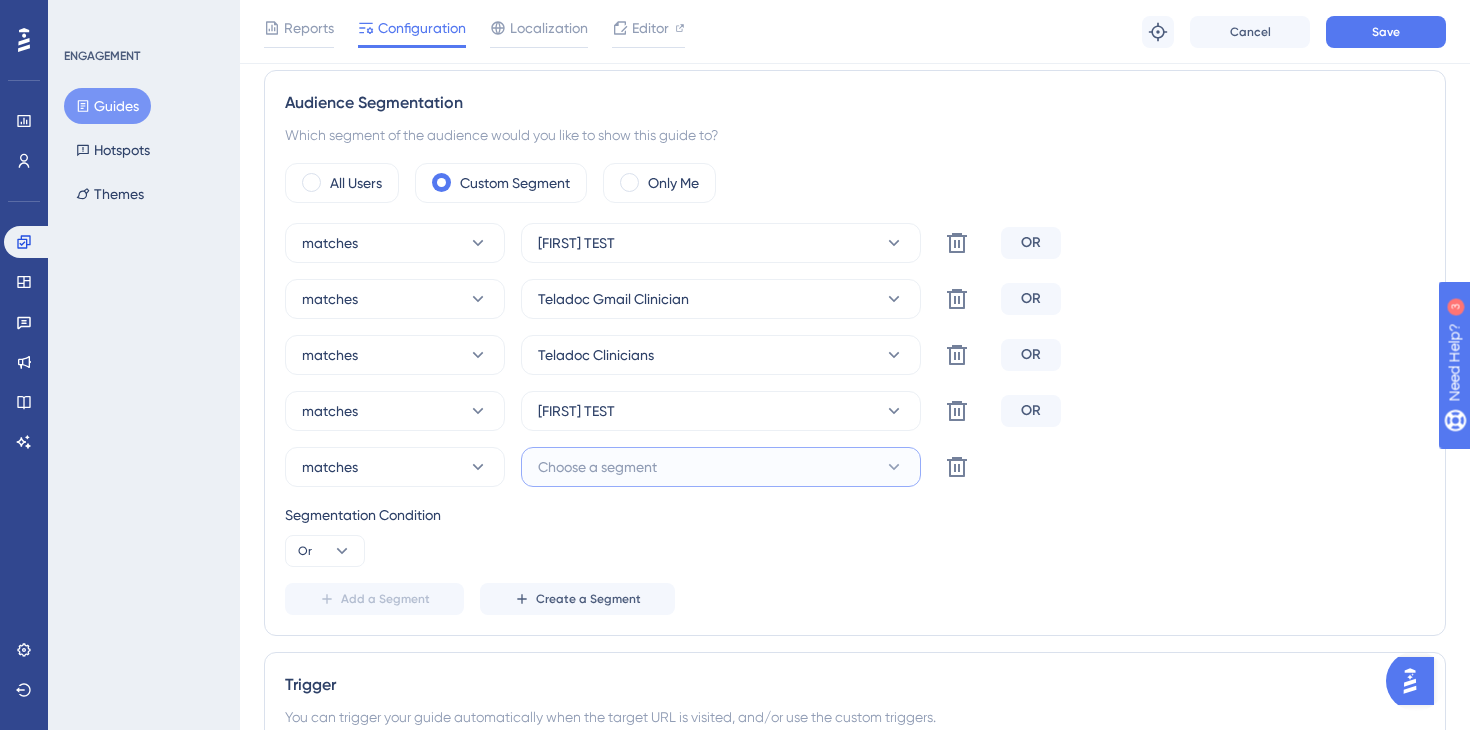 click on "Choose a segment" at bounding box center (597, 467) 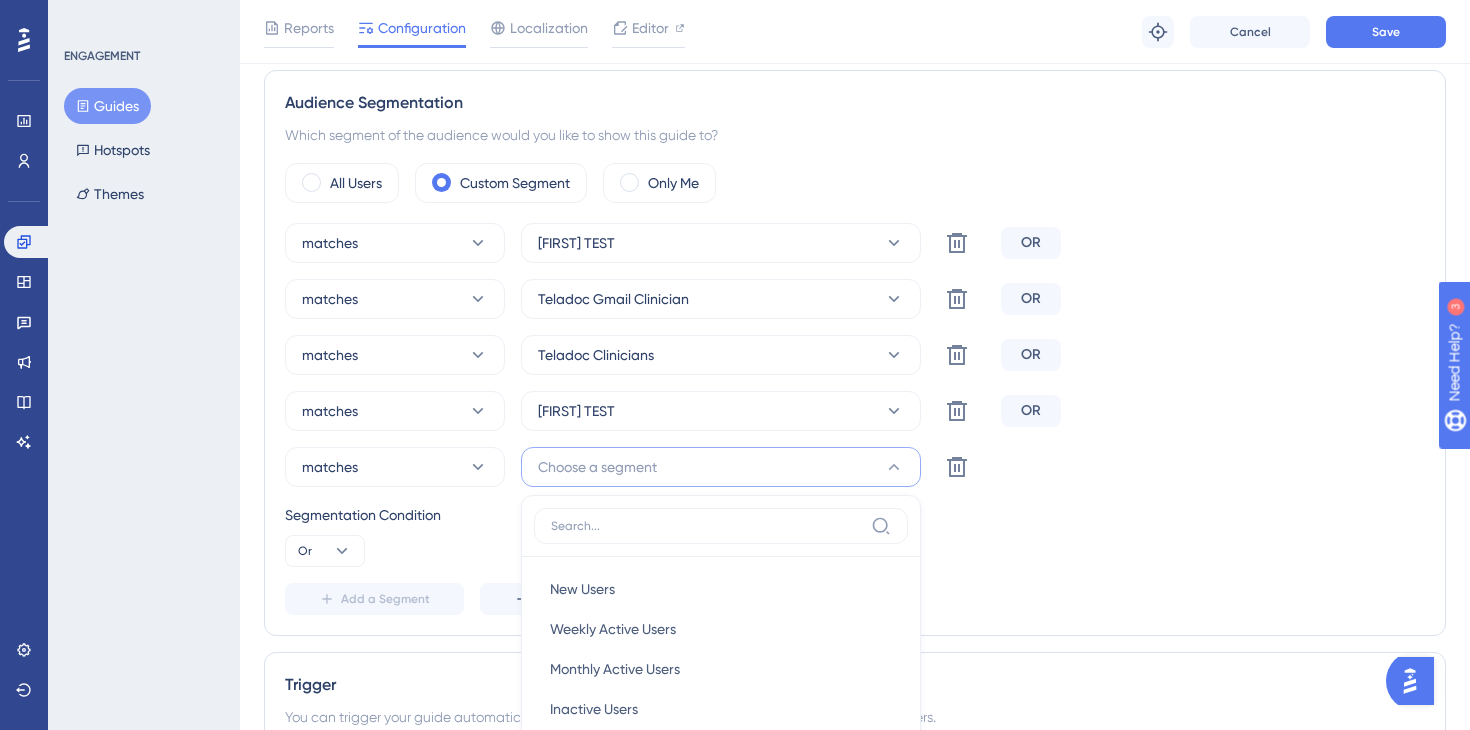 scroll, scrollTop: 1029, scrollLeft: 0, axis: vertical 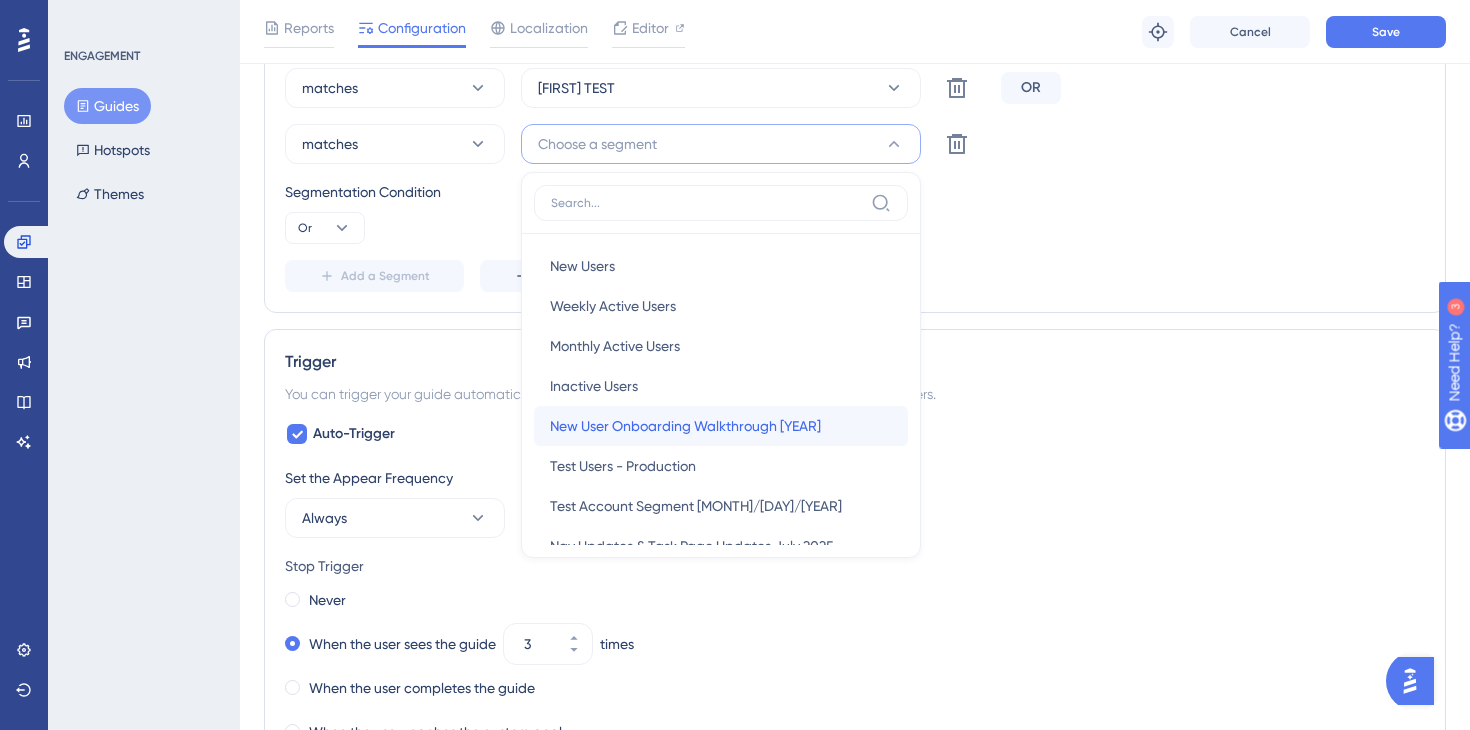 click on "New User Onboarding Walkthrough [YEAR]" at bounding box center (685, 426) 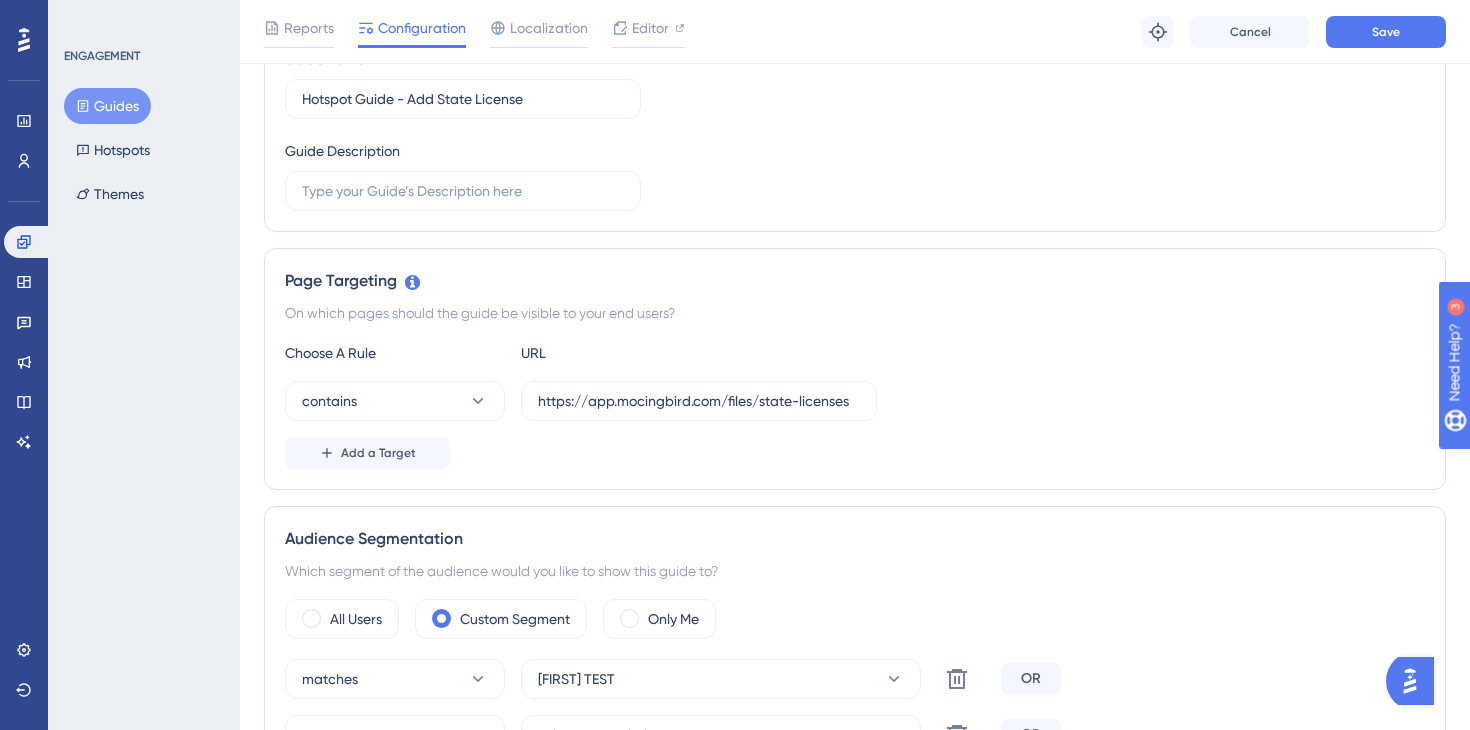 scroll, scrollTop: 0, scrollLeft: 0, axis: both 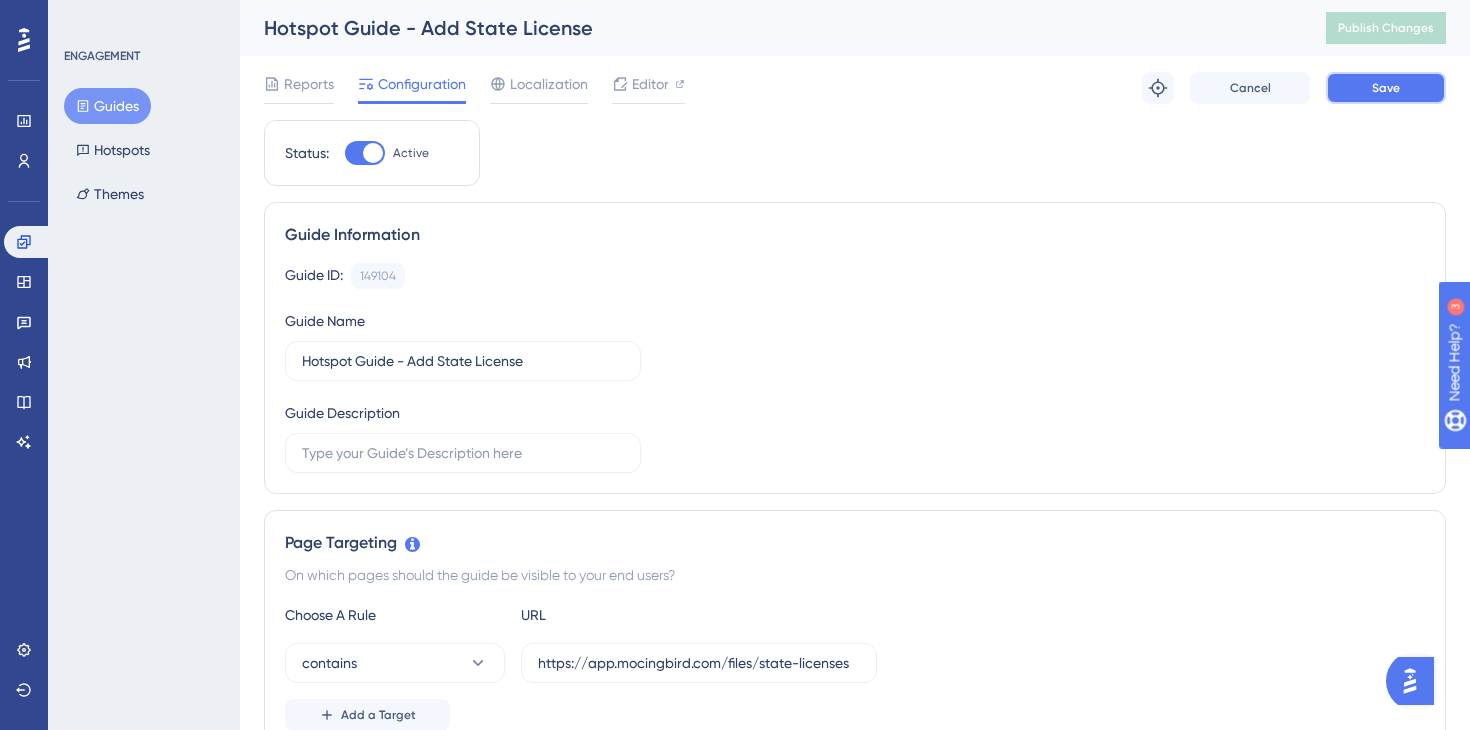 click on "Save" at bounding box center (1386, 88) 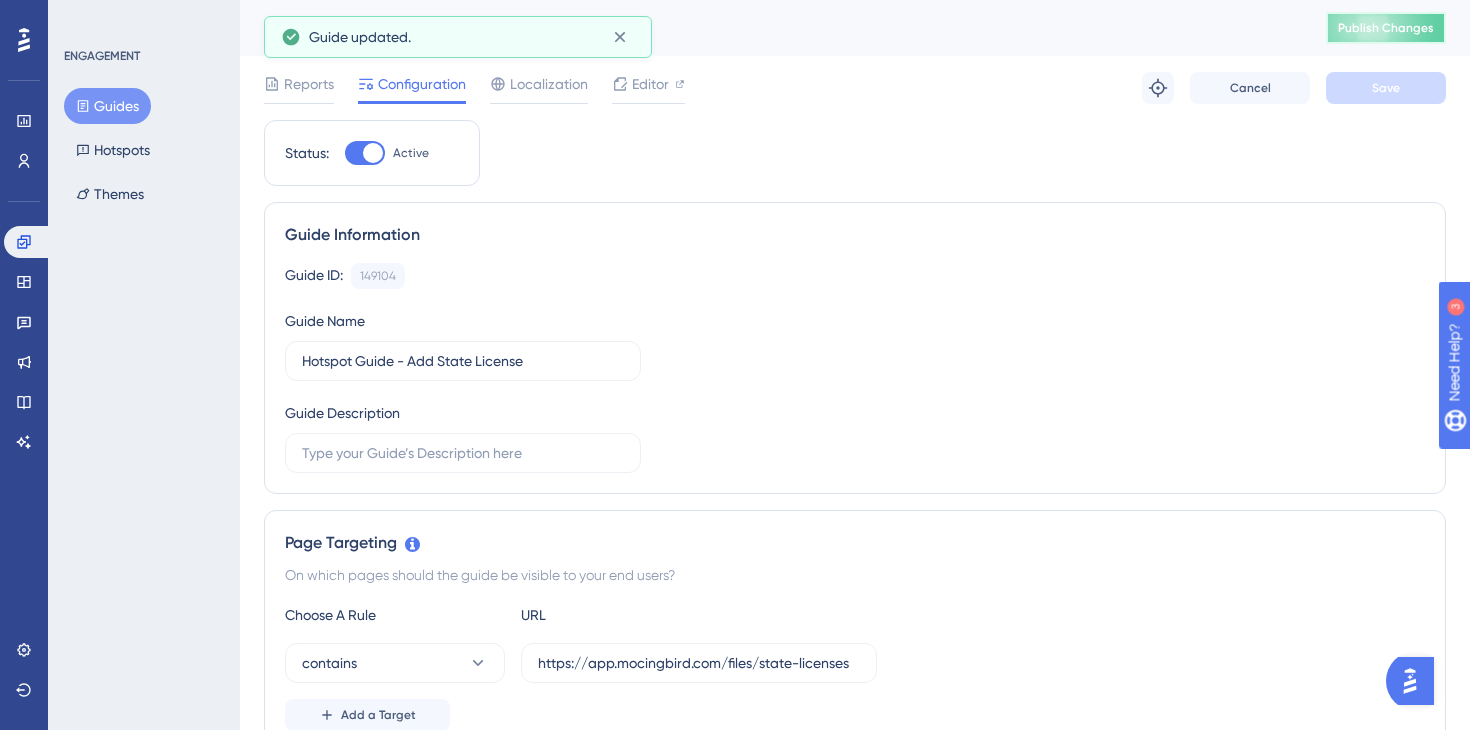 click on "Publish Changes" at bounding box center [1386, 28] 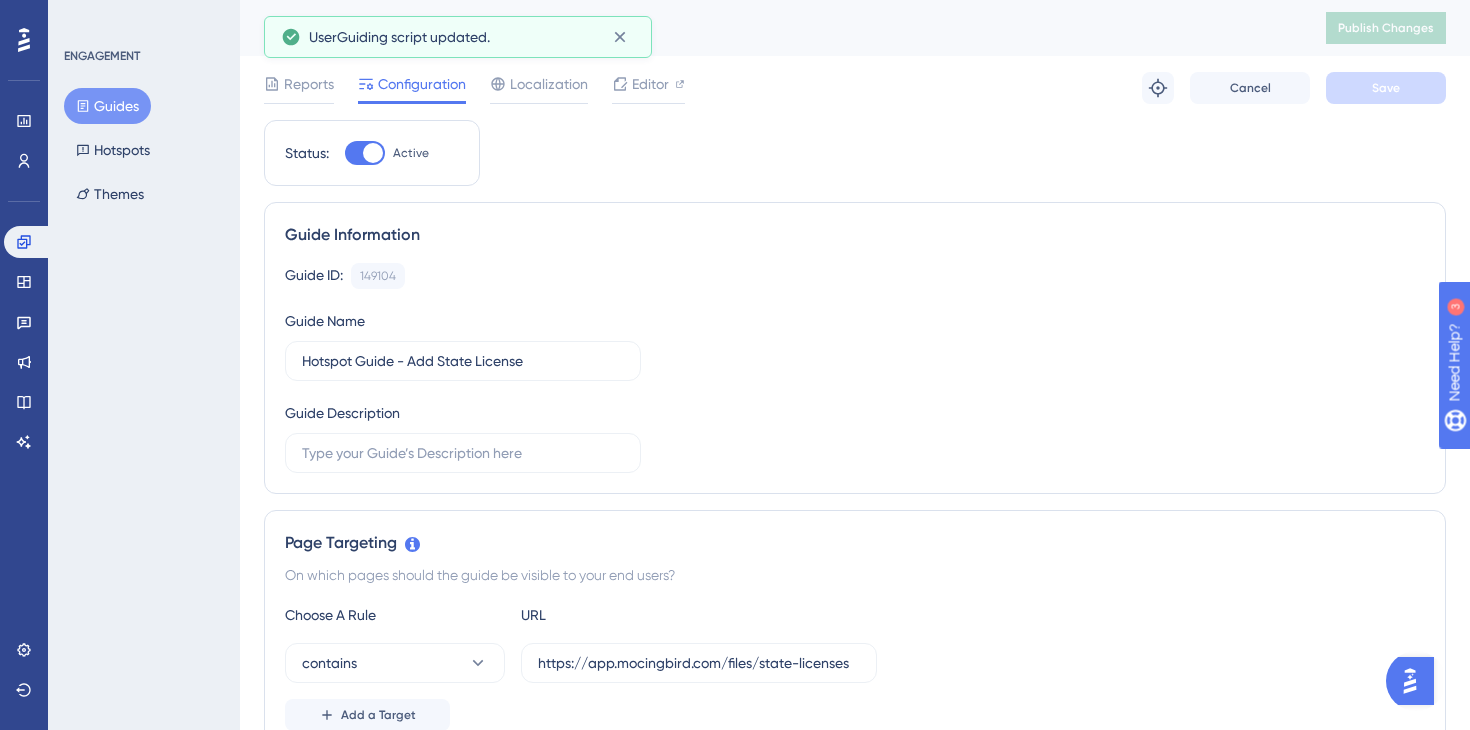 click on "Guides" at bounding box center [107, 106] 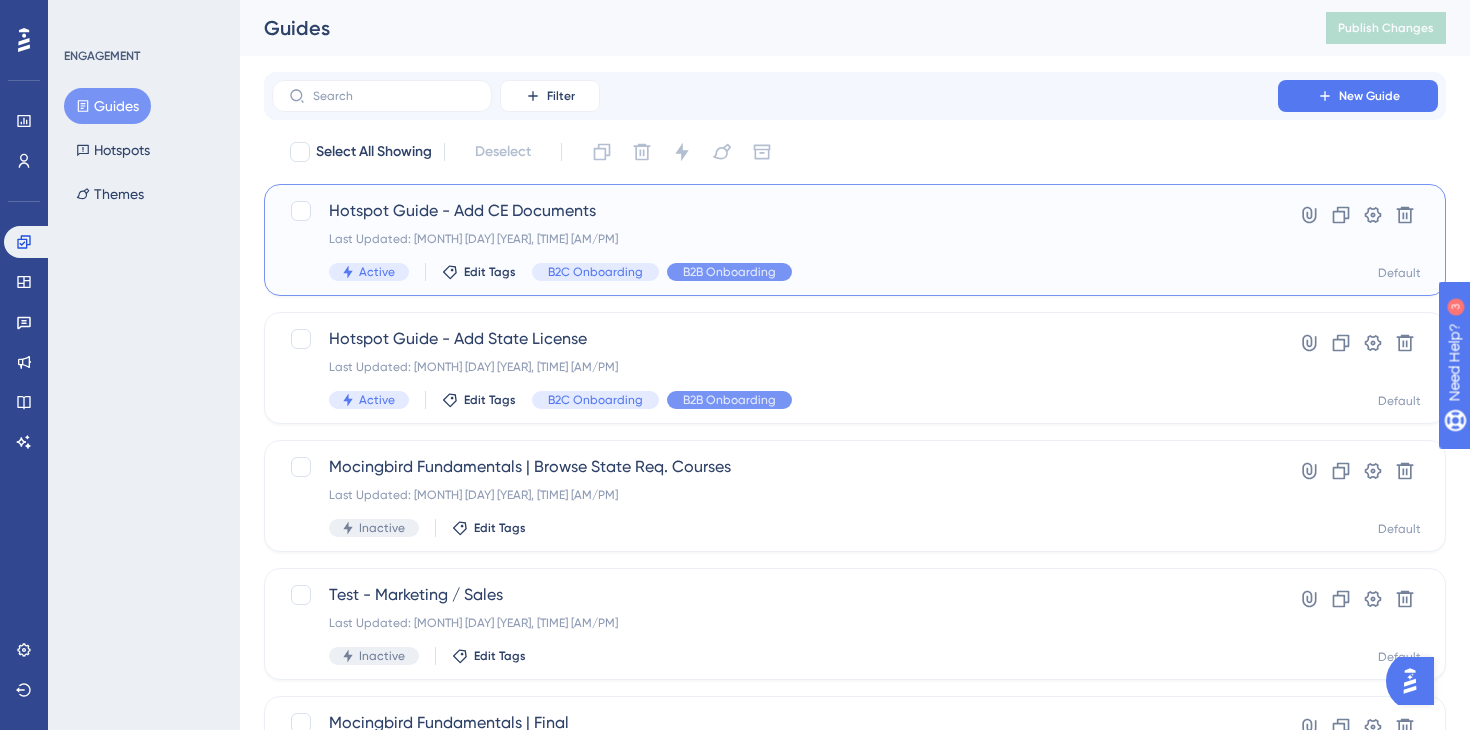 click on "Last Updated: Aug 05 2025, 12:31 PM" at bounding box center [775, 239] 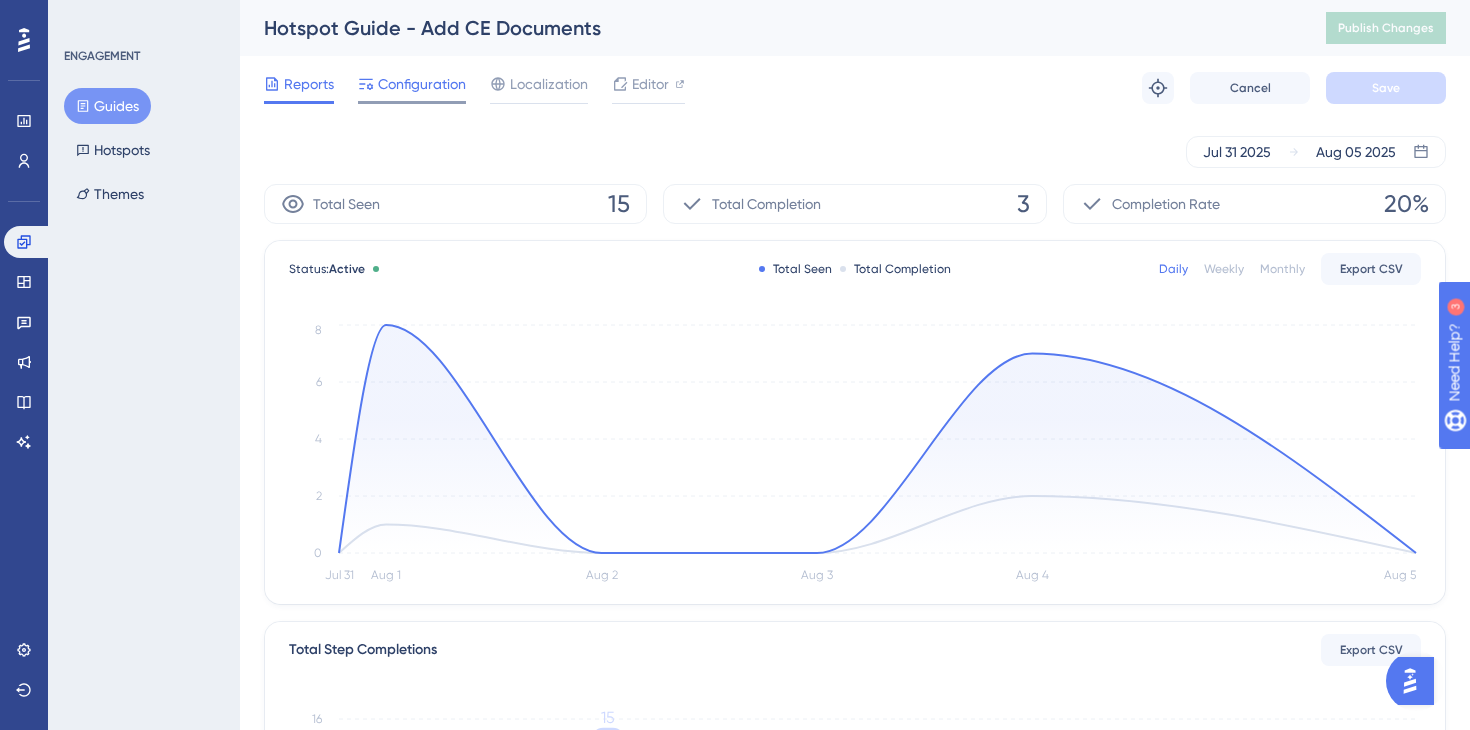 click on "Configuration" at bounding box center [422, 84] 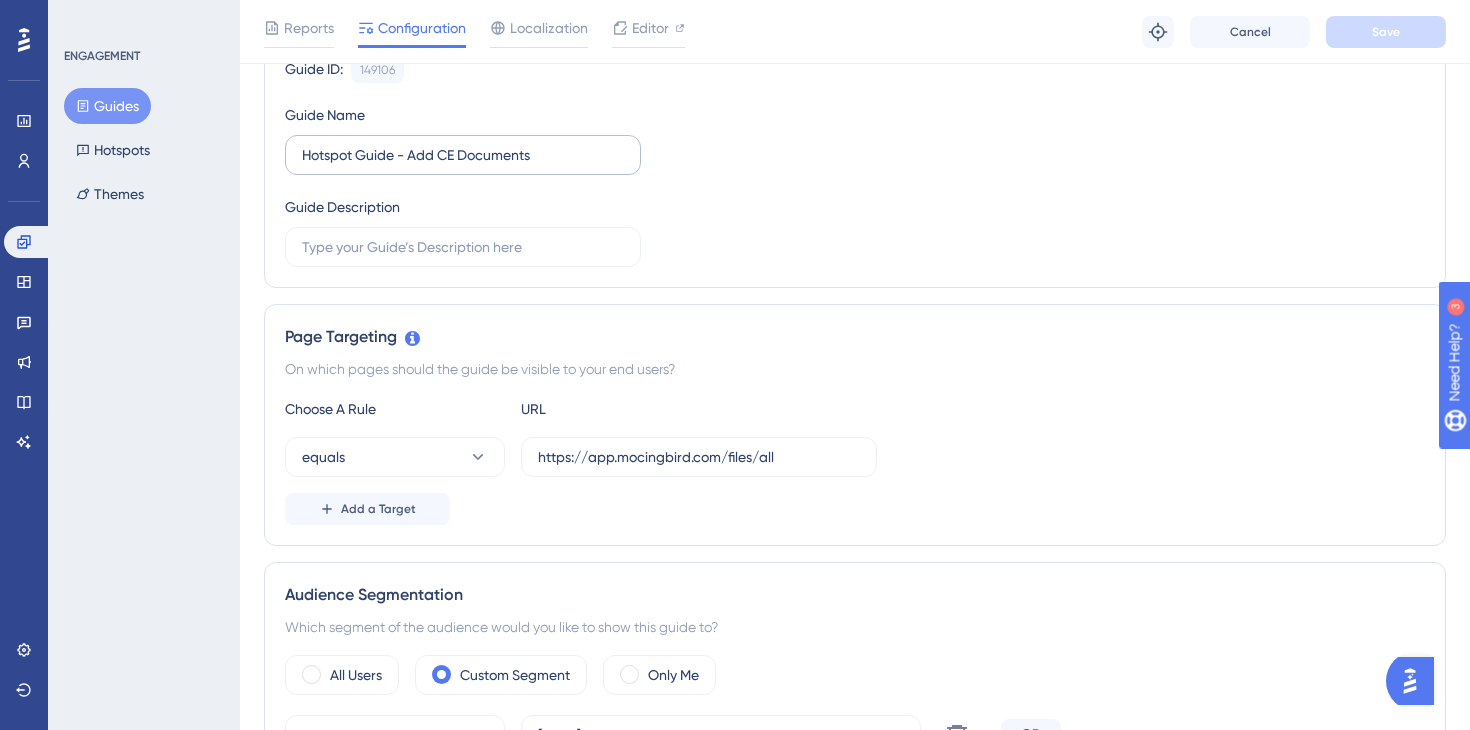 scroll, scrollTop: 0, scrollLeft: 0, axis: both 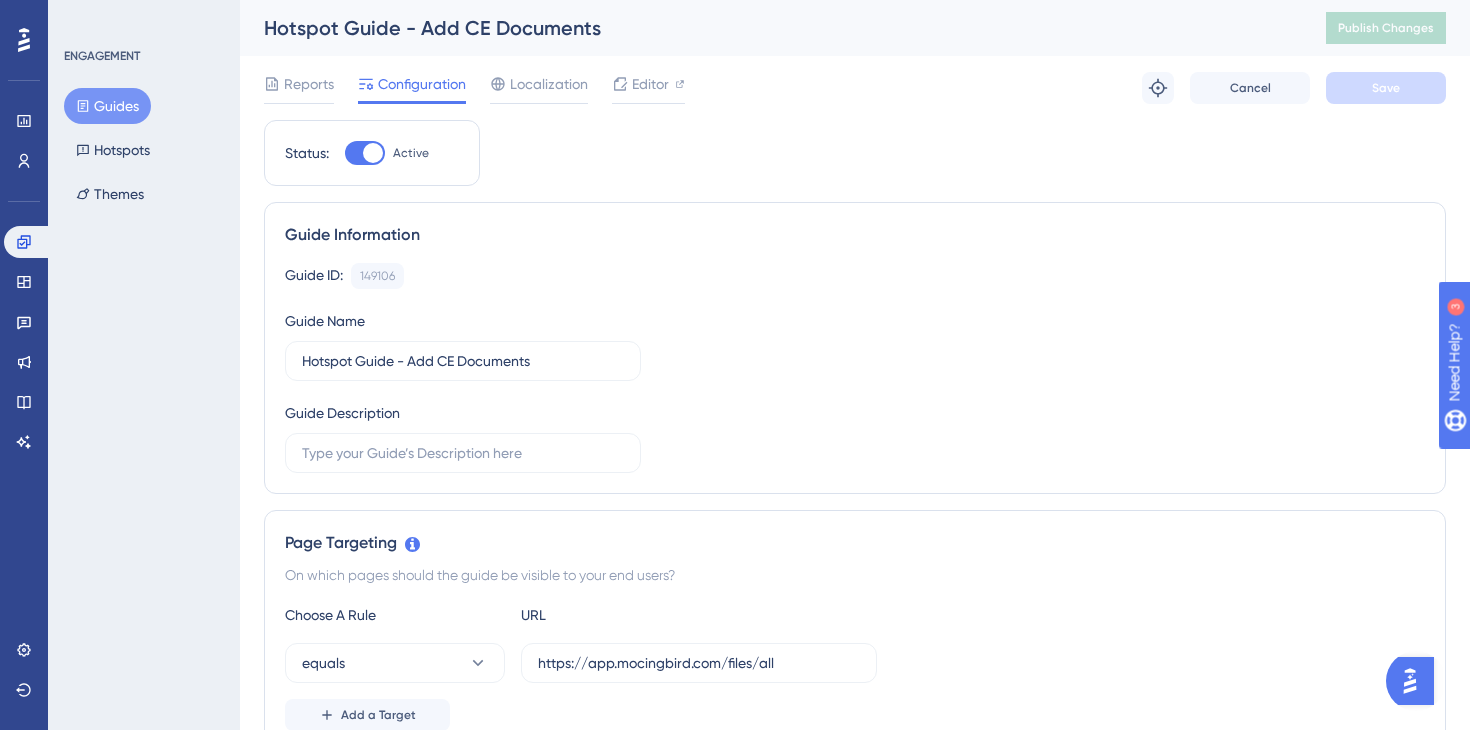 click on "Guides" at bounding box center [107, 106] 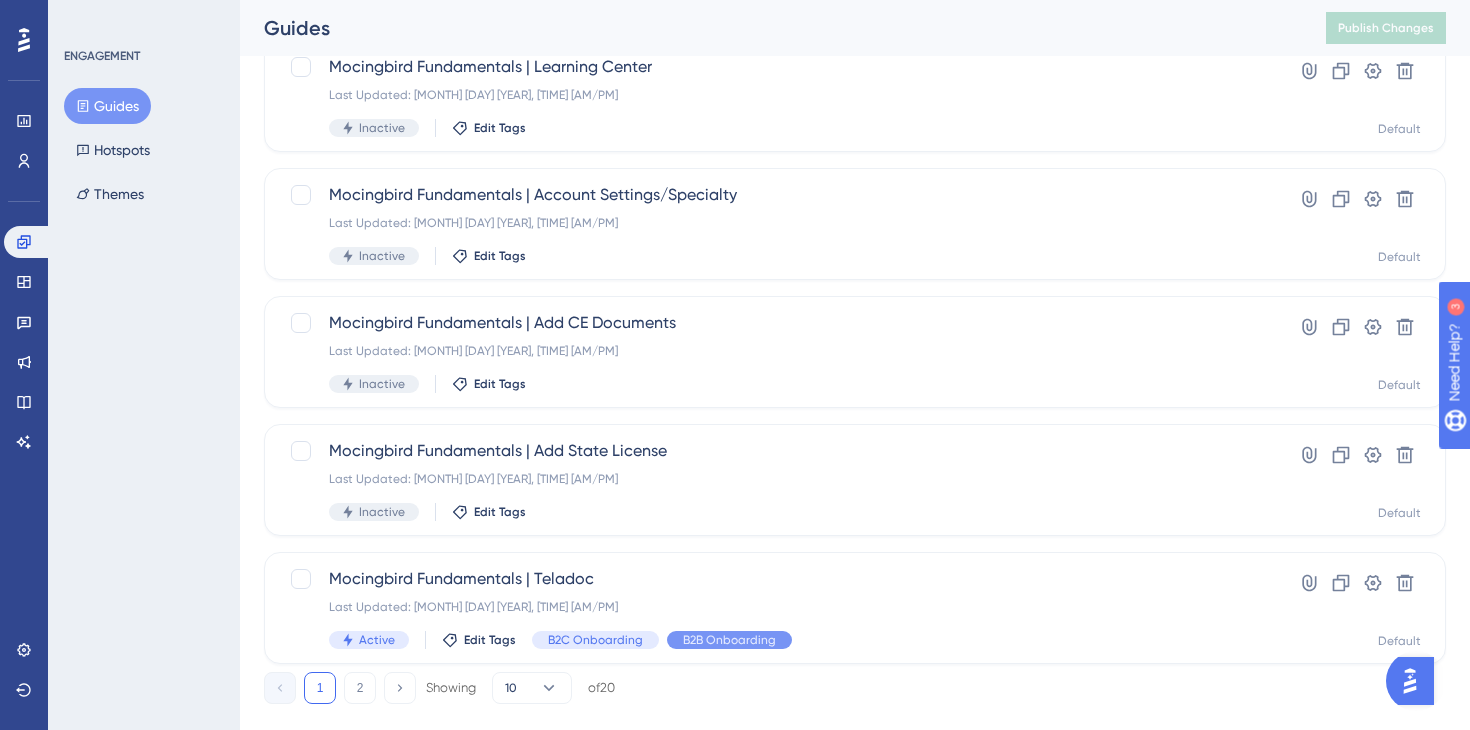 scroll, scrollTop: 822, scrollLeft: 0, axis: vertical 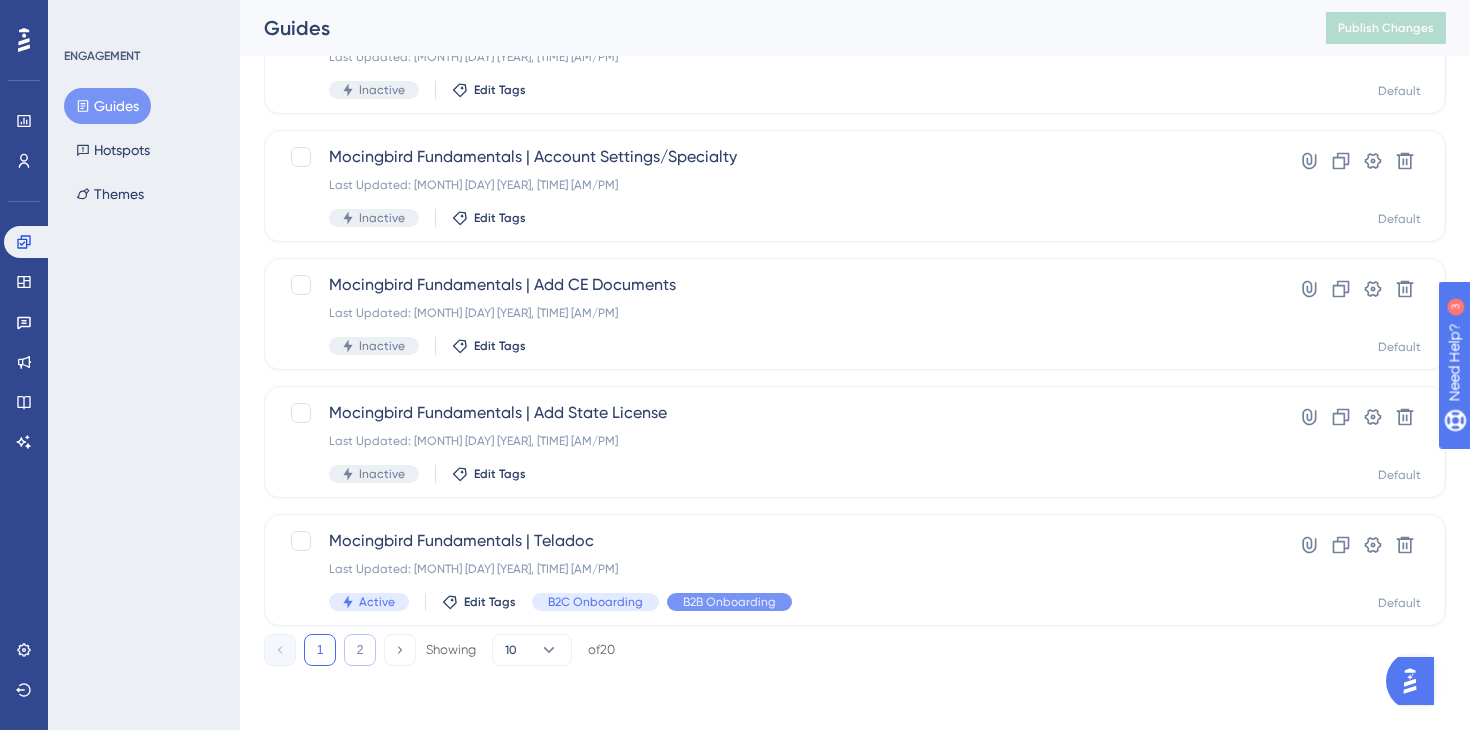 click on "2" at bounding box center [360, 650] 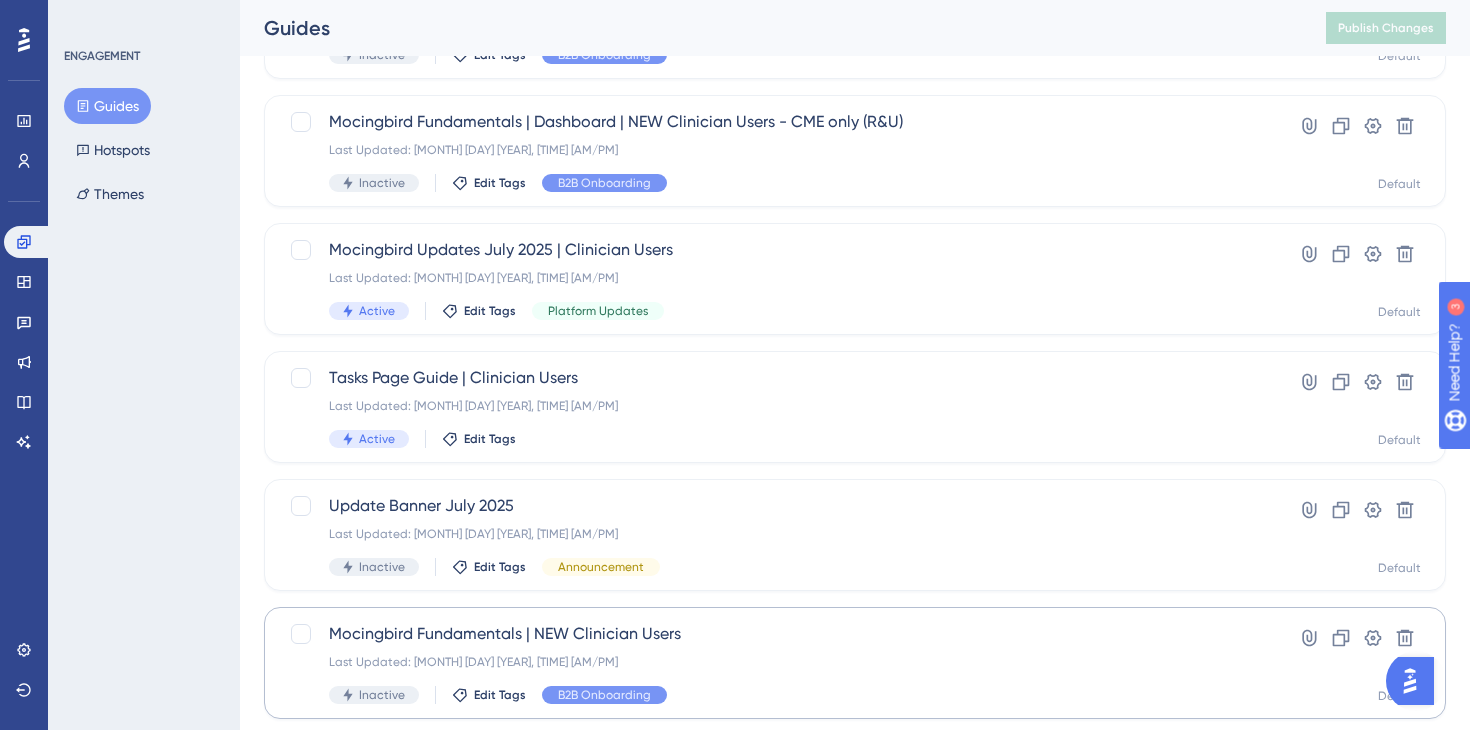 scroll, scrollTop: 396, scrollLeft: 0, axis: vertical 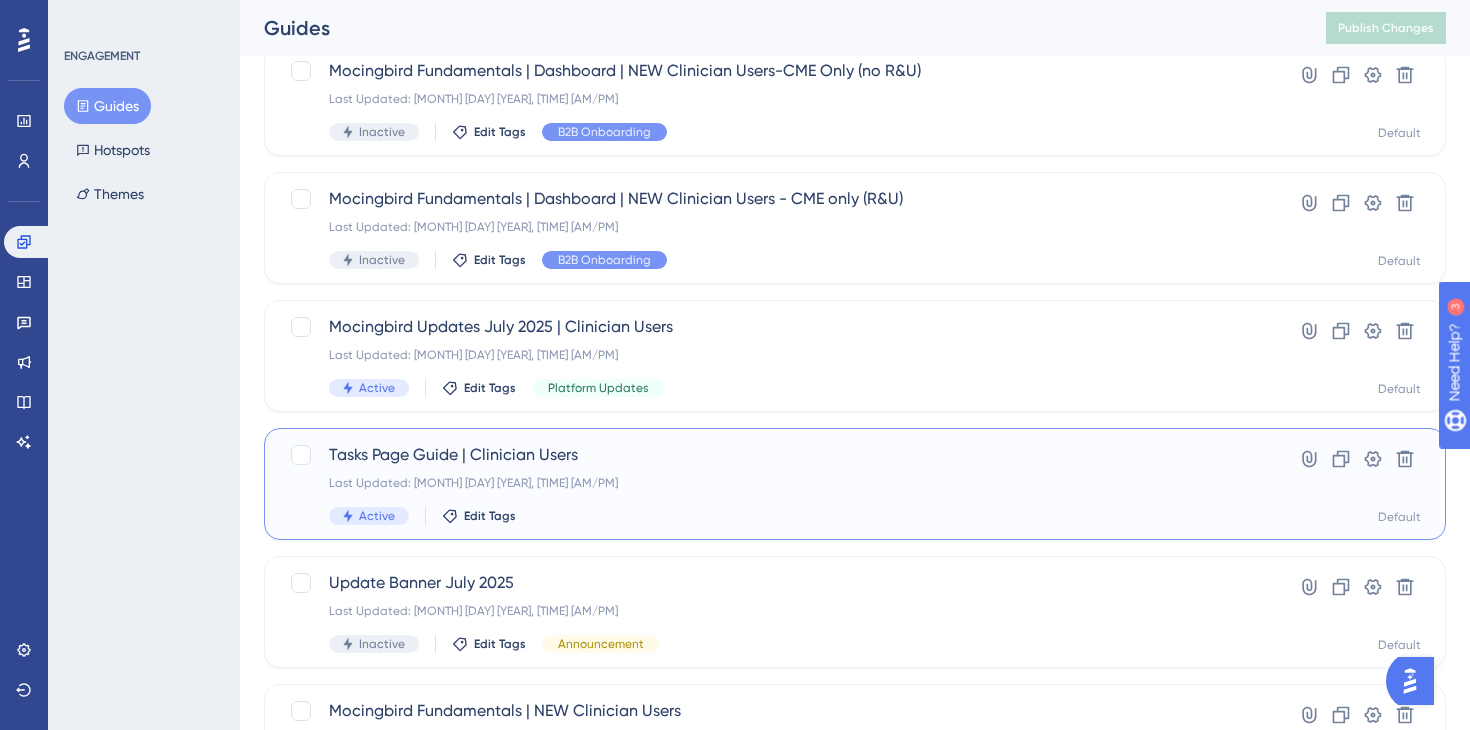 click on "Tasks Page Guide | Clinician Users Last Updated: Aug 05 2025, 12:29 PM Active Edit Tags" at bounding box center (775, 484) 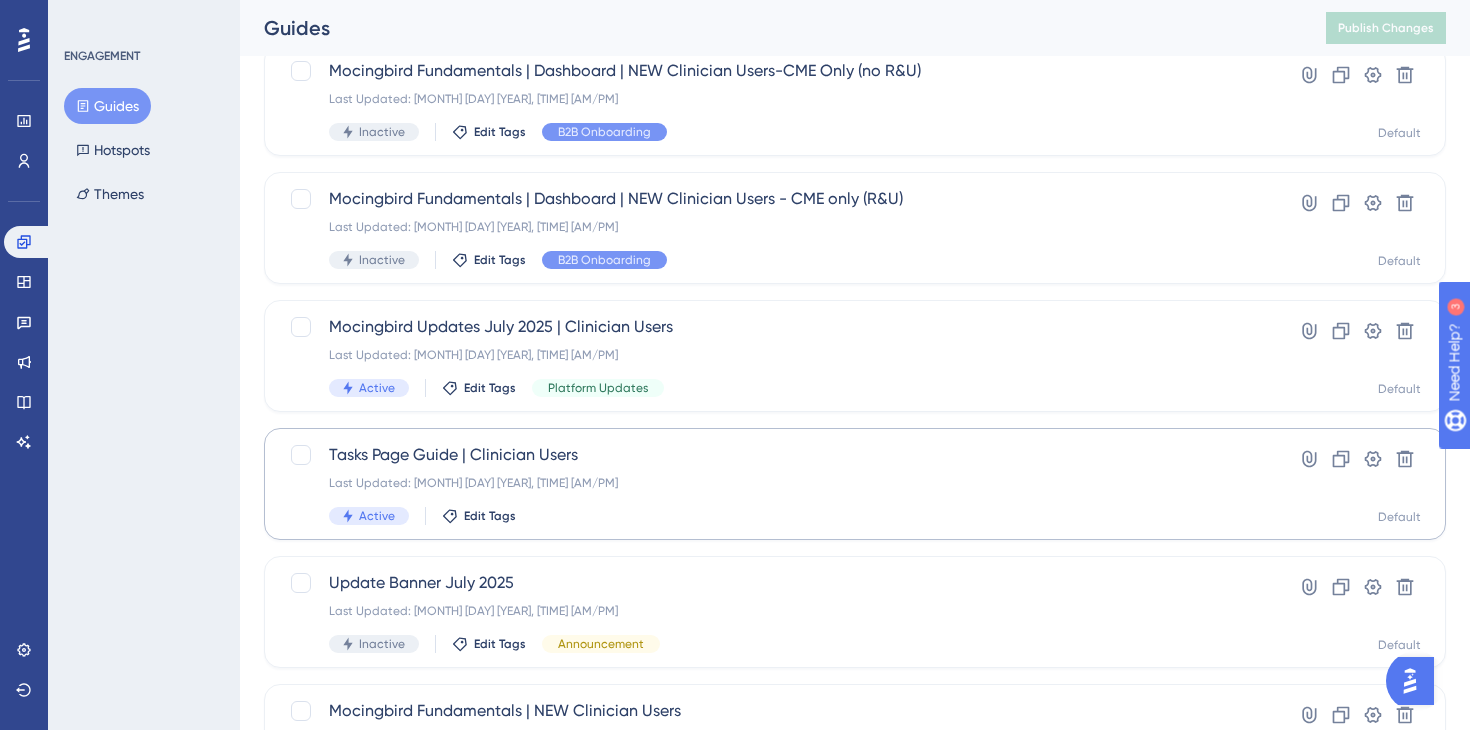 scroll, scrollTop: 0, scrollLeft: 0, axis: both 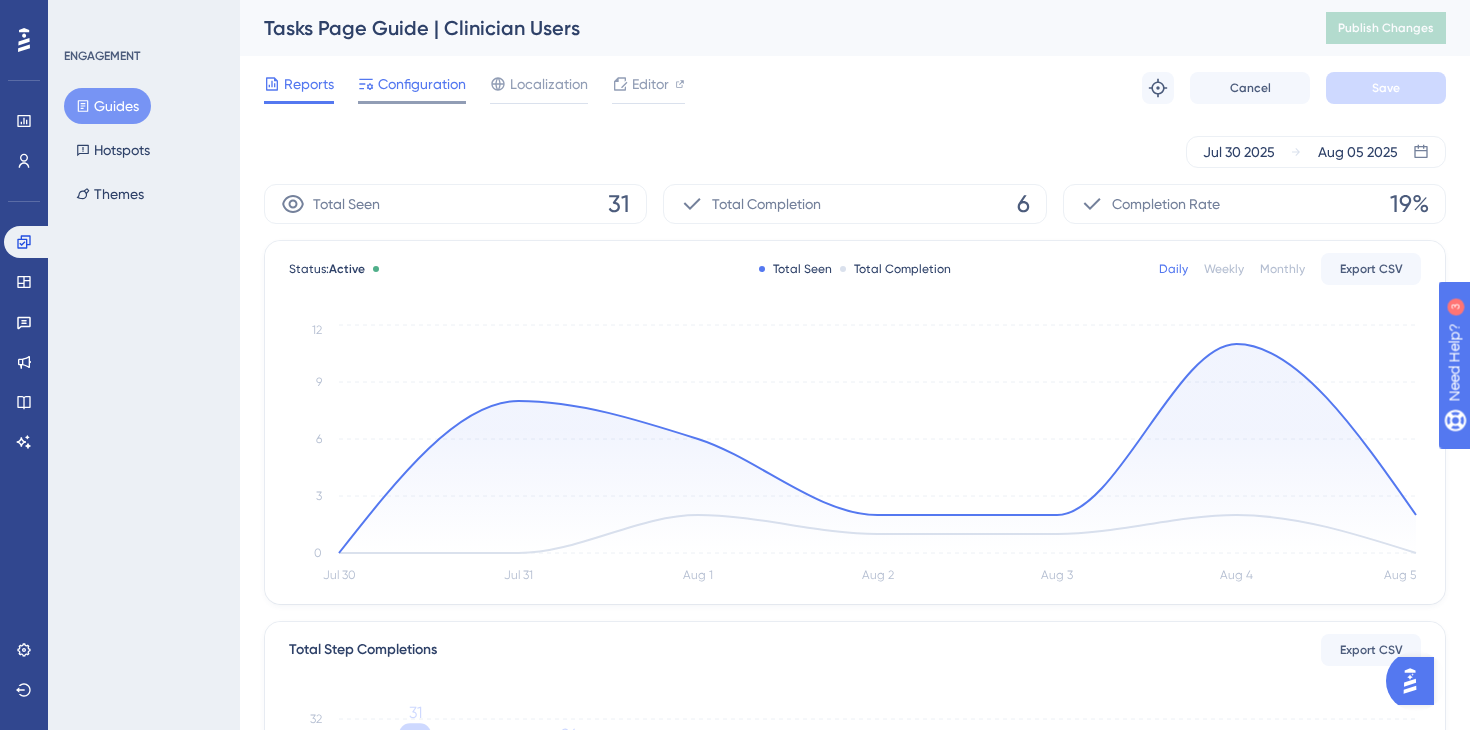 click on "Configuration" at bounding box center (422, 84) 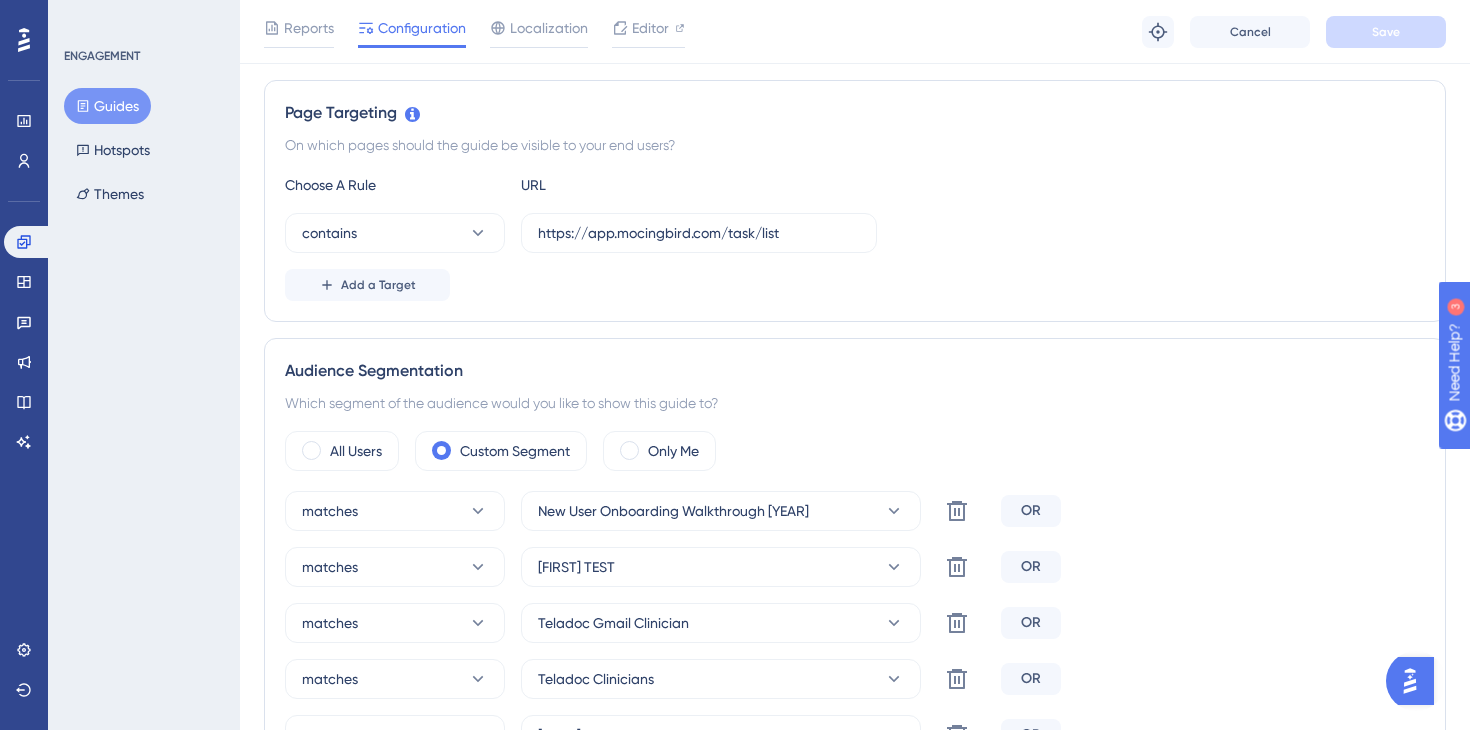scroll, scrollTop: 0, scrollLeft: 0, axis: both 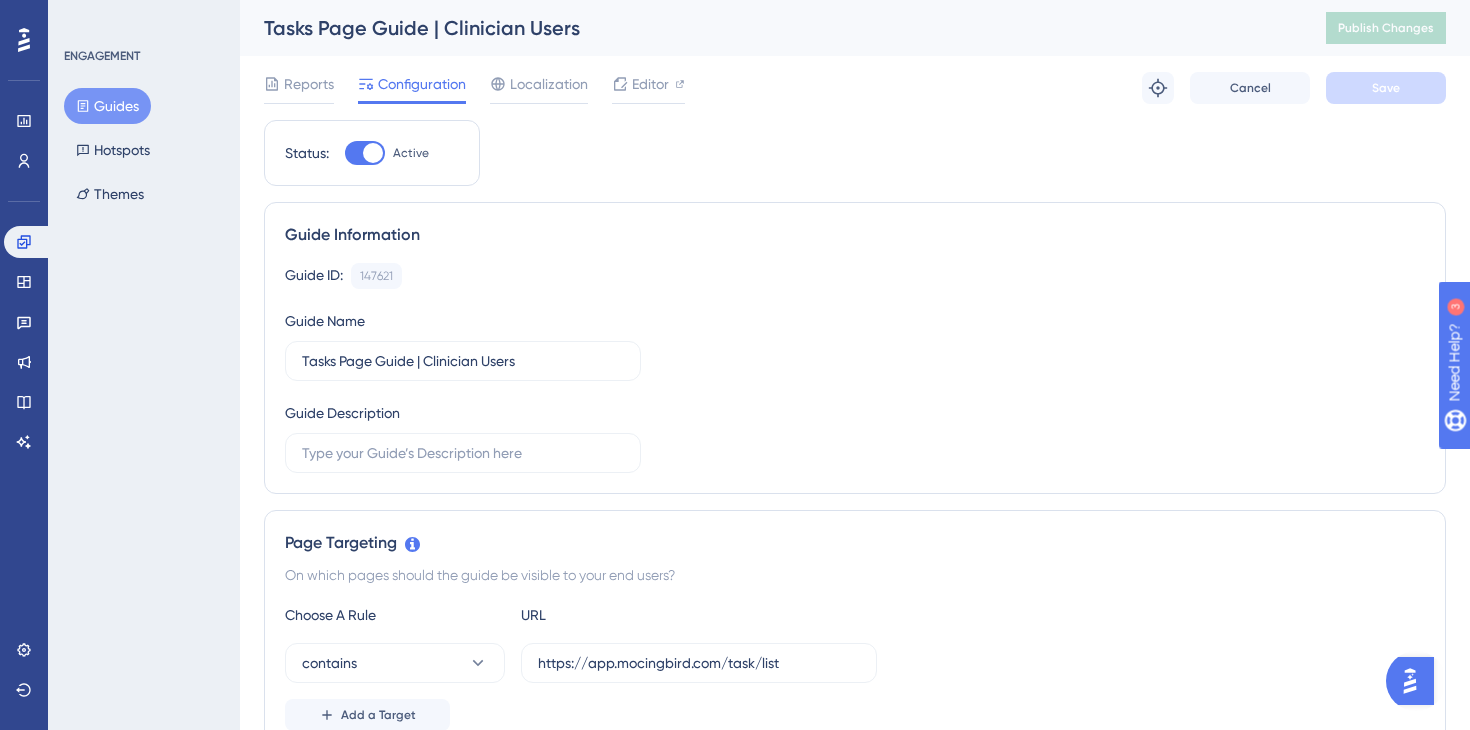 click on "Guides" at bounding box center (107, 106) 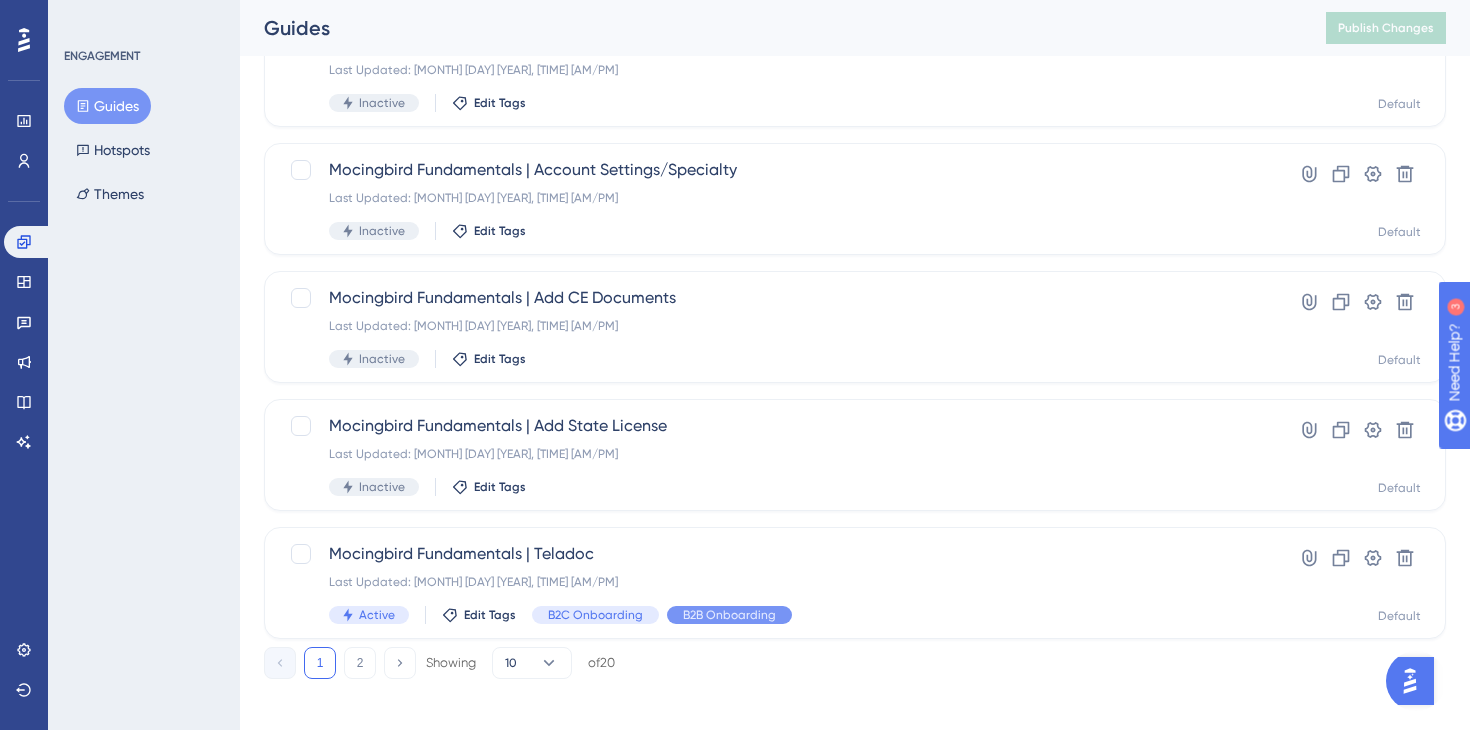 scroll, scrollTop: 822, scrollLeft: 0, axis: vertical 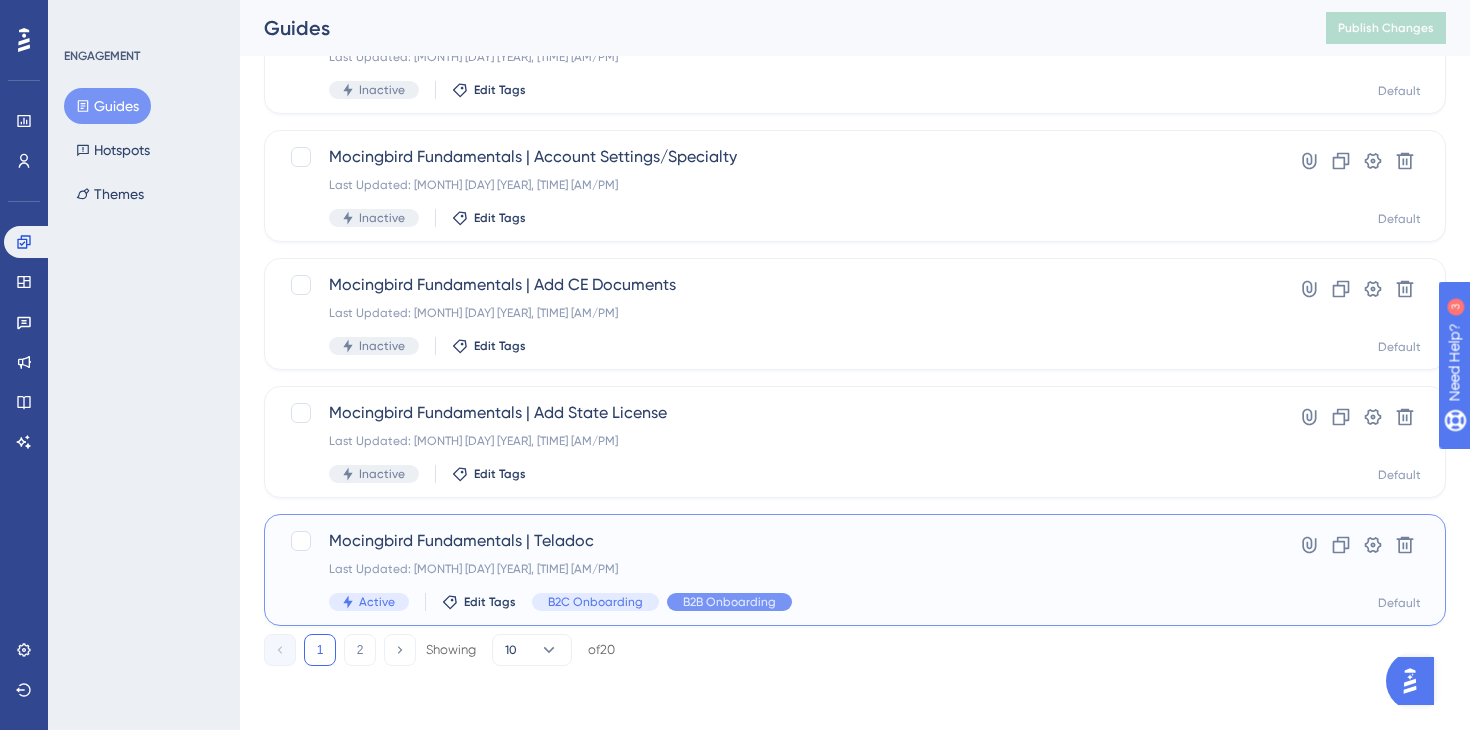 click on "Mocingbird Fundamentals | Teladoc" at bounding box center (775, 541) 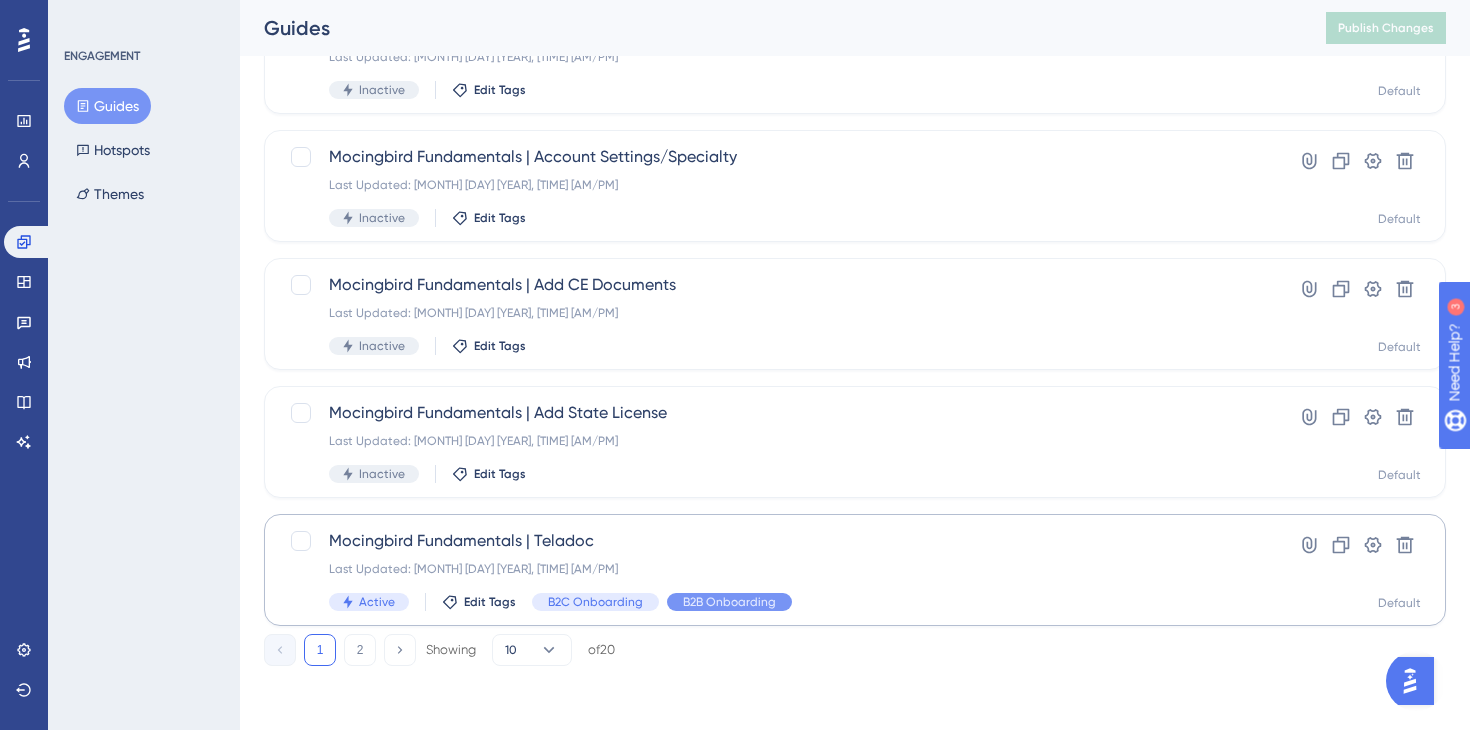 scroll, scrollTop: 0, scrollLeft: 0, axis: both 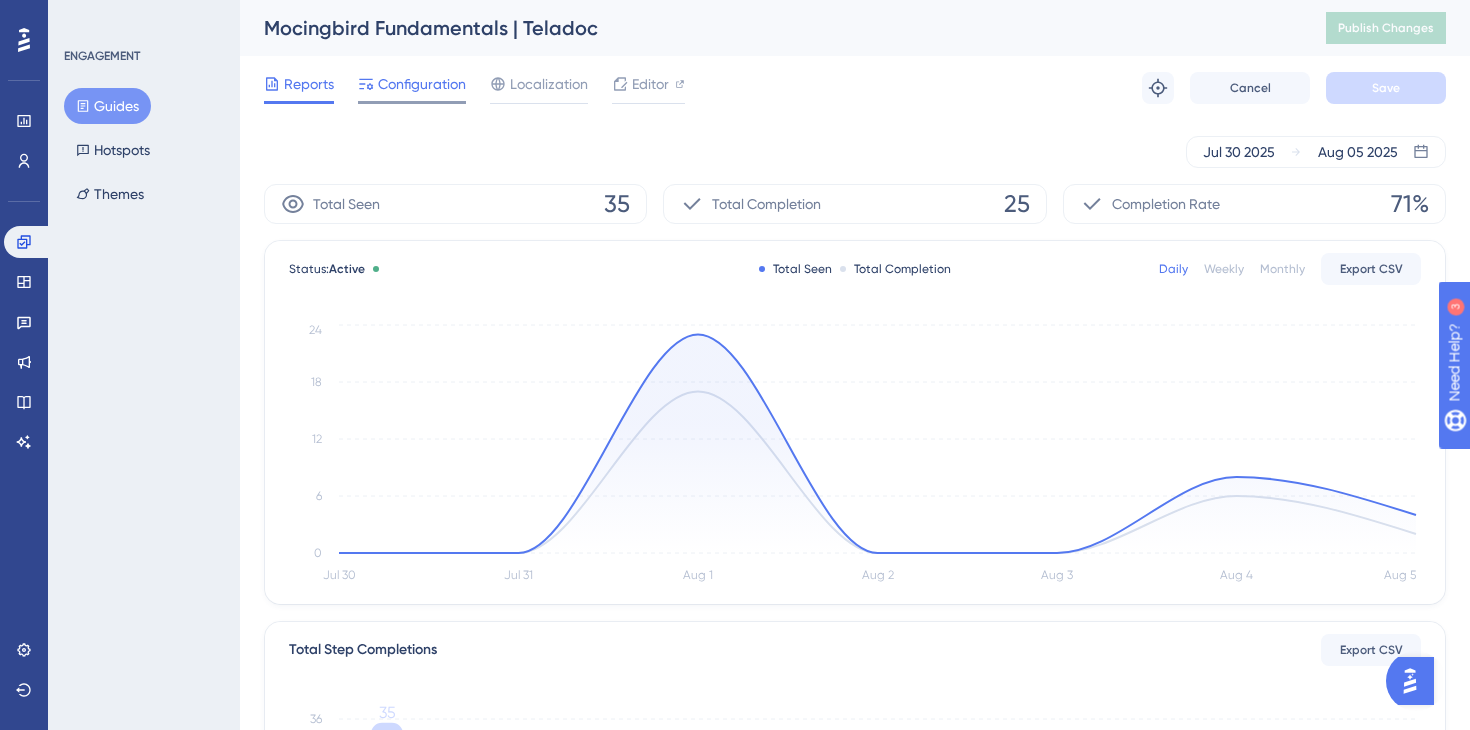 click on "Configuration" at bounding box center [422, 84] 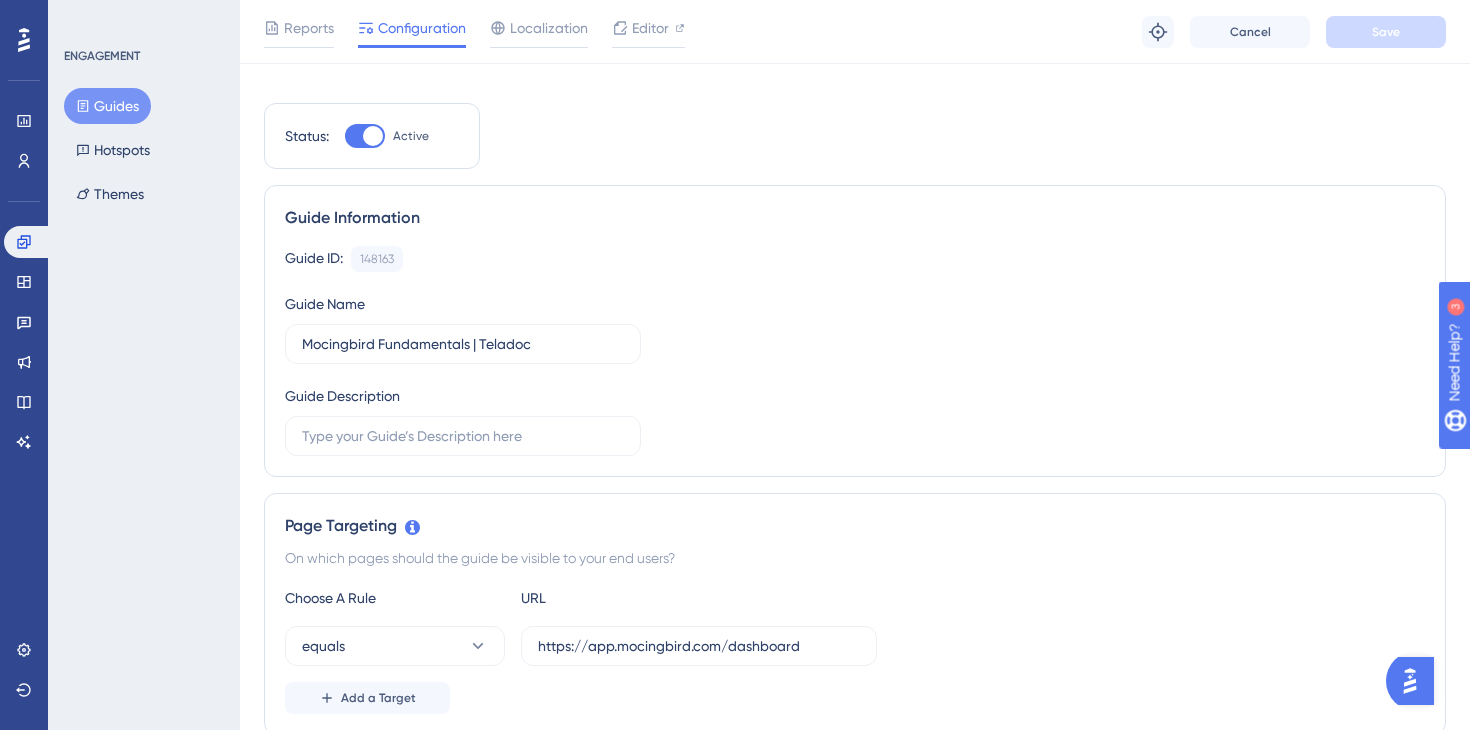 scroll, scrollTop: 0, scrollLeft: 0, axis: both 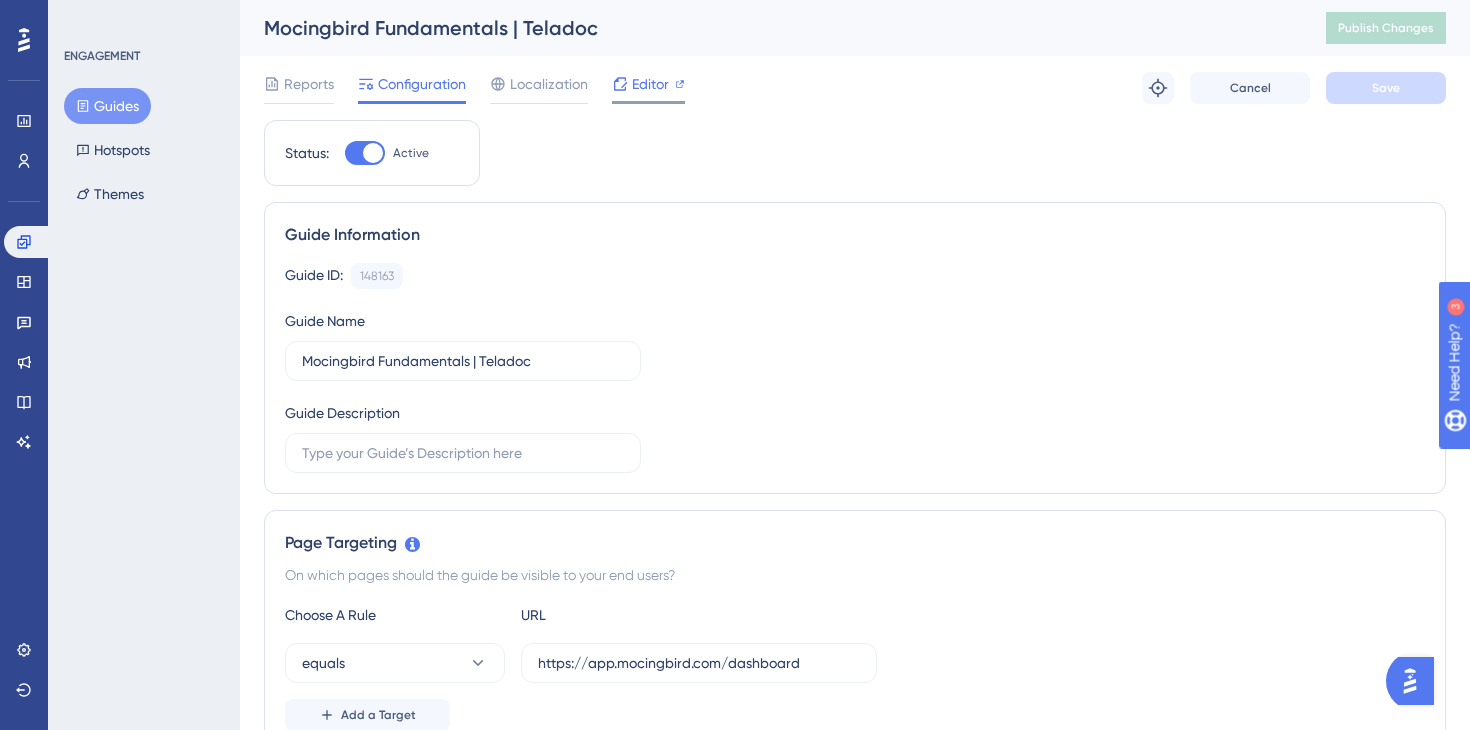 click on "Editor" at bounding box center [650, 84] 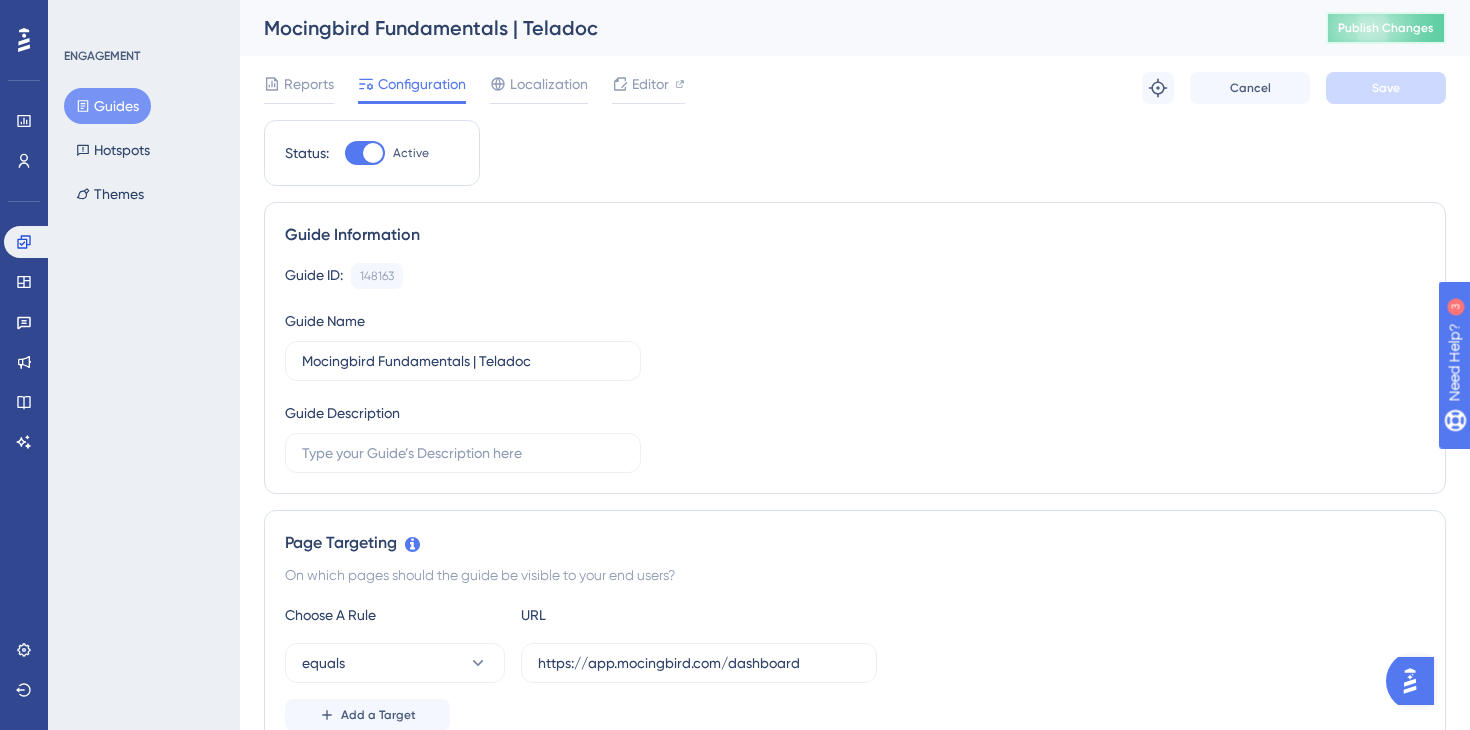 click on "Publish Changes" at bounding box center (1386, 28) 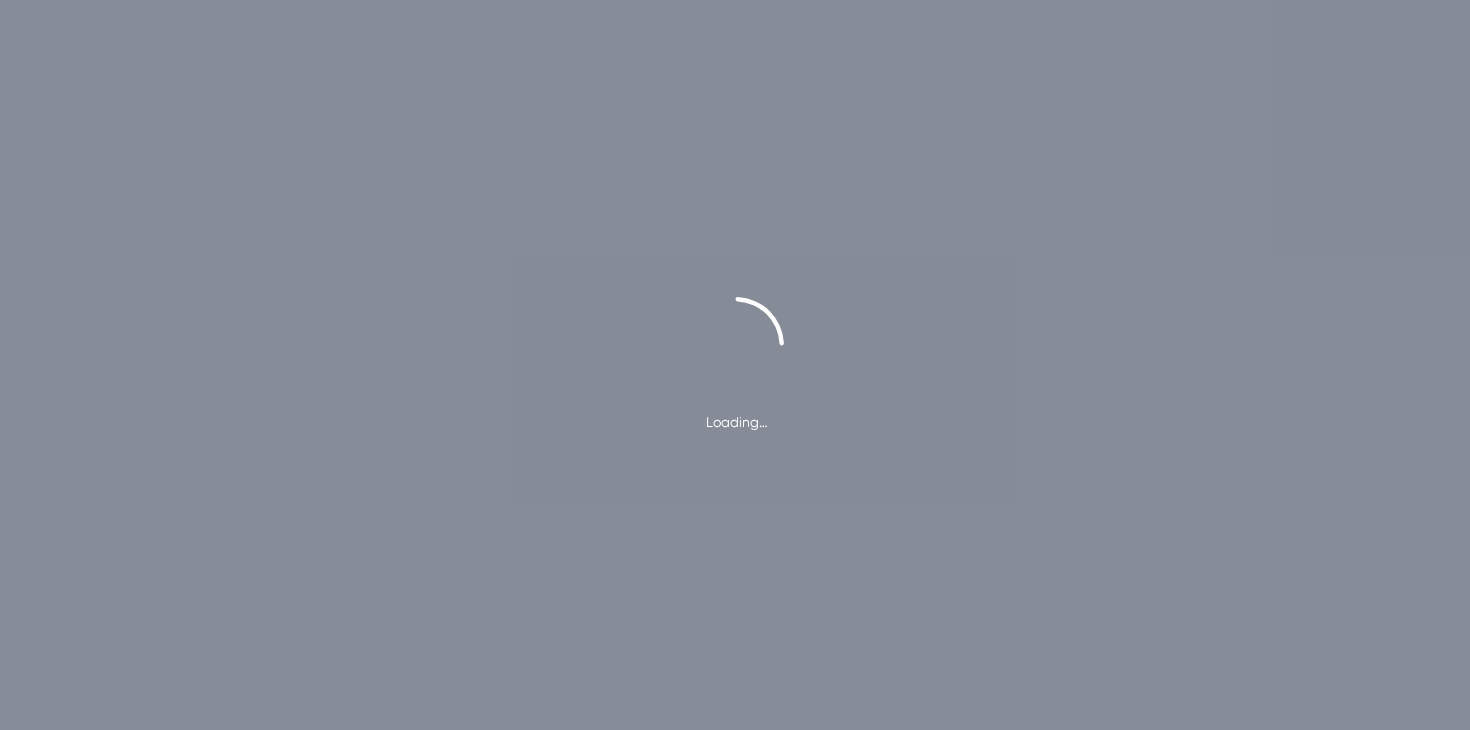 scroll, scrollTop: 0, scrollLeft: 0, axis: both 